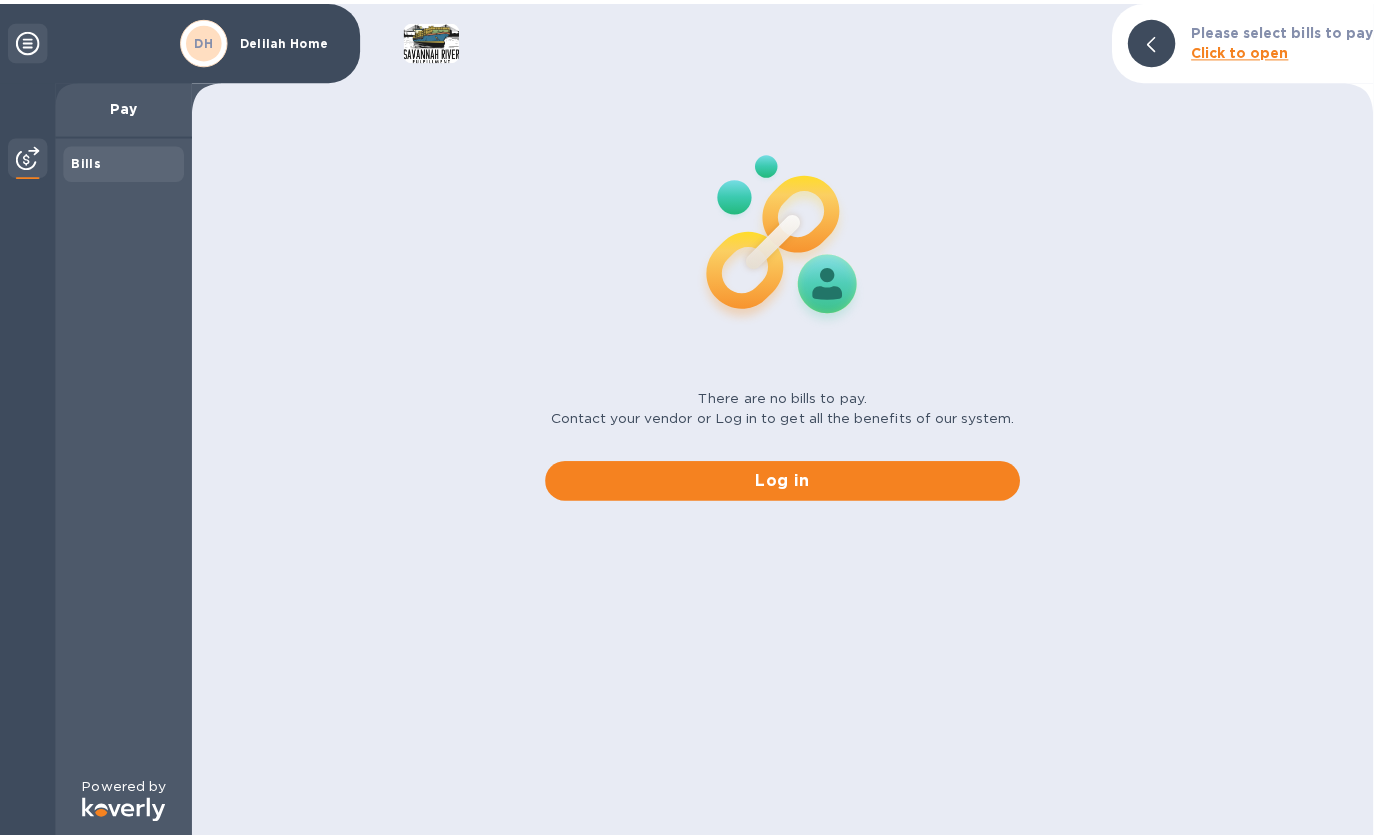 scroll, scrollTop: 0, scrollLeft: 0, axis: both 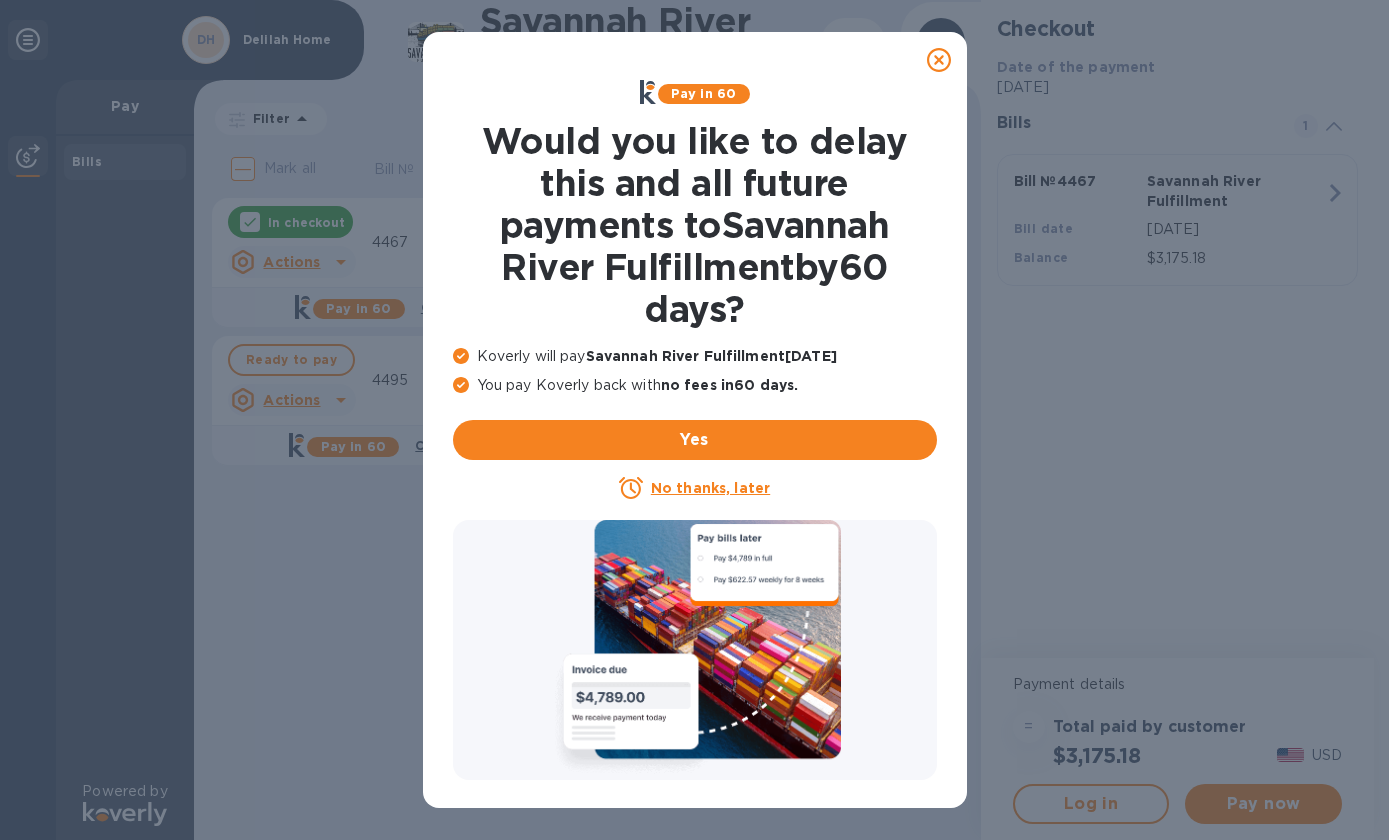 click on "No thanks, later" at bounding box center (710, 488) 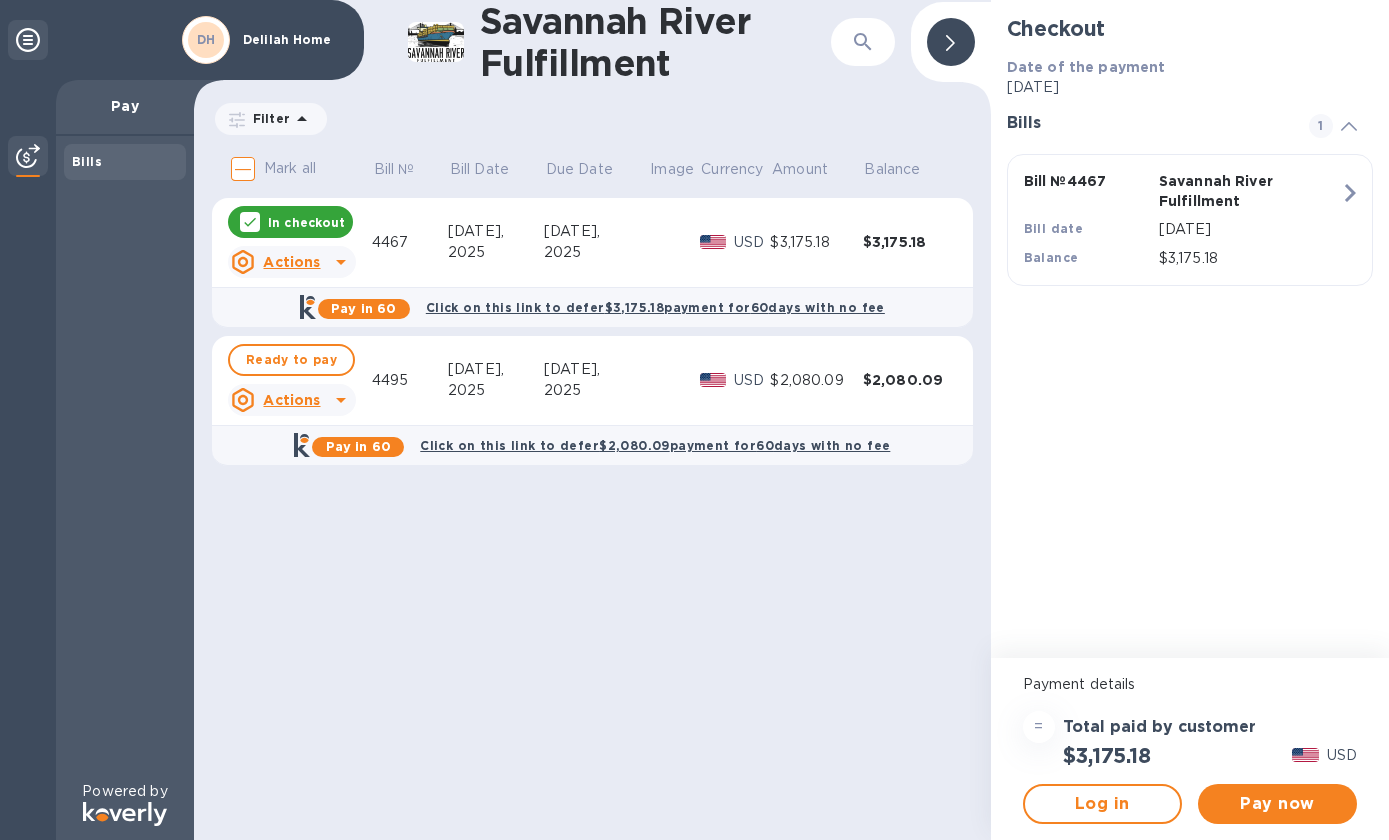 click on "In checkout" at bounding box center (306, 222) 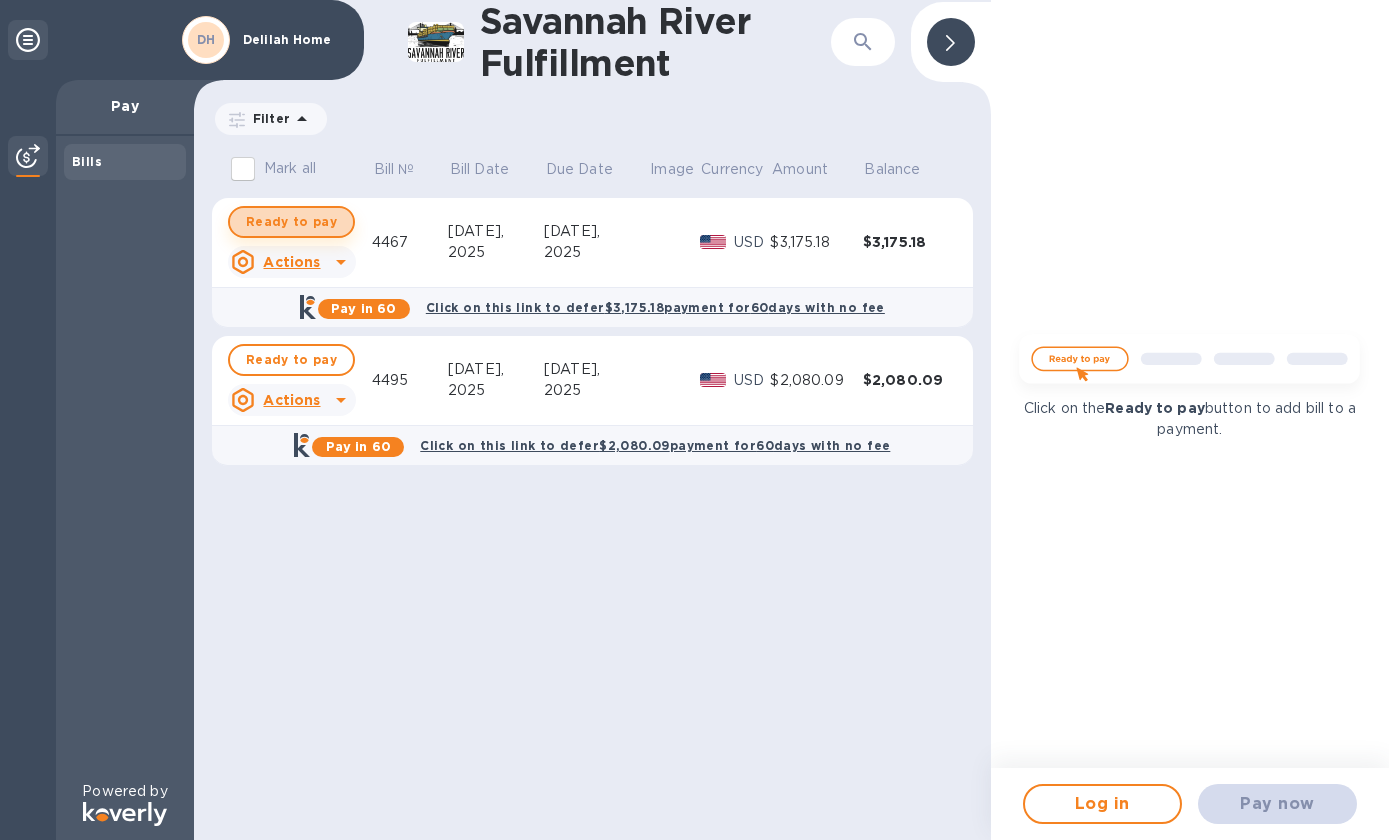 click on "Ready to pay" at bounding box center (291, 222) 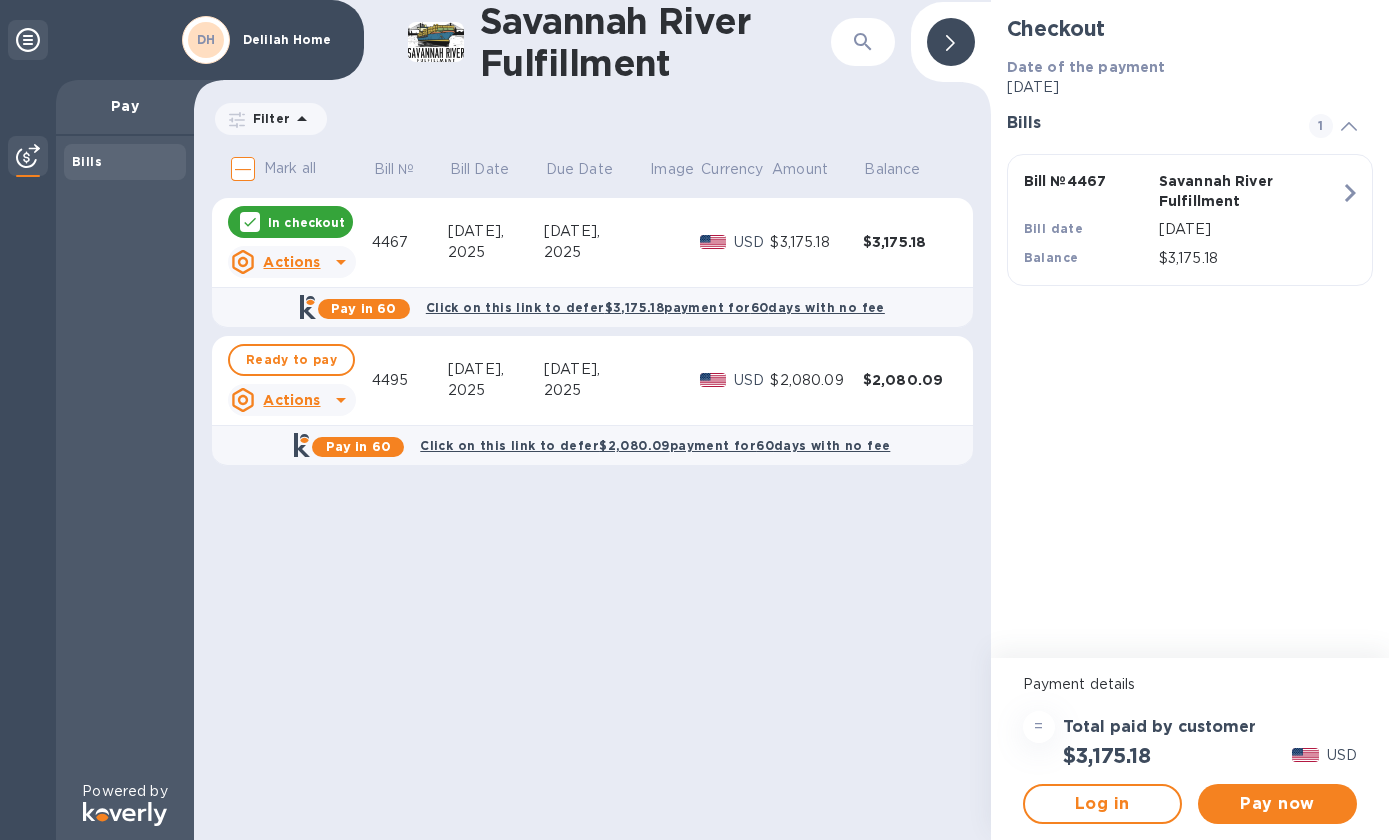 click at bounding box center (951, 42) 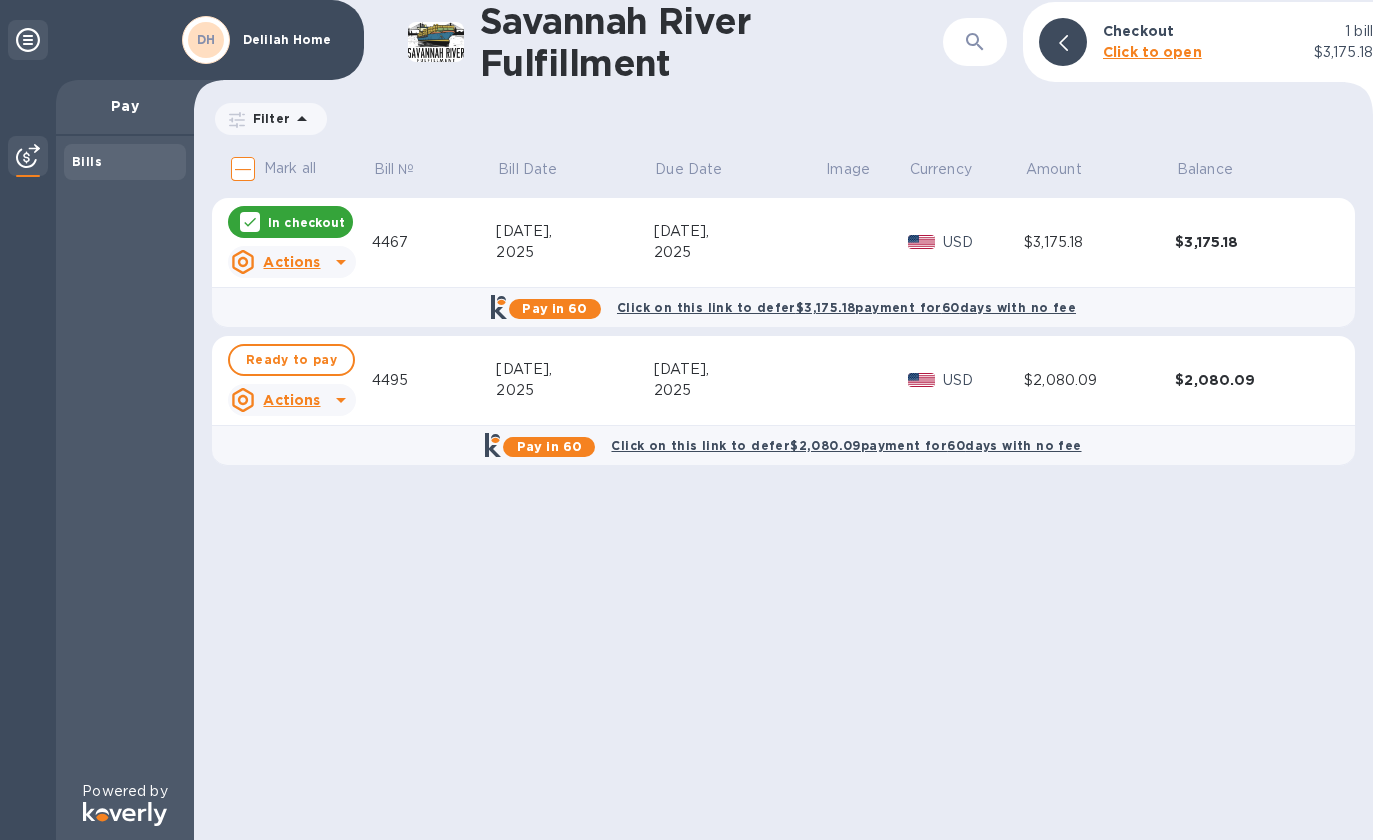 click on "Click to open" at bounding box center (1152, 52) 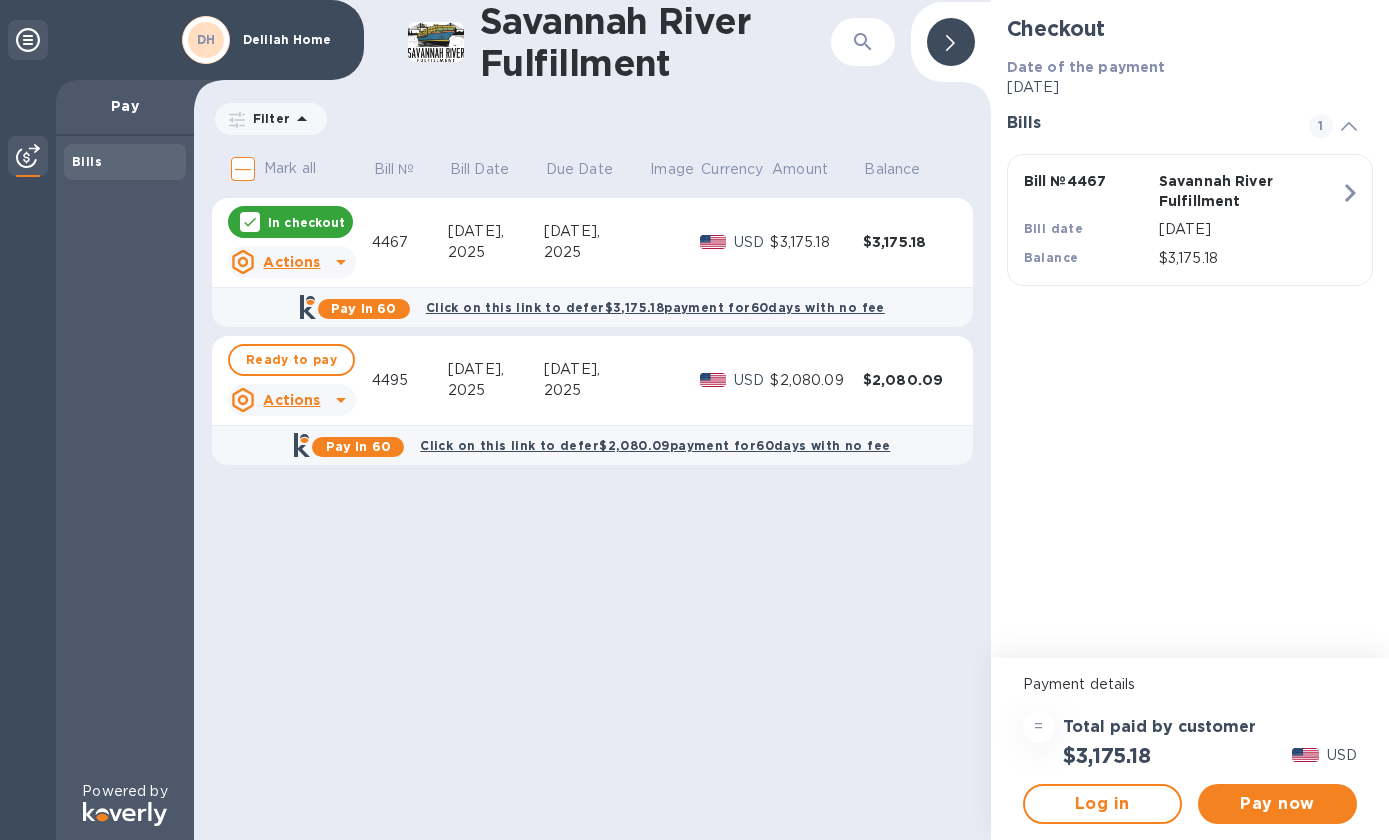 click on "Savannah River Fulfillment" at bounding box center [1222, 191] 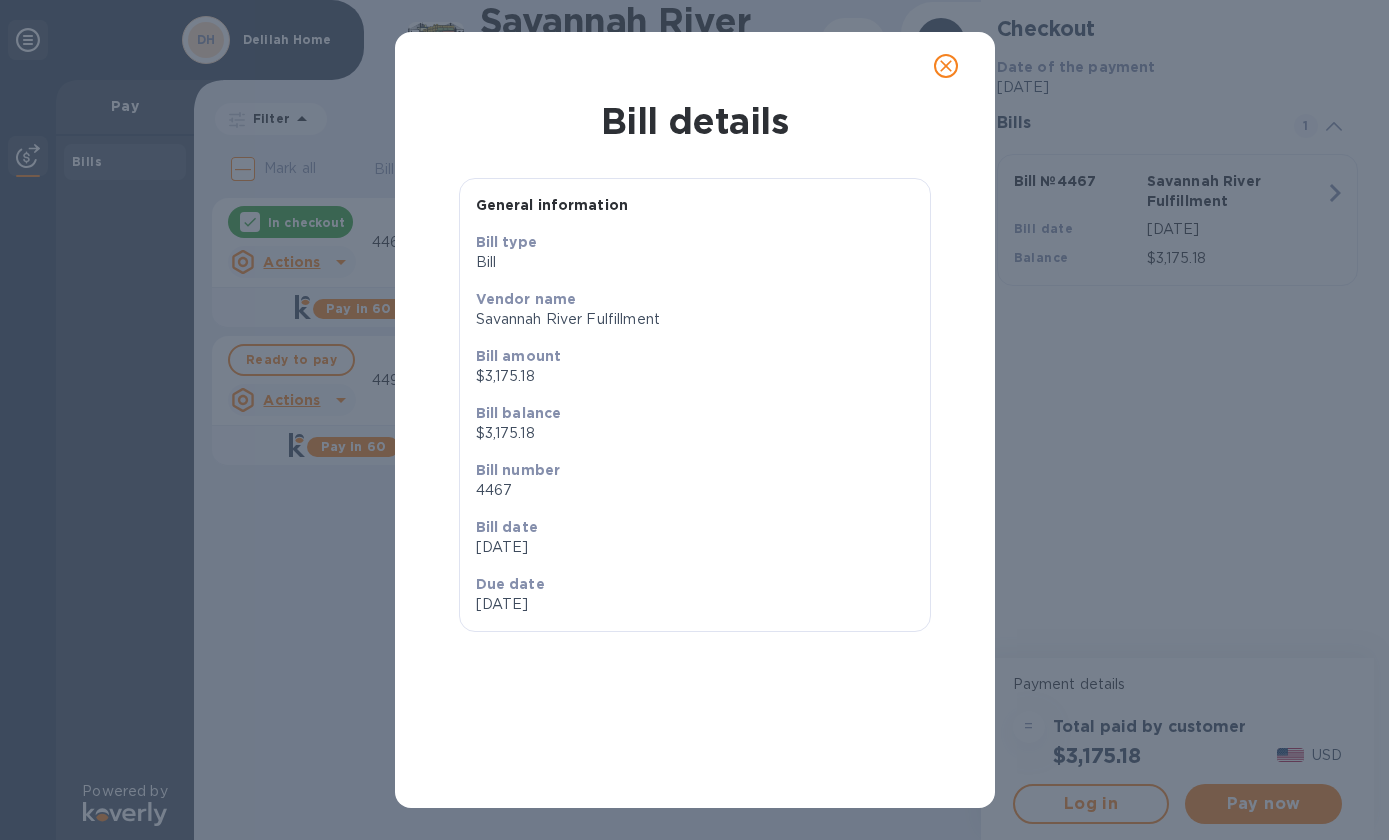 click 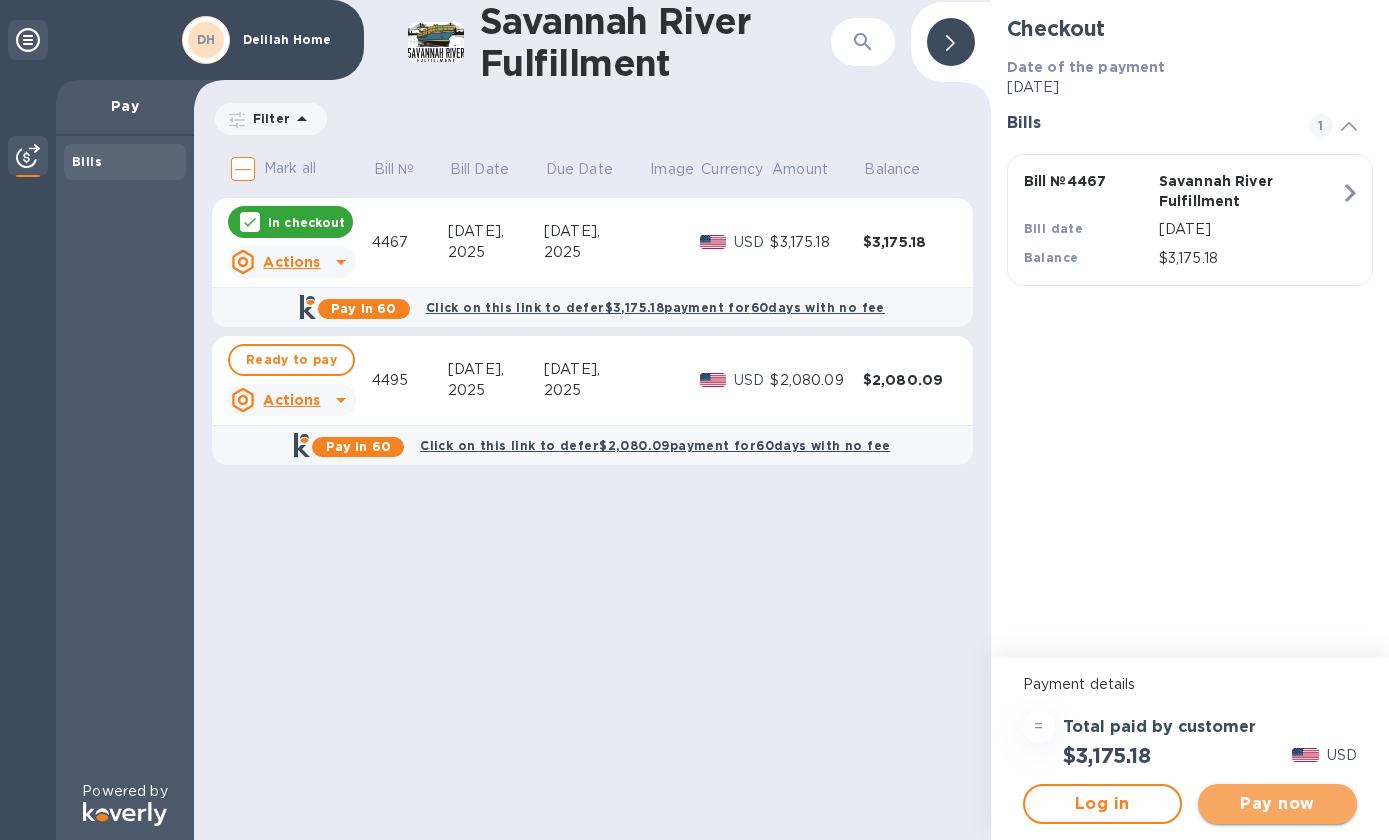 click on "Pay now" at bounding box center (1277, 804) 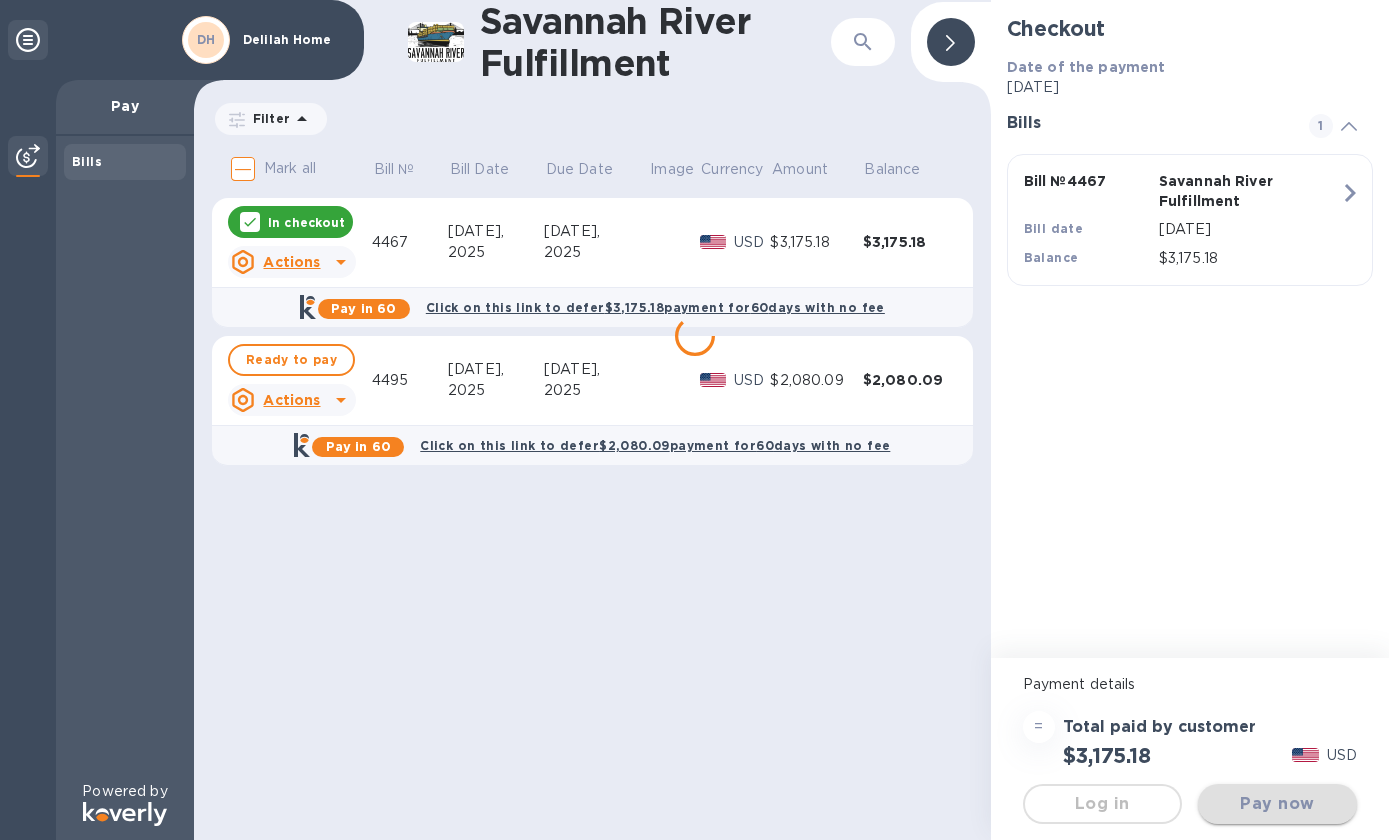 scroll, scrollTop: 0, scrollLeft: 0, axis: both 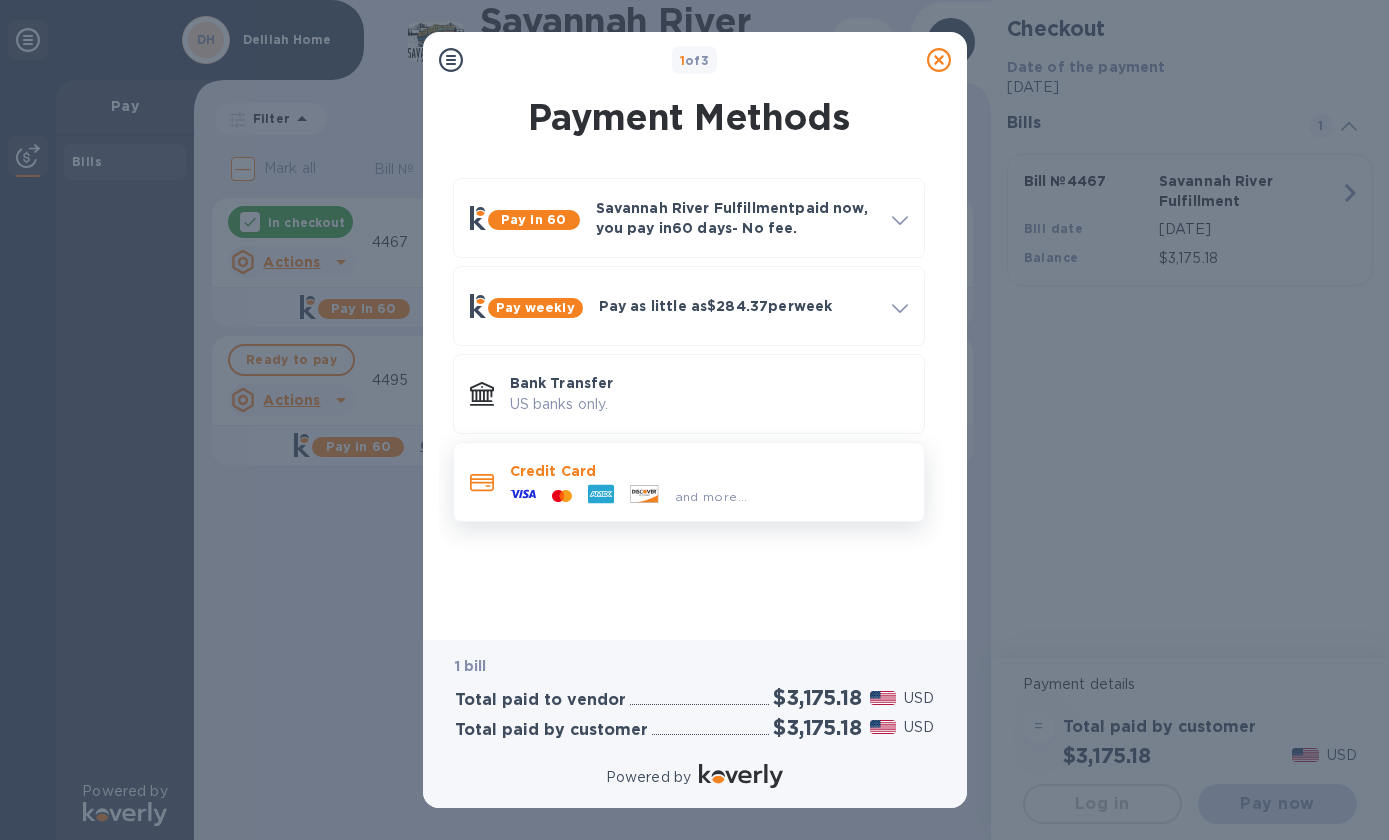click on "Credit Card" at bounding box center (709, 471) 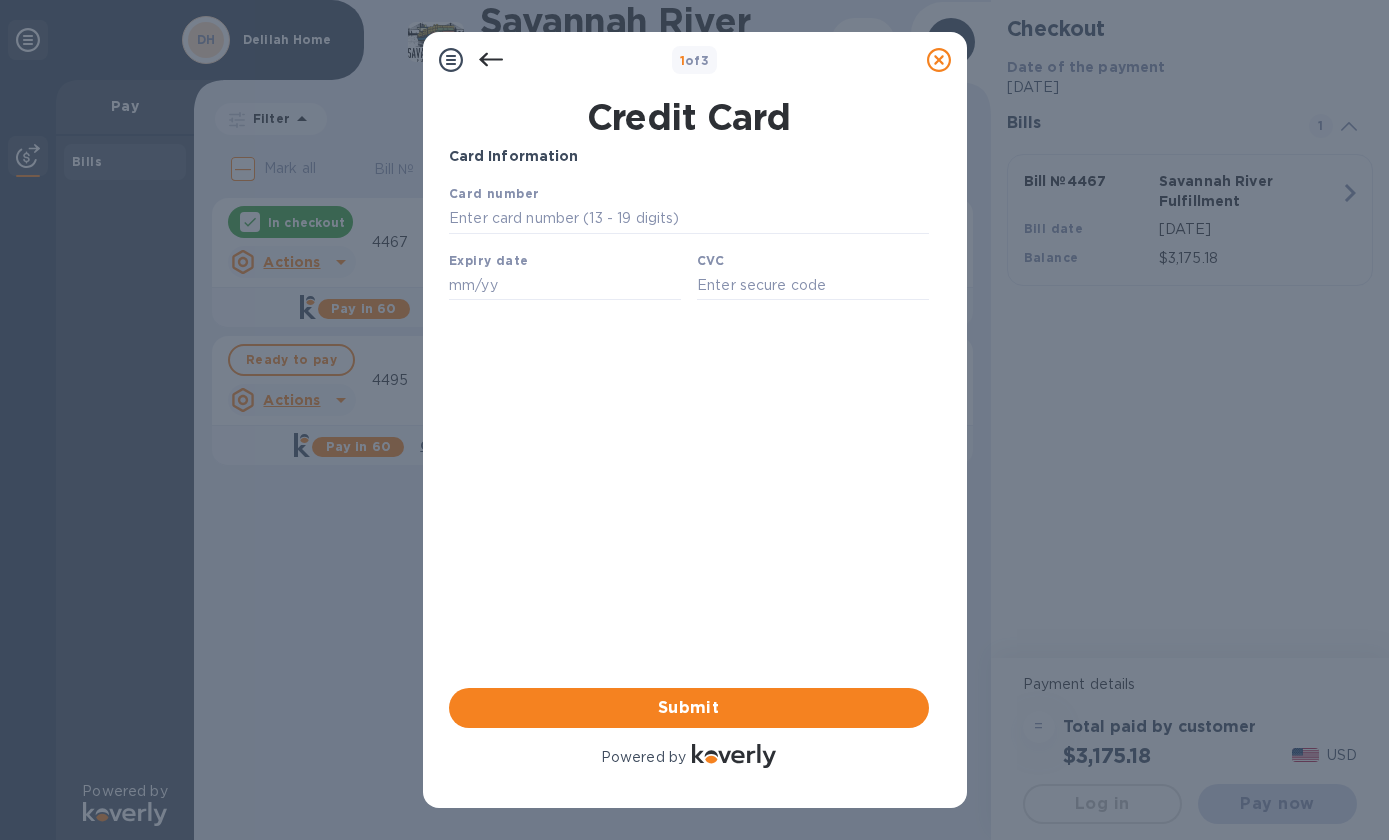 scroll, scrollTop: 0, scrollLeft: 0, axis: both 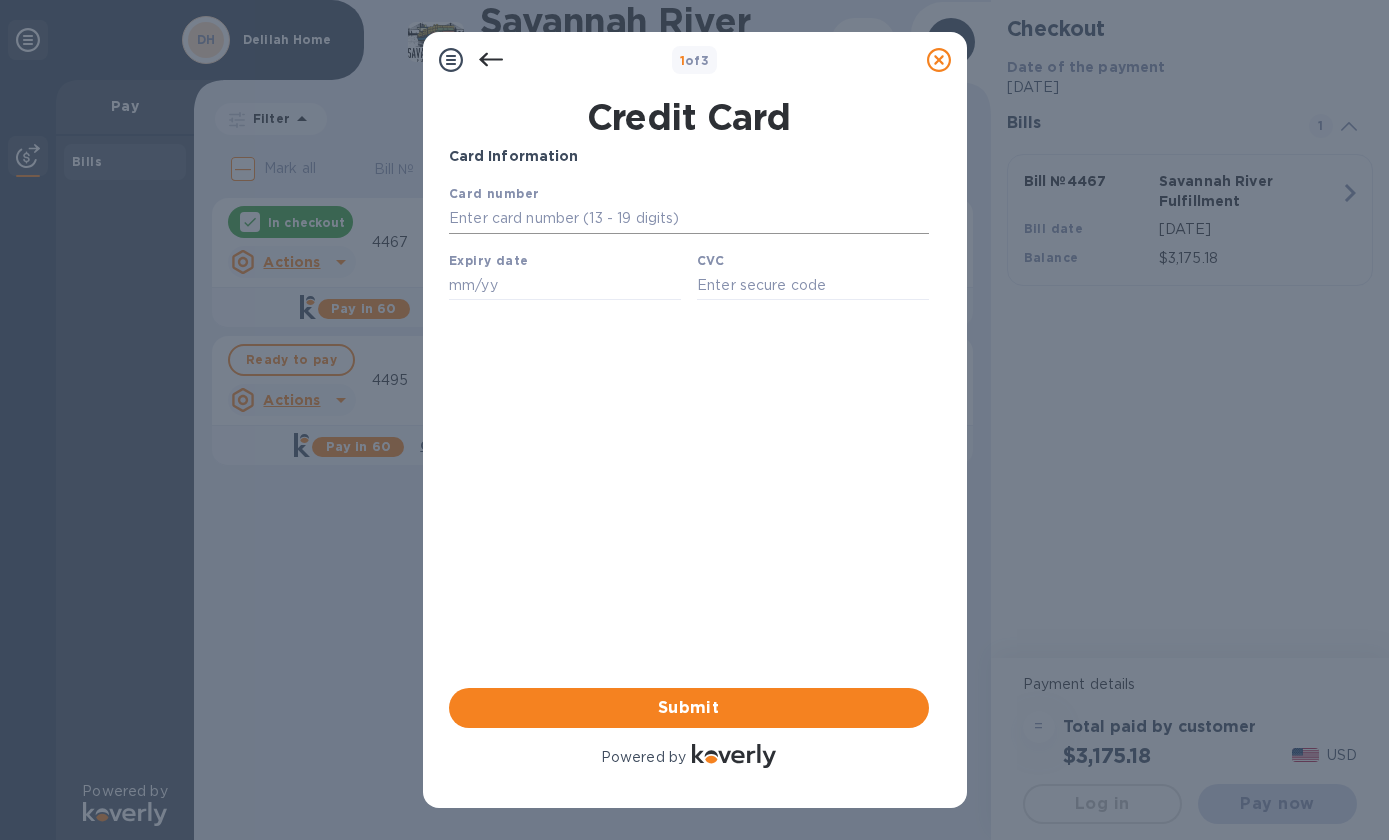 click at bounding box center [688, 219] 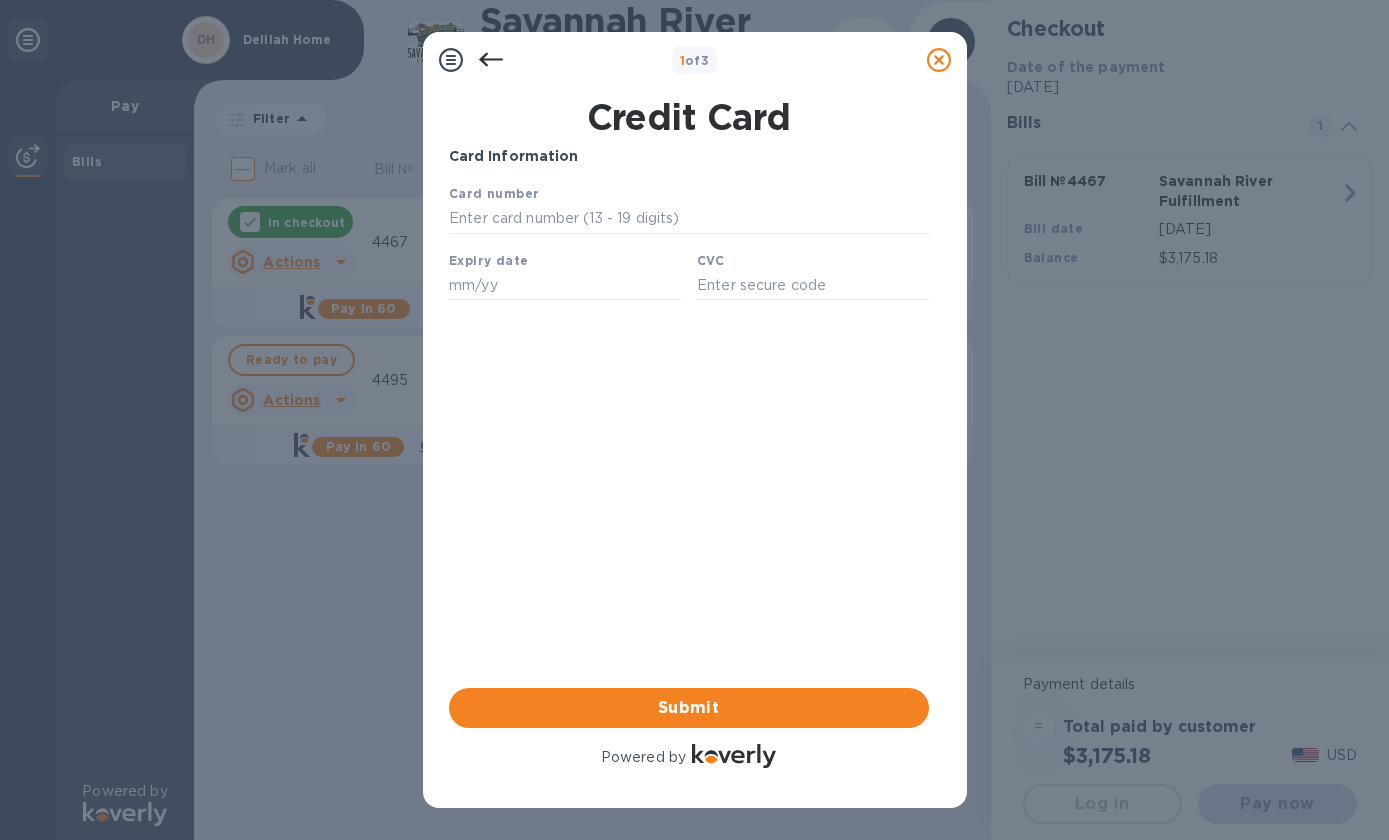 click 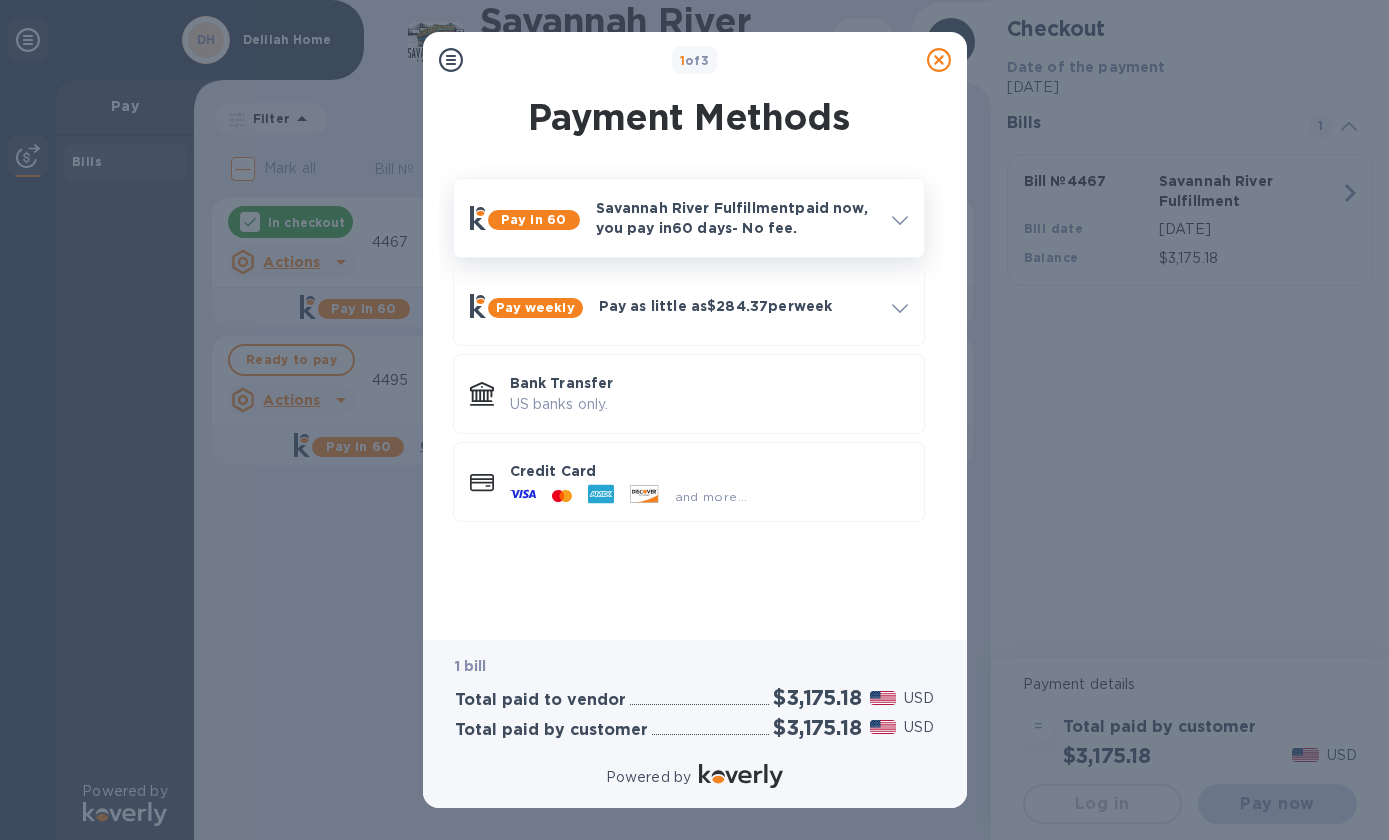 click on "Savannah River Fulfillment  paid now, you pay in  60 days  - No fee." at bounding box center (736, 218) 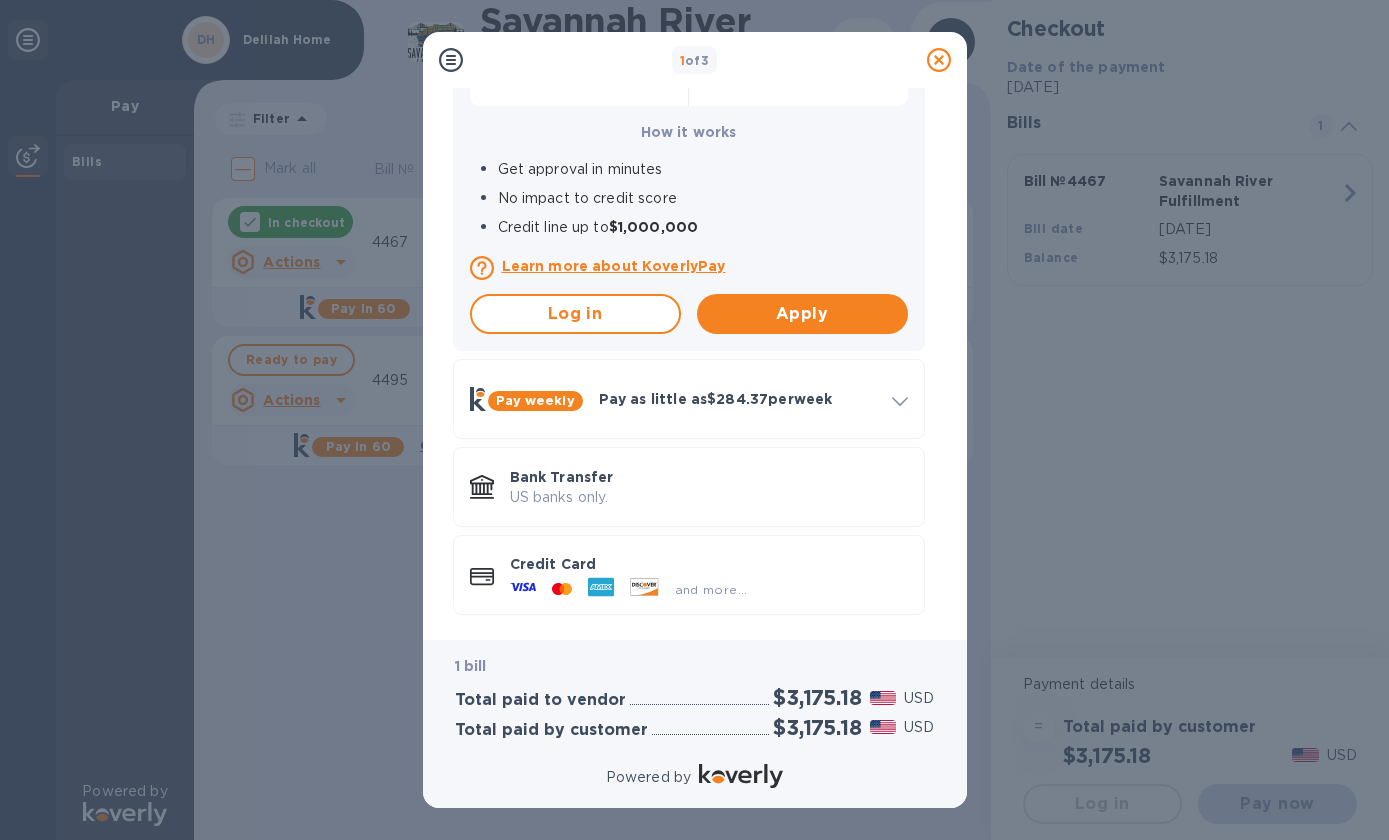 scroll, scrollTop: 360, scrollLeft: 0, axis: vertical 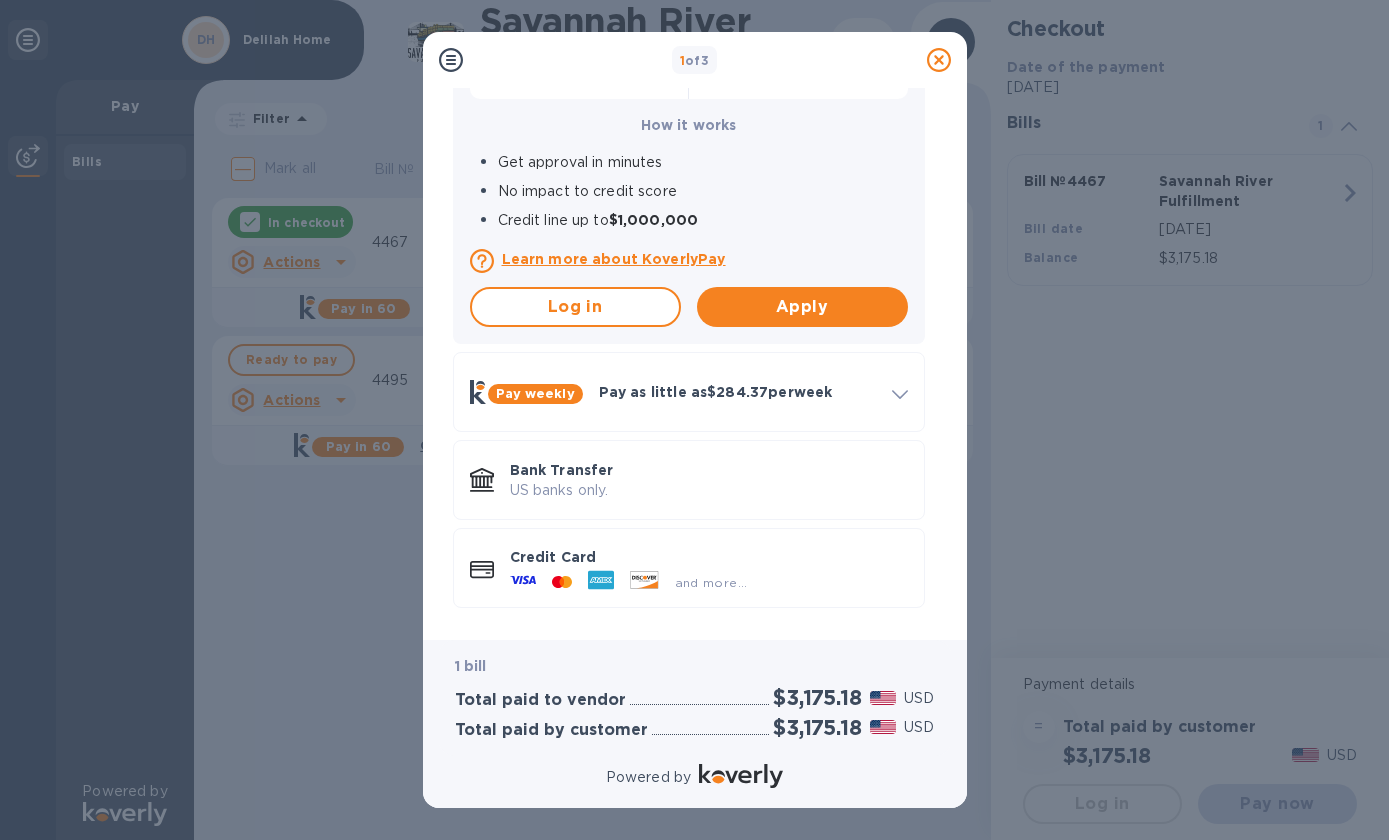 click 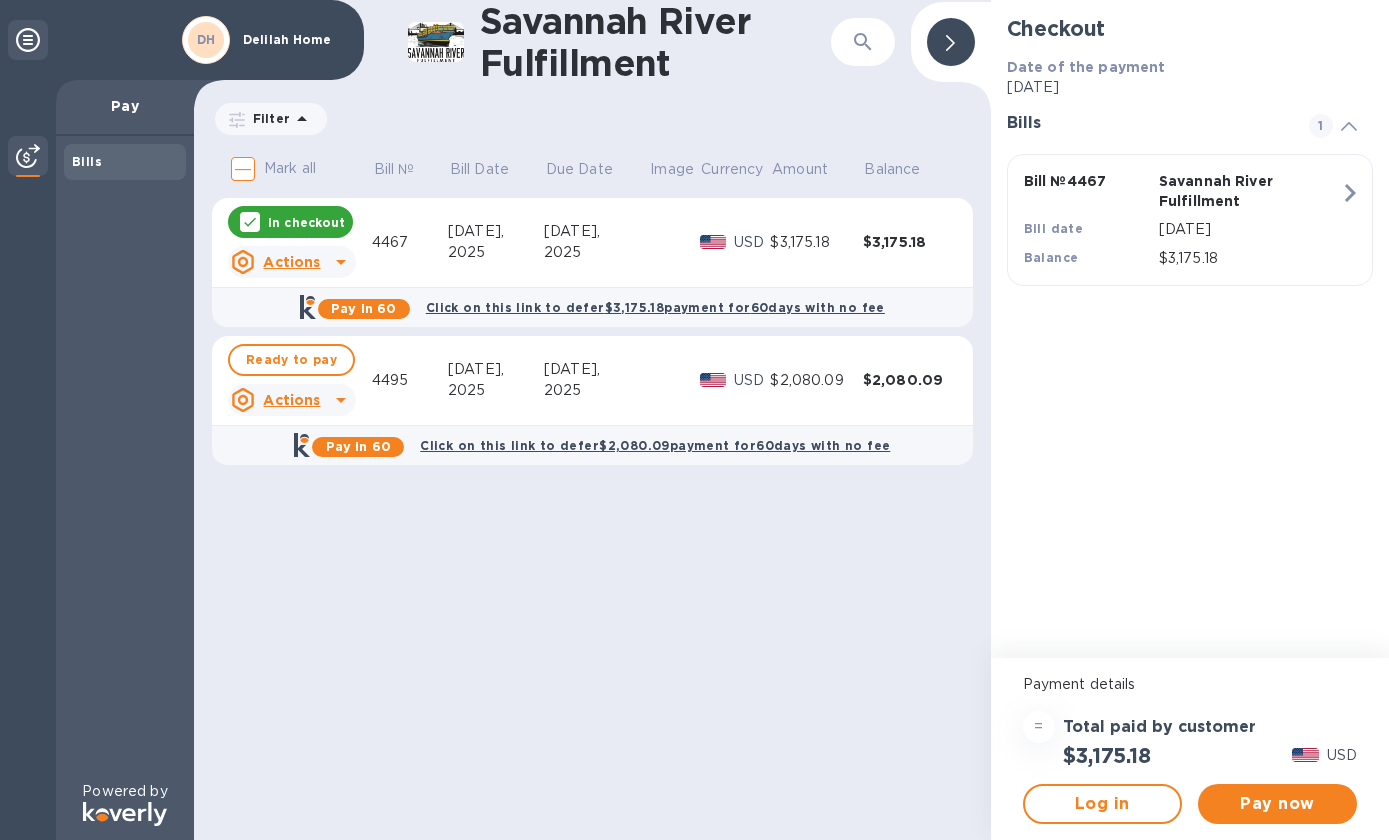 drag, startPoint x: 1288, startPoint y: 812, endPoint x: 1299, endPoint y: 479, distance: 333.18164 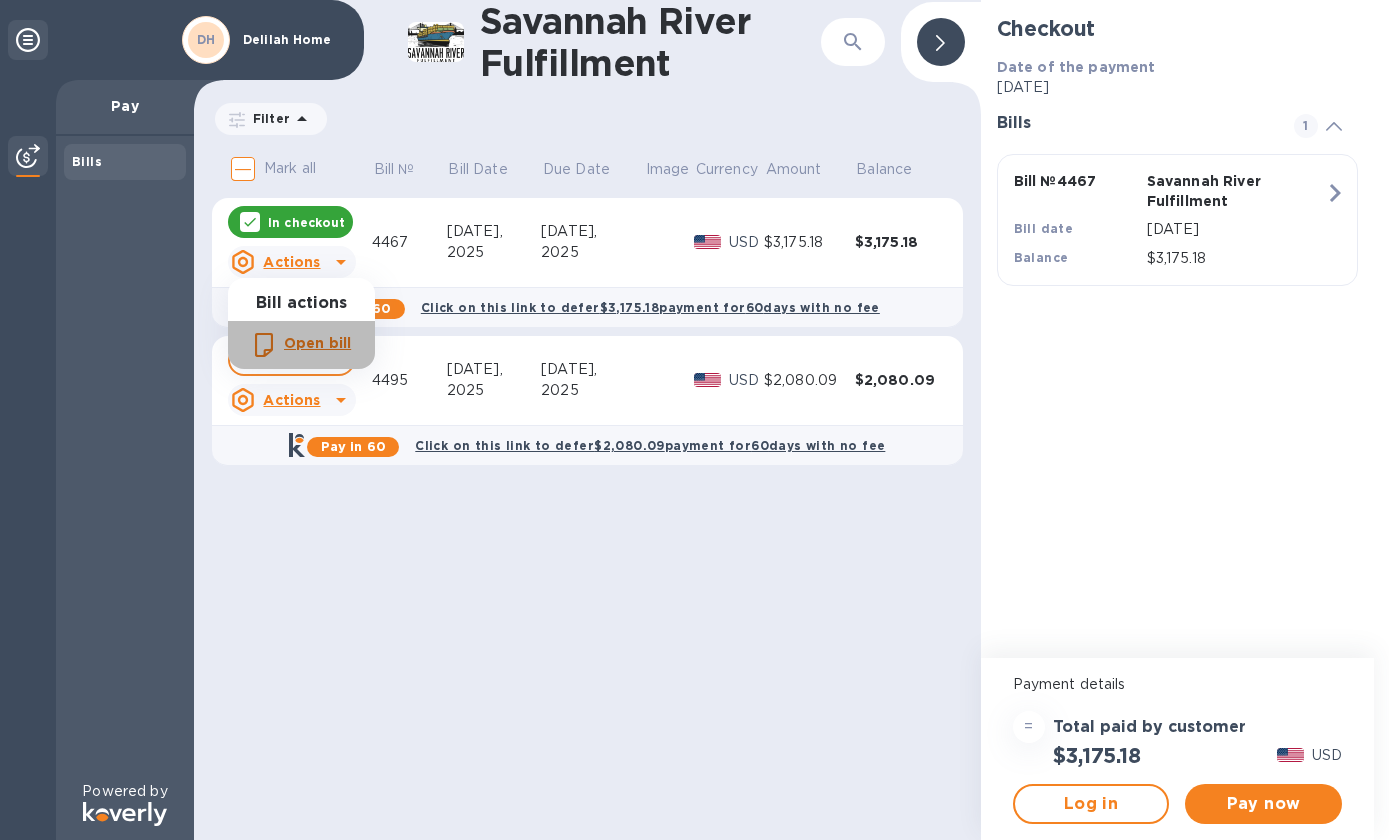 click on "Open bill" at bounding box center [317, 343] 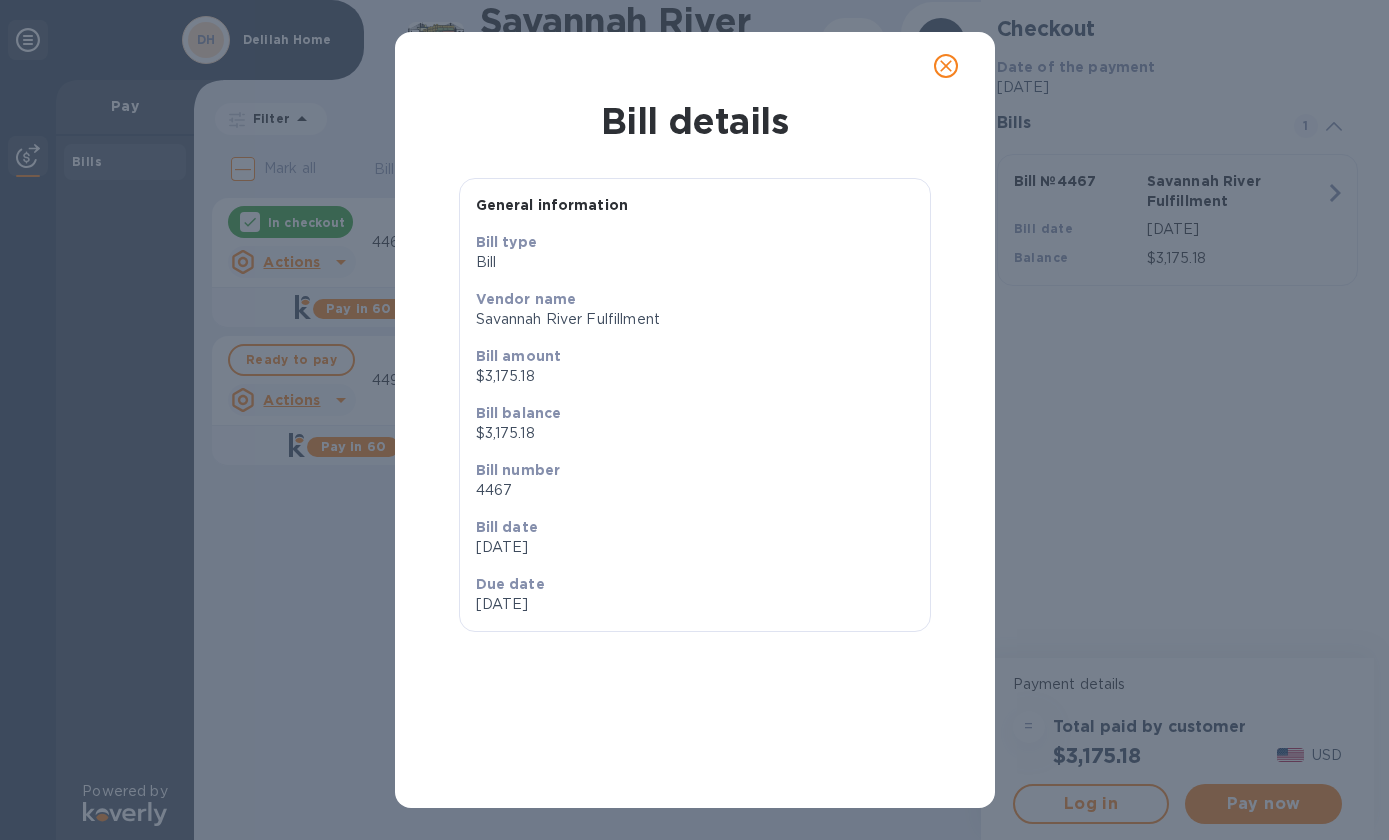 click 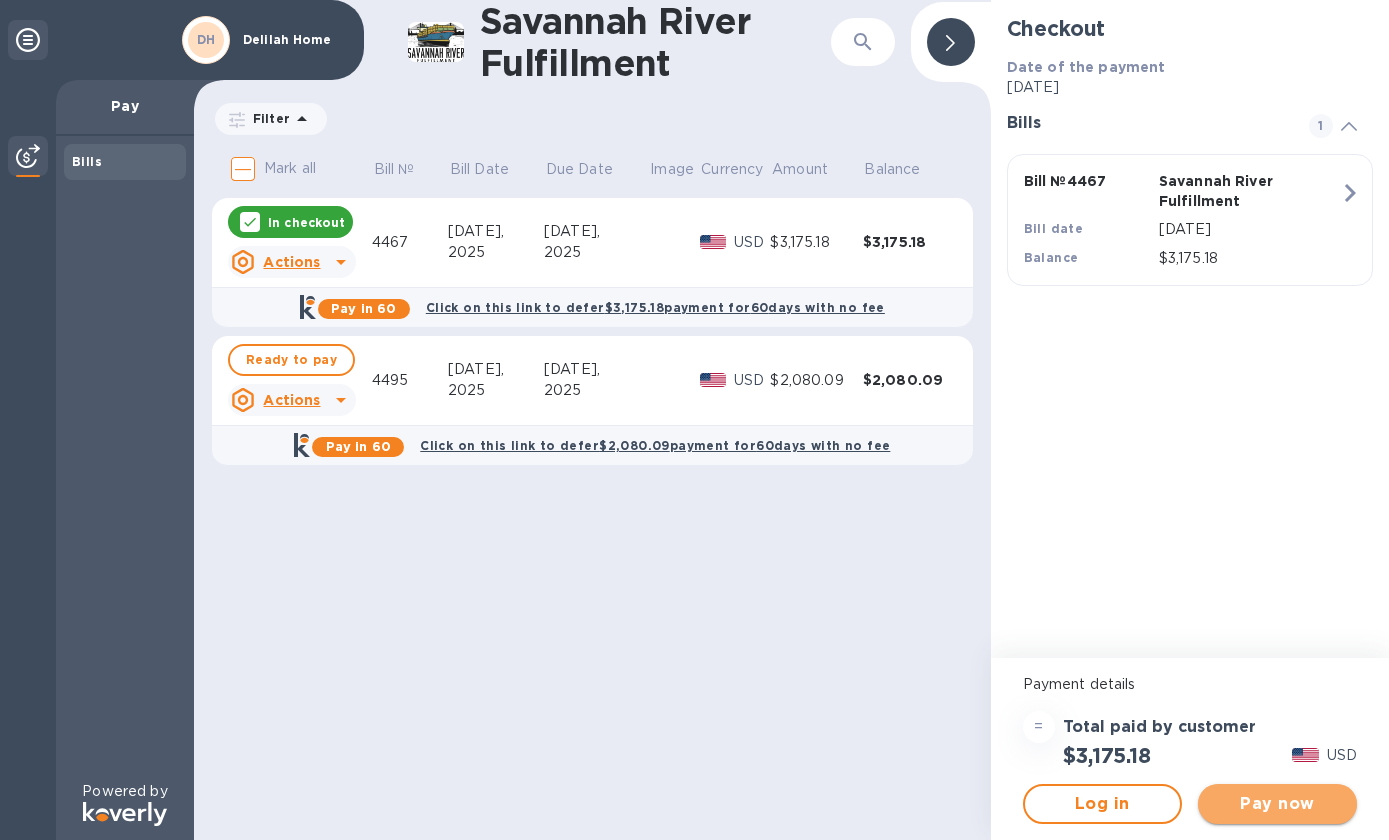 click on "Pay now" at bounding box center [1277, 804] 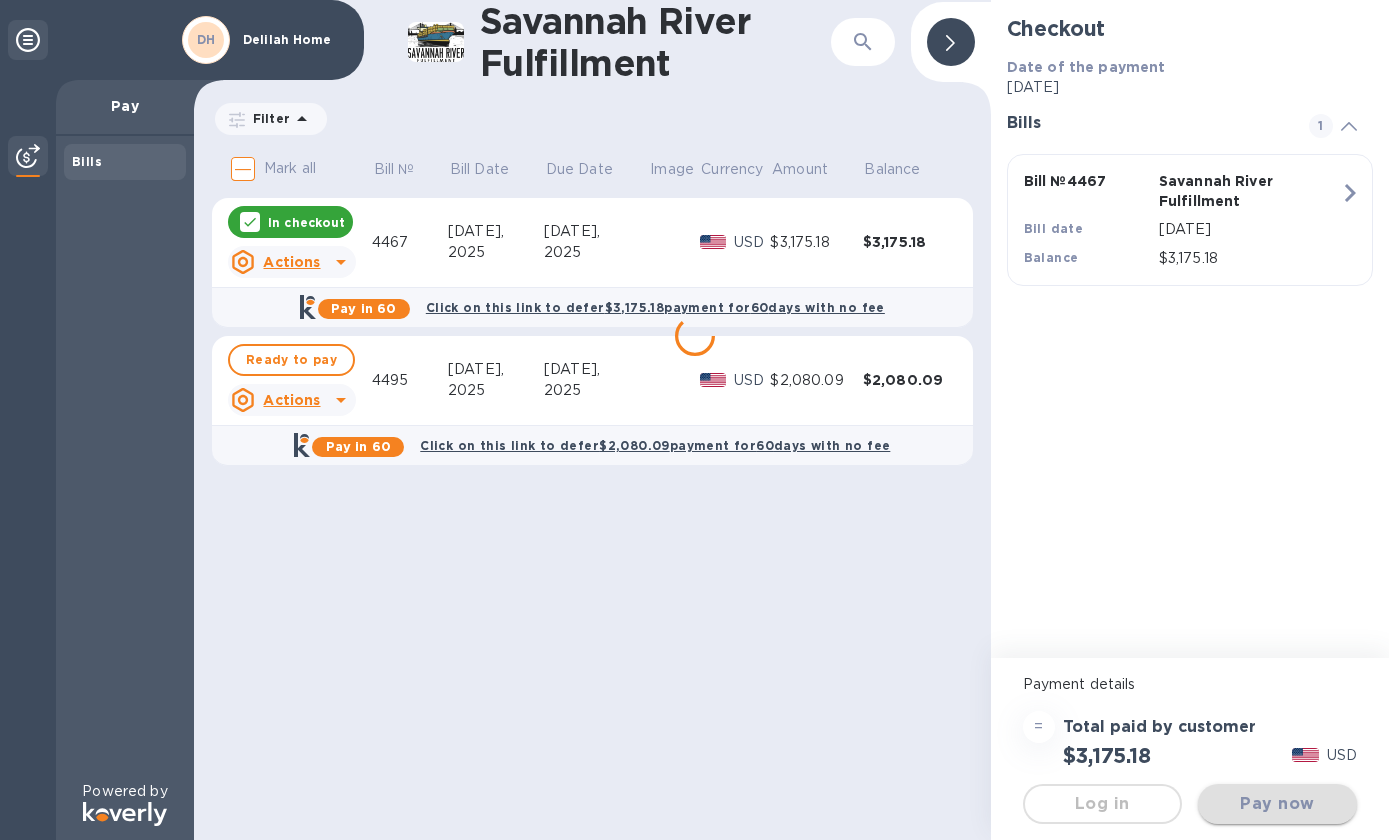scroll, scrollTop: 0, scrollLeft: 0, axis: both 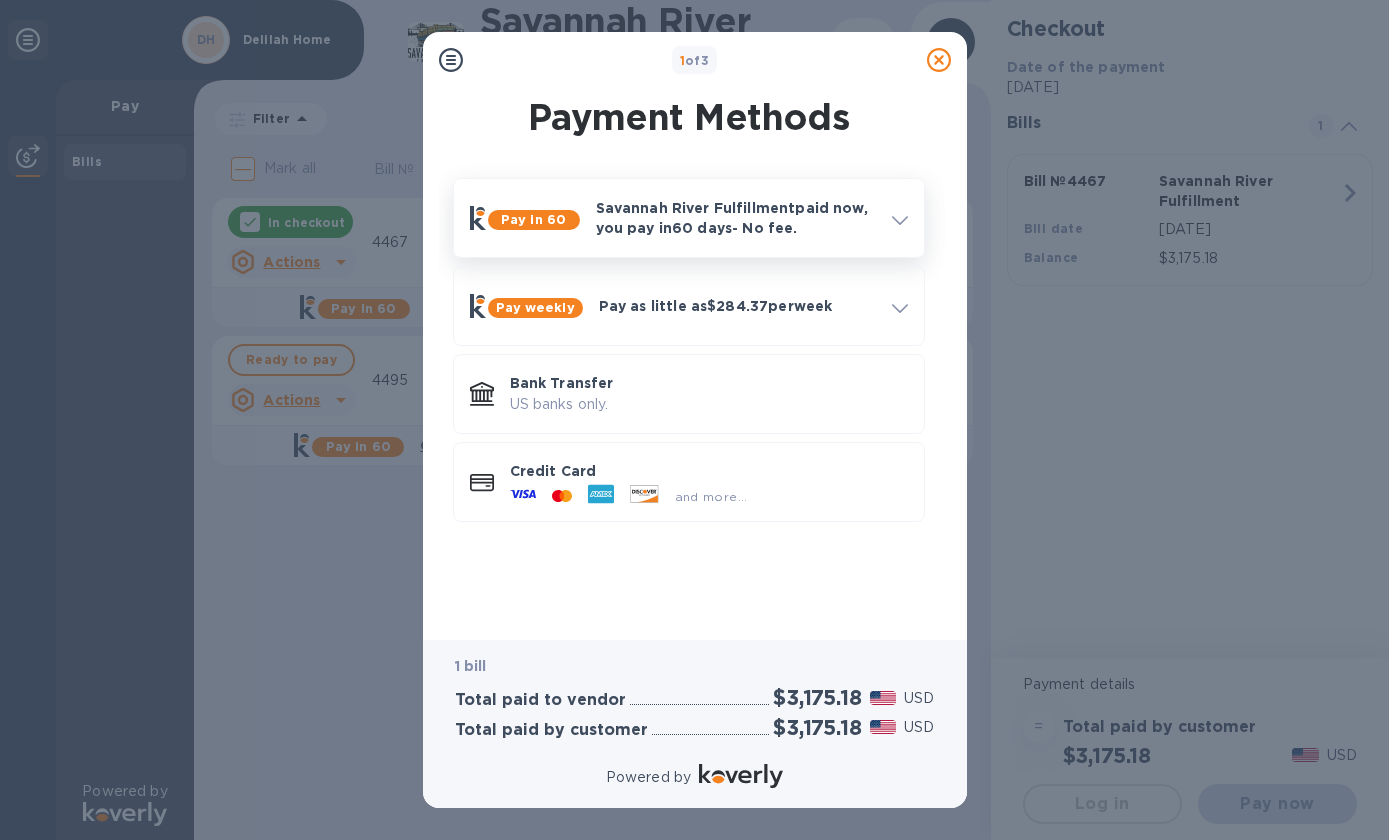 click on "Savannah River Fulfillment  paid now, you pay in  60 days  - No fee." at bounding box center (736, 218) 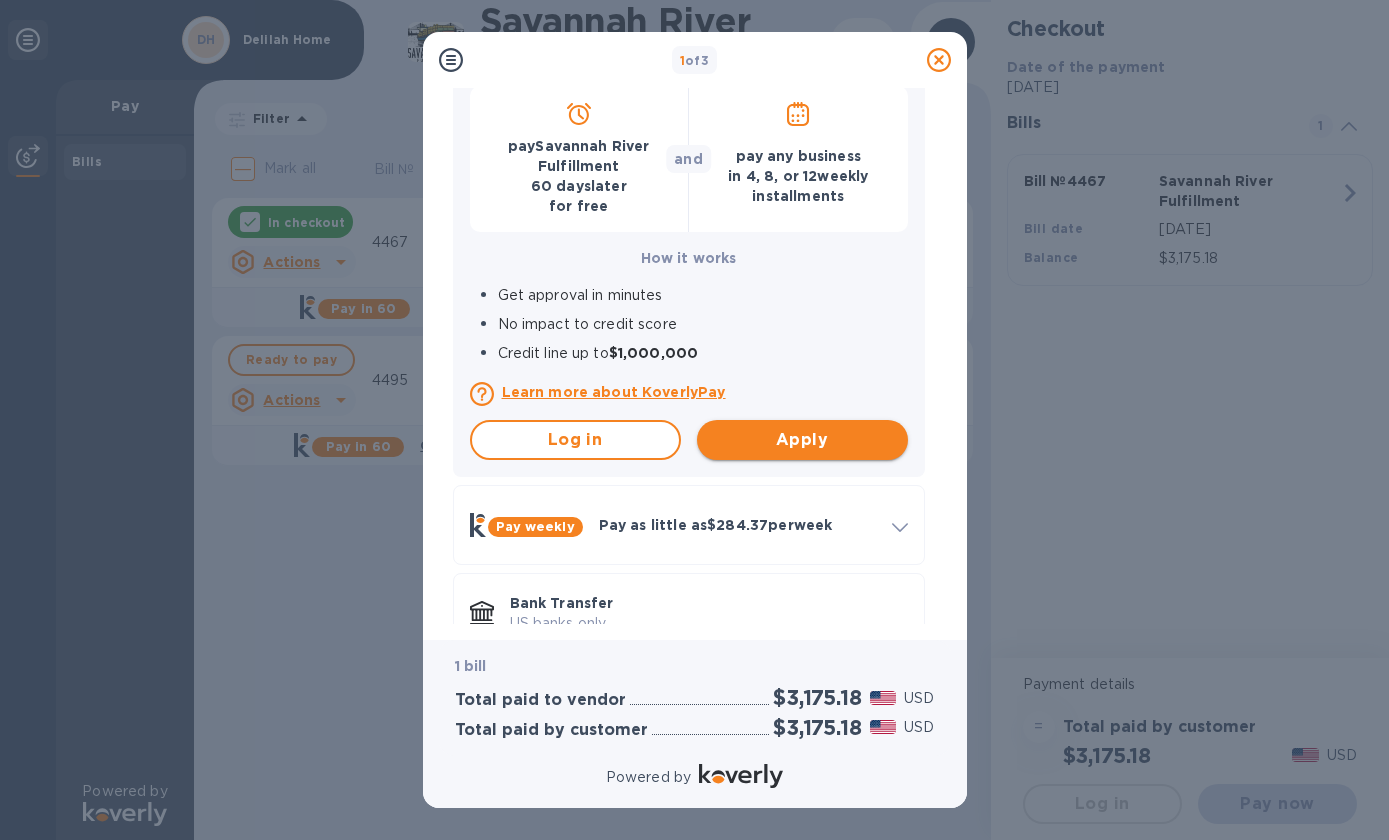 scroll, scrollTop: 234, scrollLeft: 0, axis: vertical 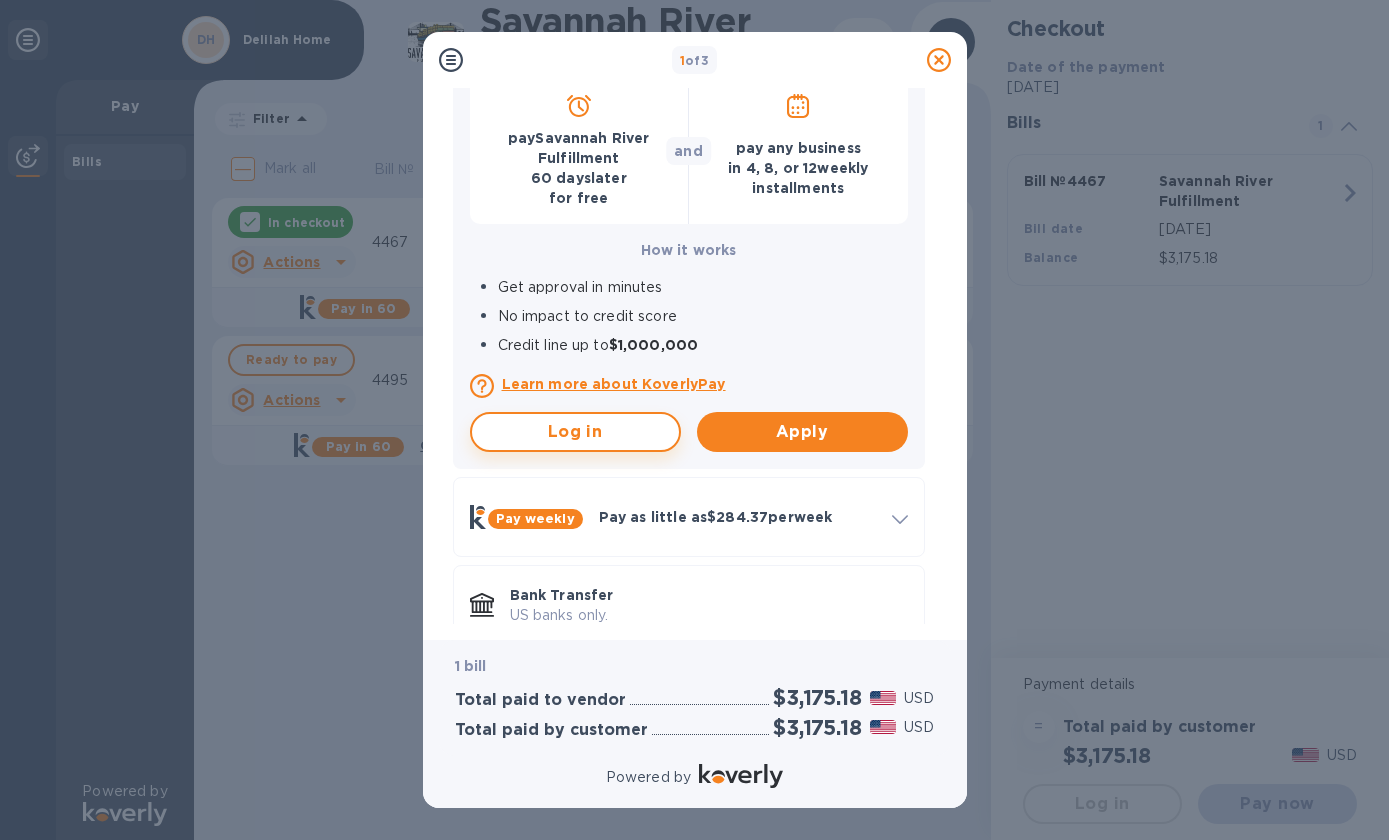 click on "Log in" at bounding box center (575, 432) 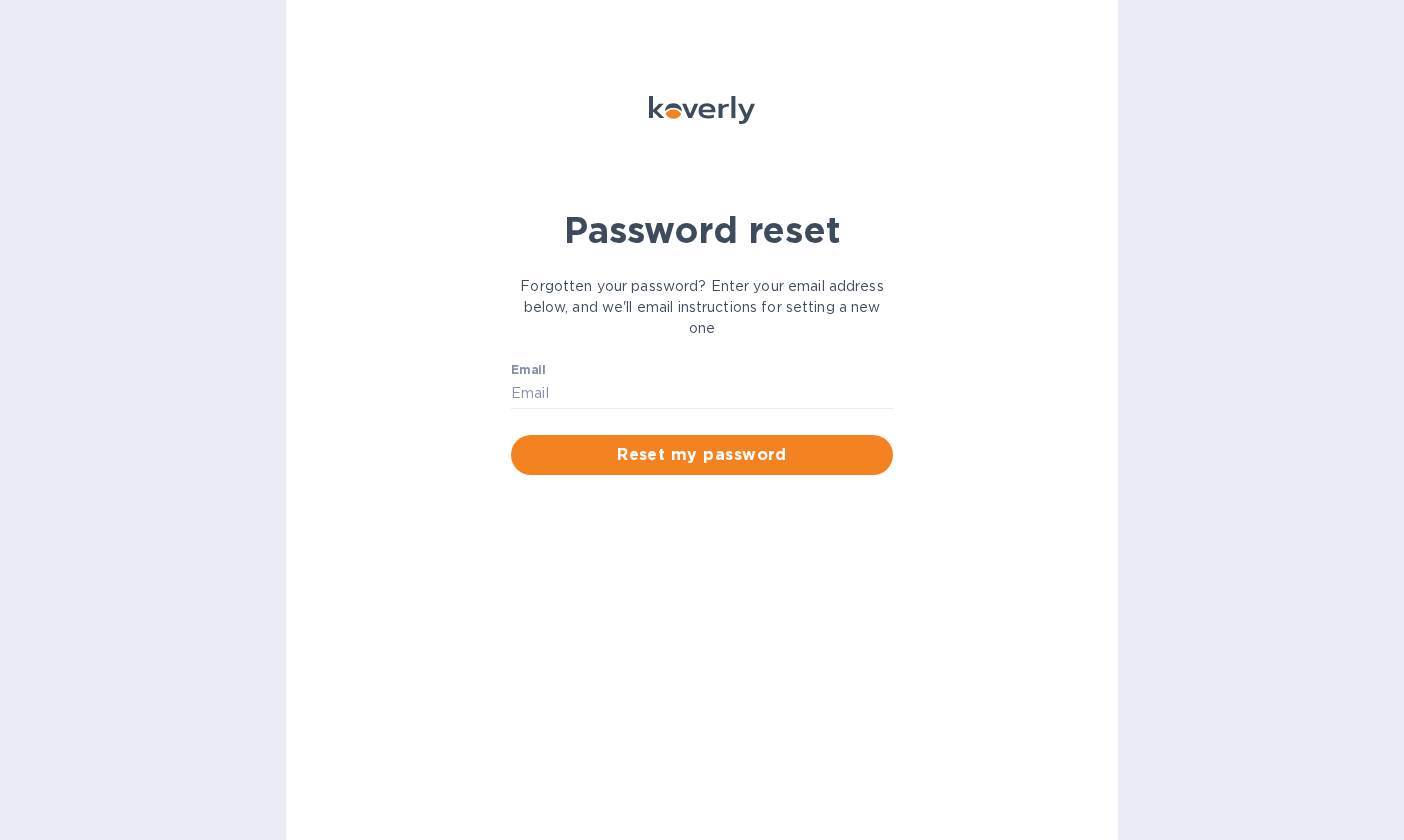 scroll, scrollTop: 0, scrollLeft: 0, axis: both 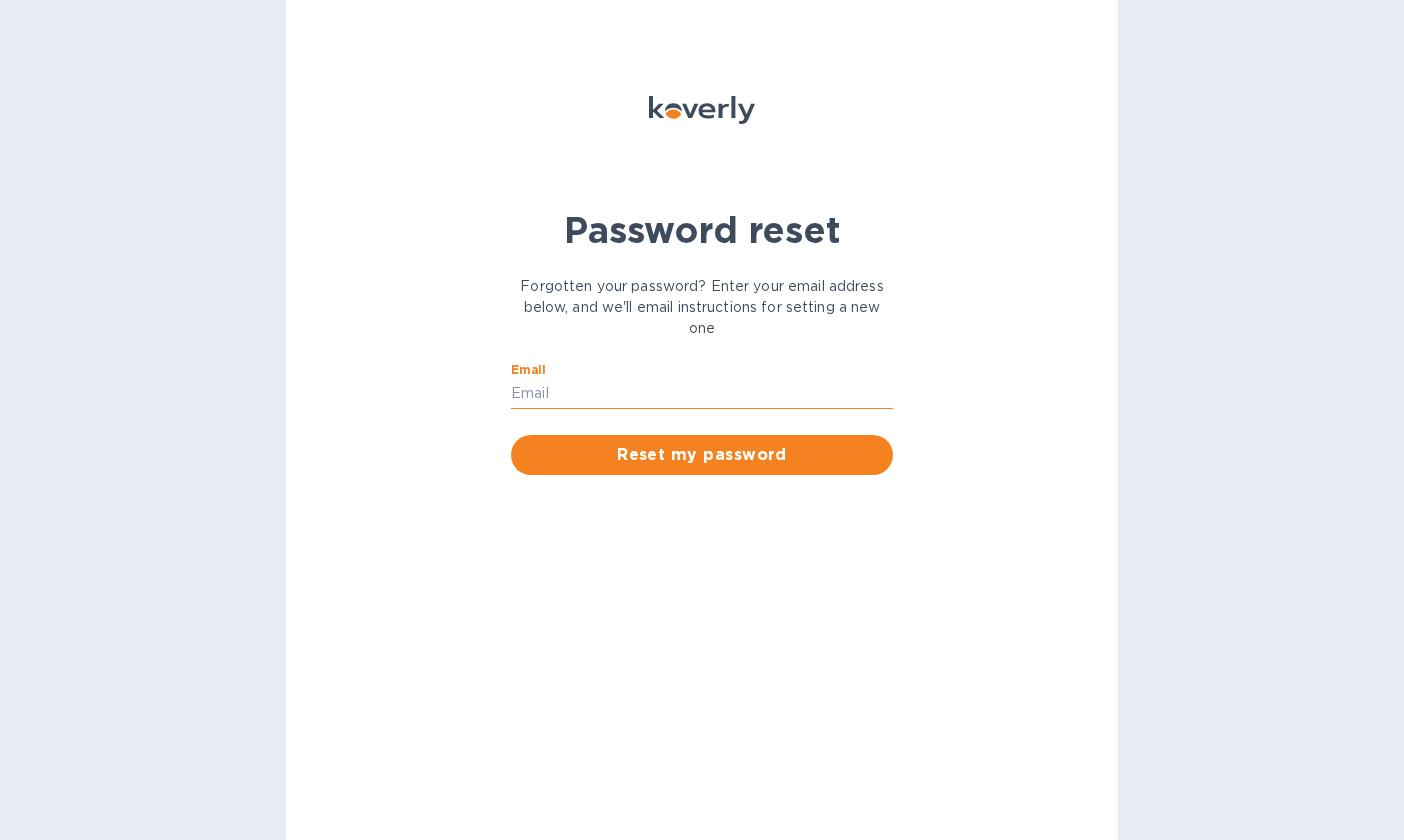 click on "Email" at bounding box center (702, 394) 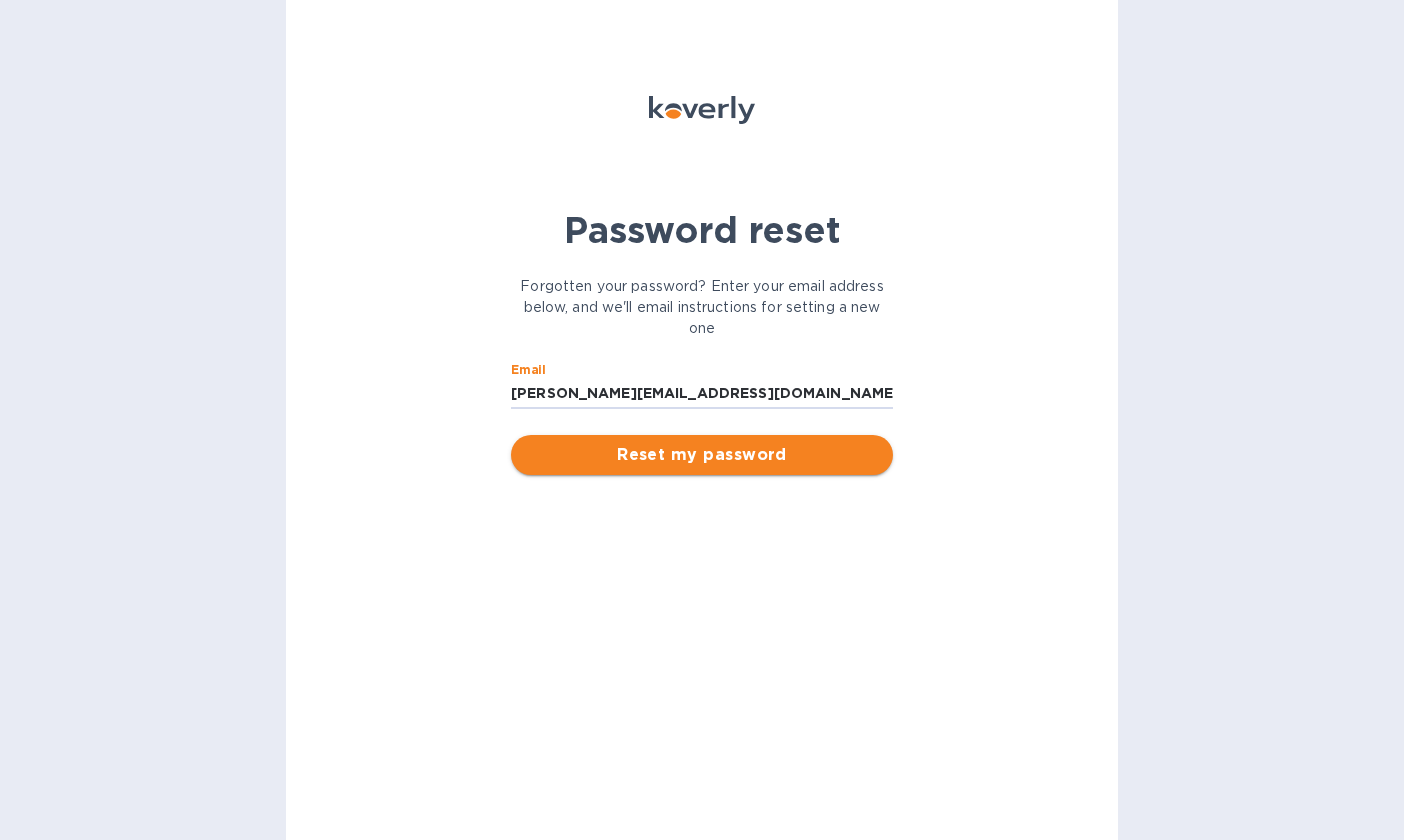 type on "[PERSON_NAME][EMAIL_ADDRESS][DOMAIN_NAME]" 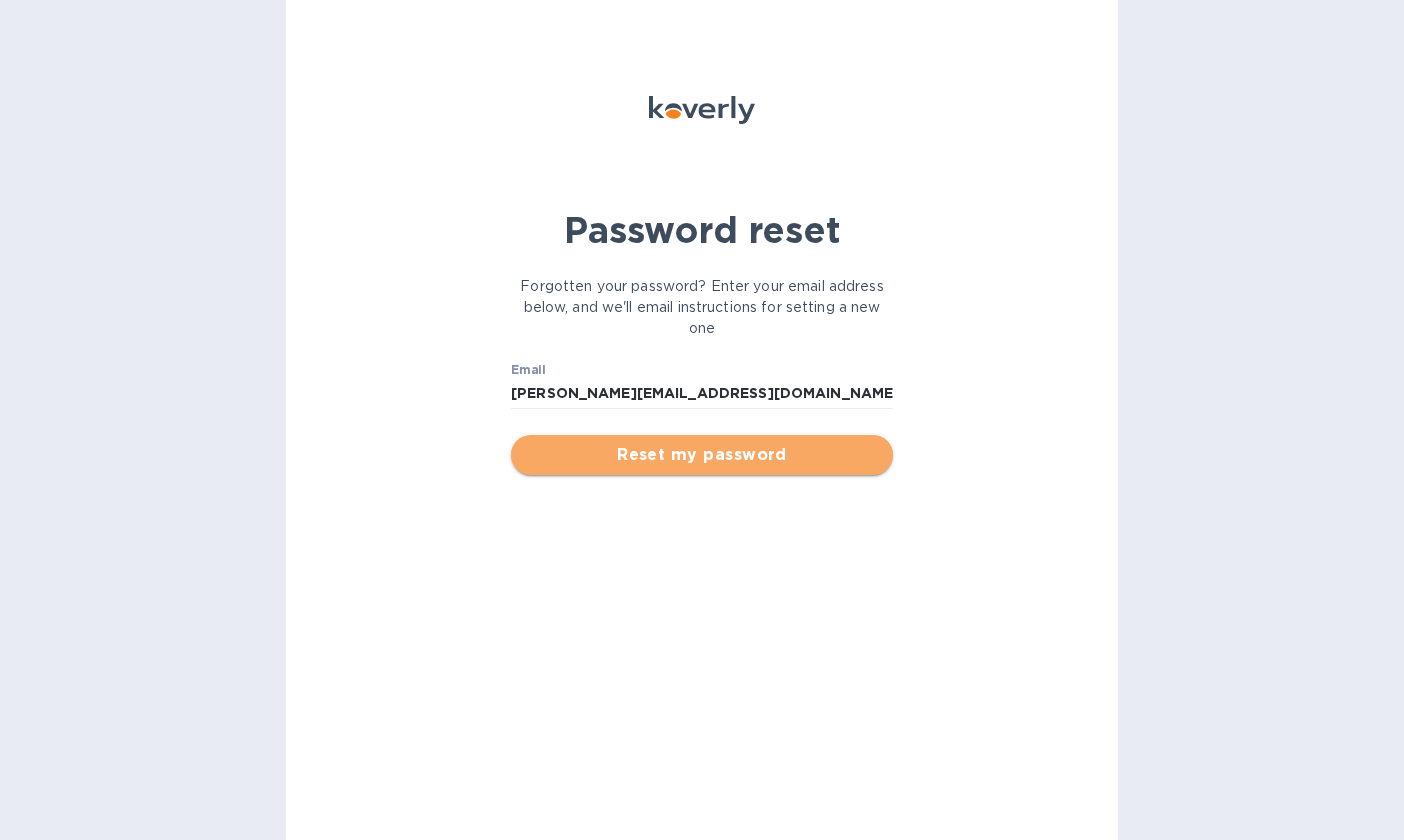 click on "Reset my password" at bounding box center (702, 455) 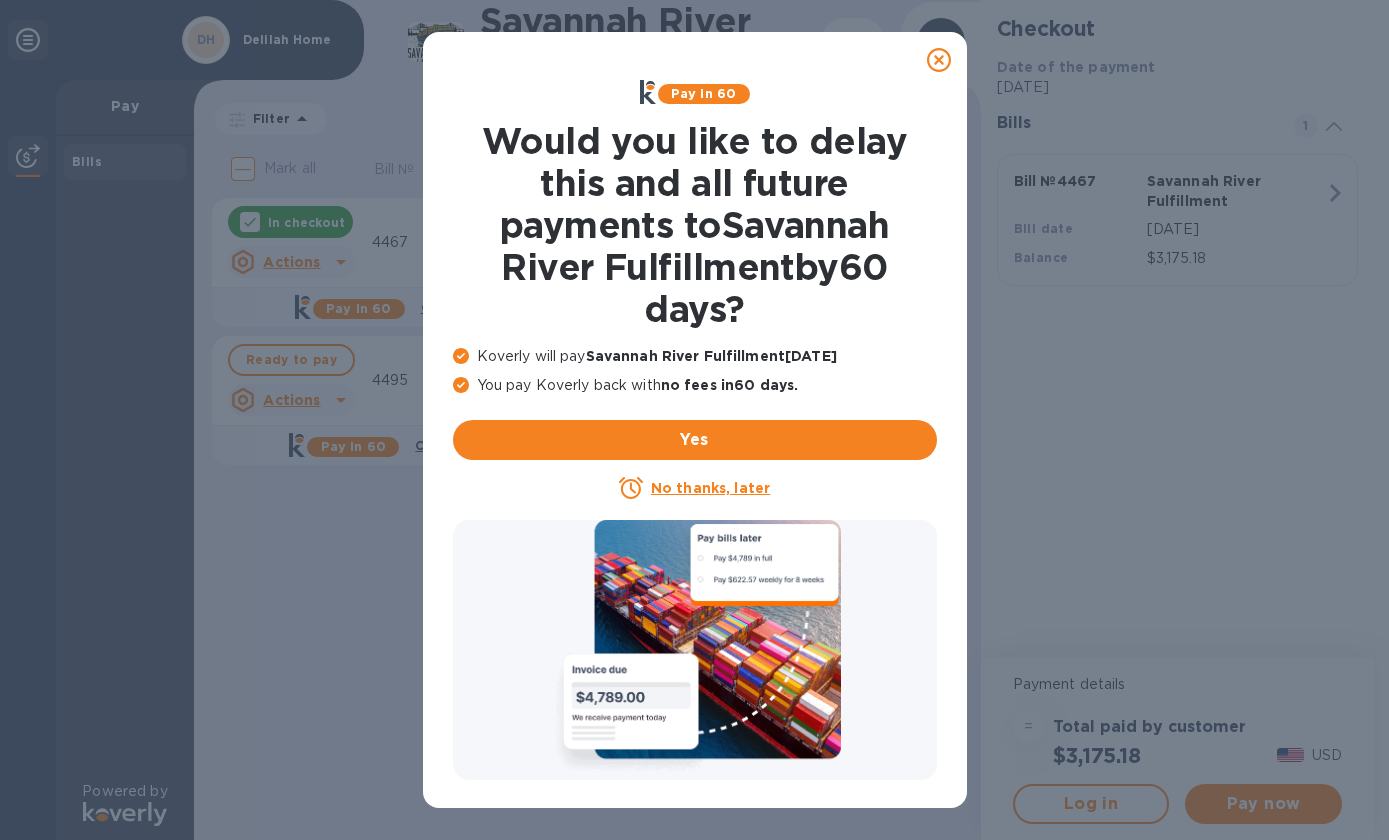 scroll, scrollTop: 1, scrollLeft: 0, axis: vertical 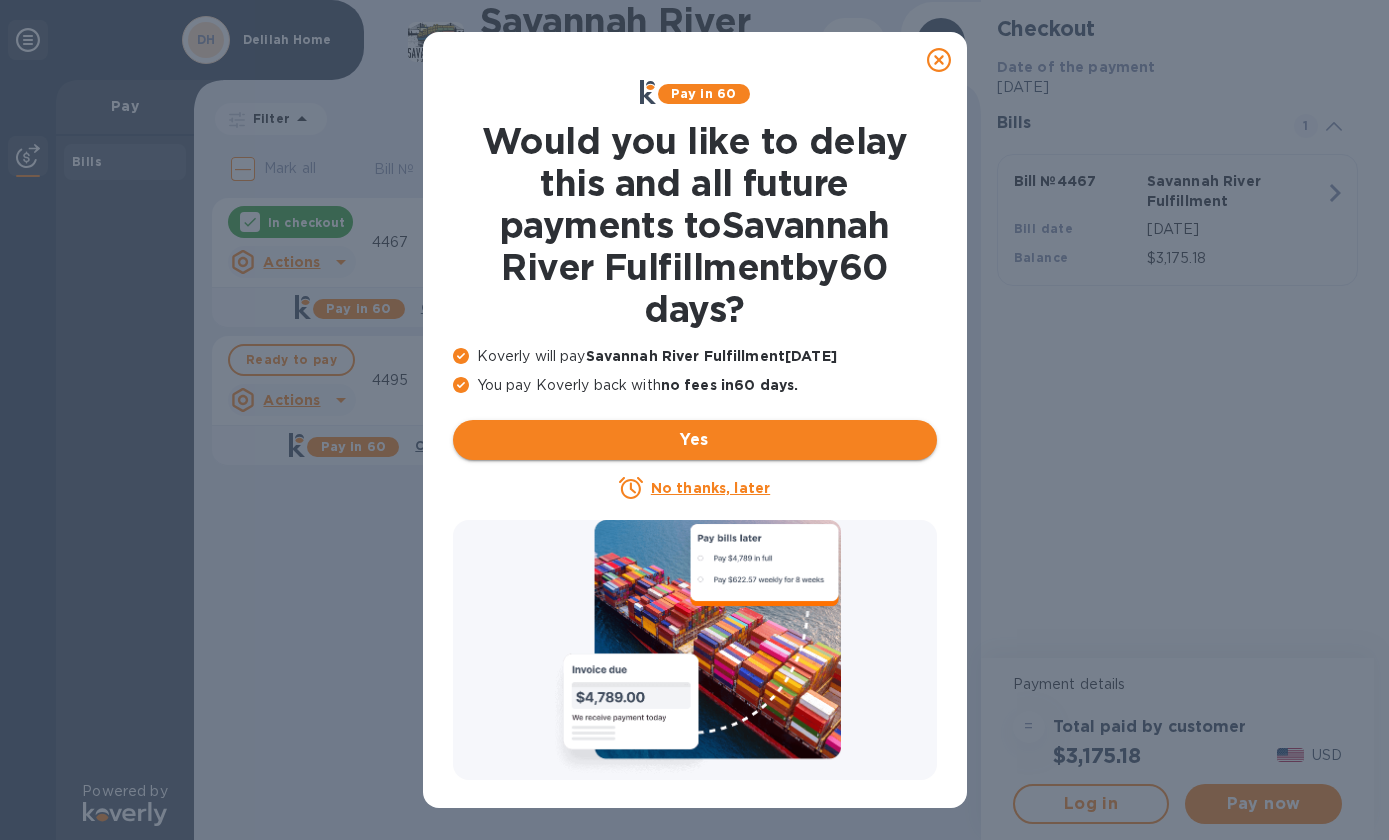 click on "Yes" at bounding box center (695, 440) 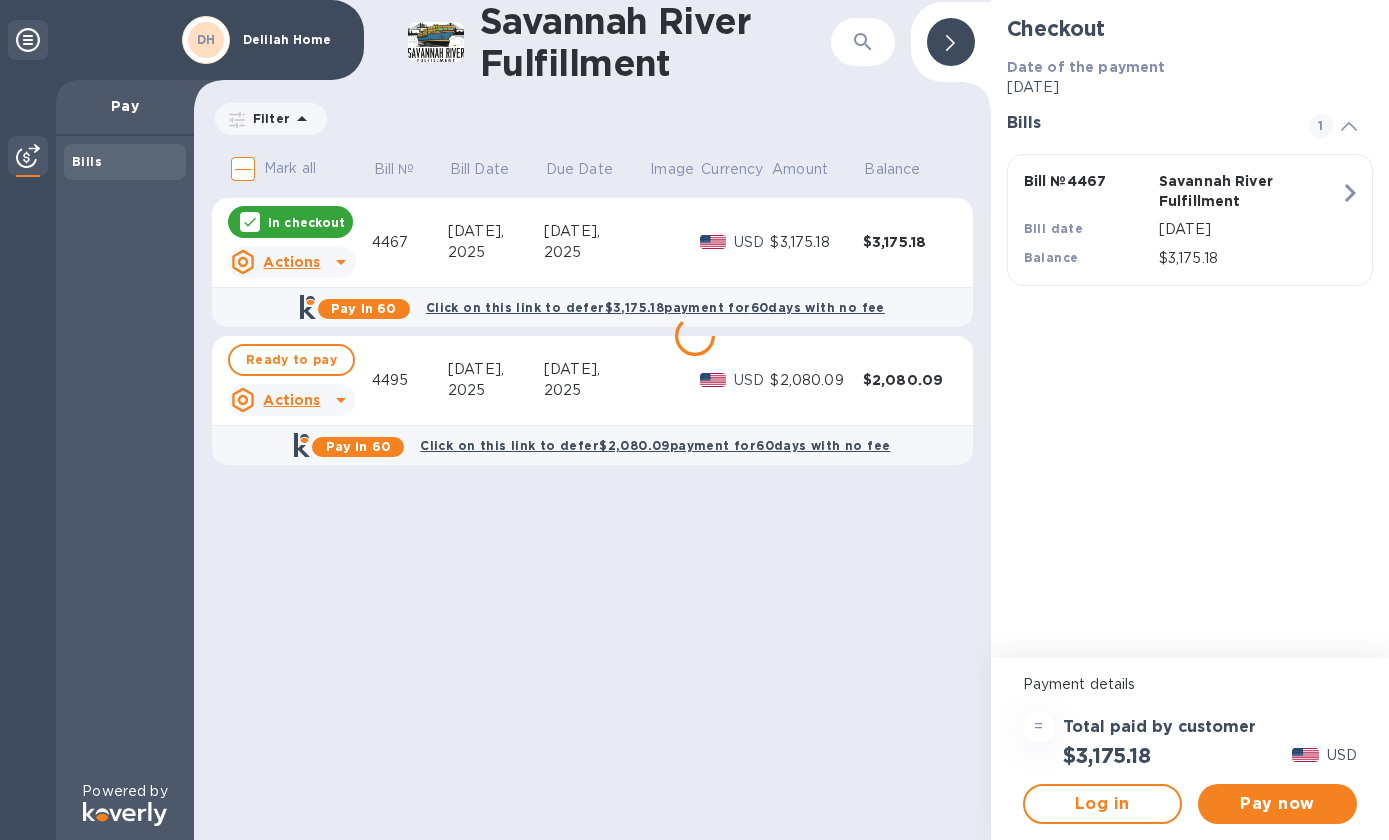 scroll, scrollTop: 0, scrollLeft: 0, axis: both 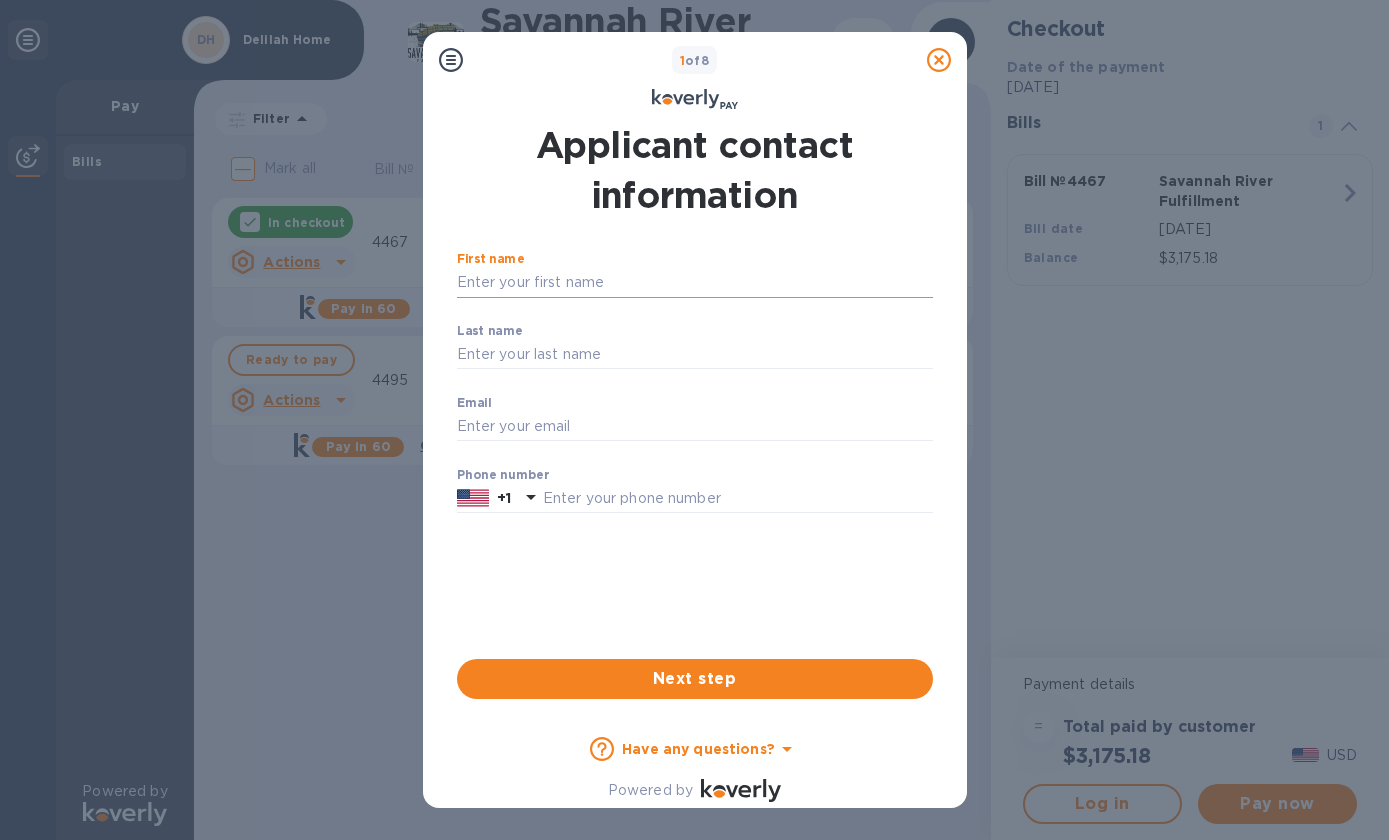 click on "First name" at bounding box center (695, 283) 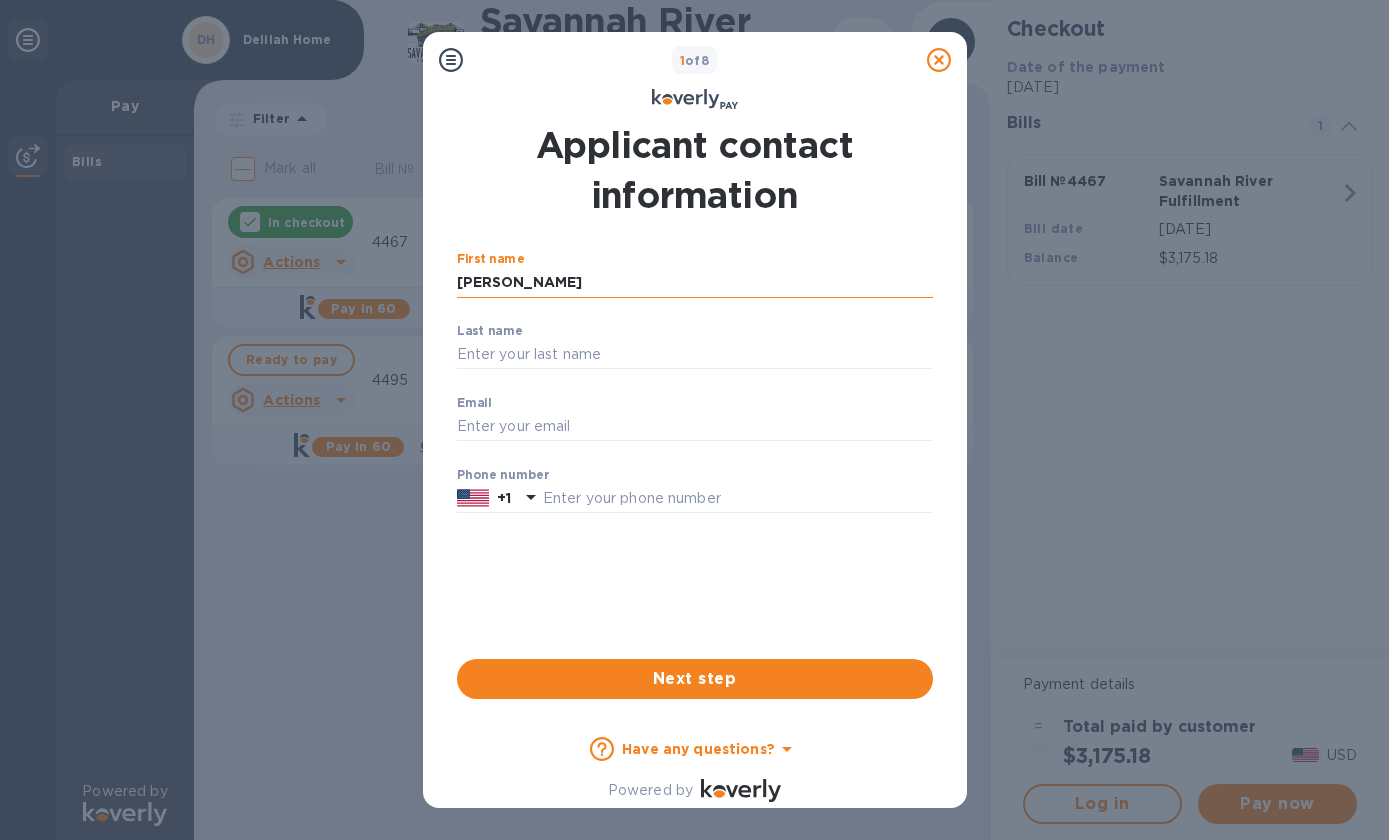 type on "[PERSON_NAME]" 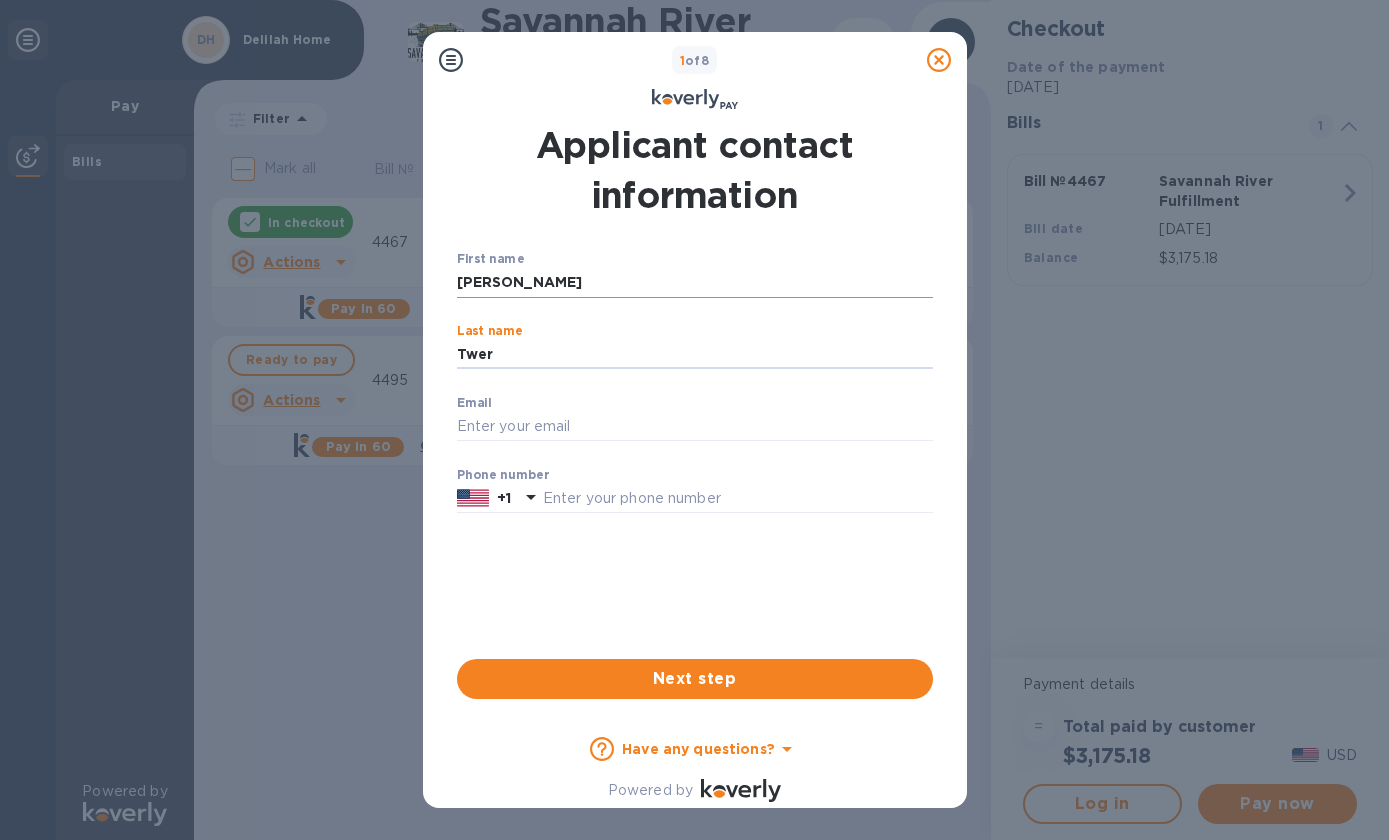 type on "Twer" 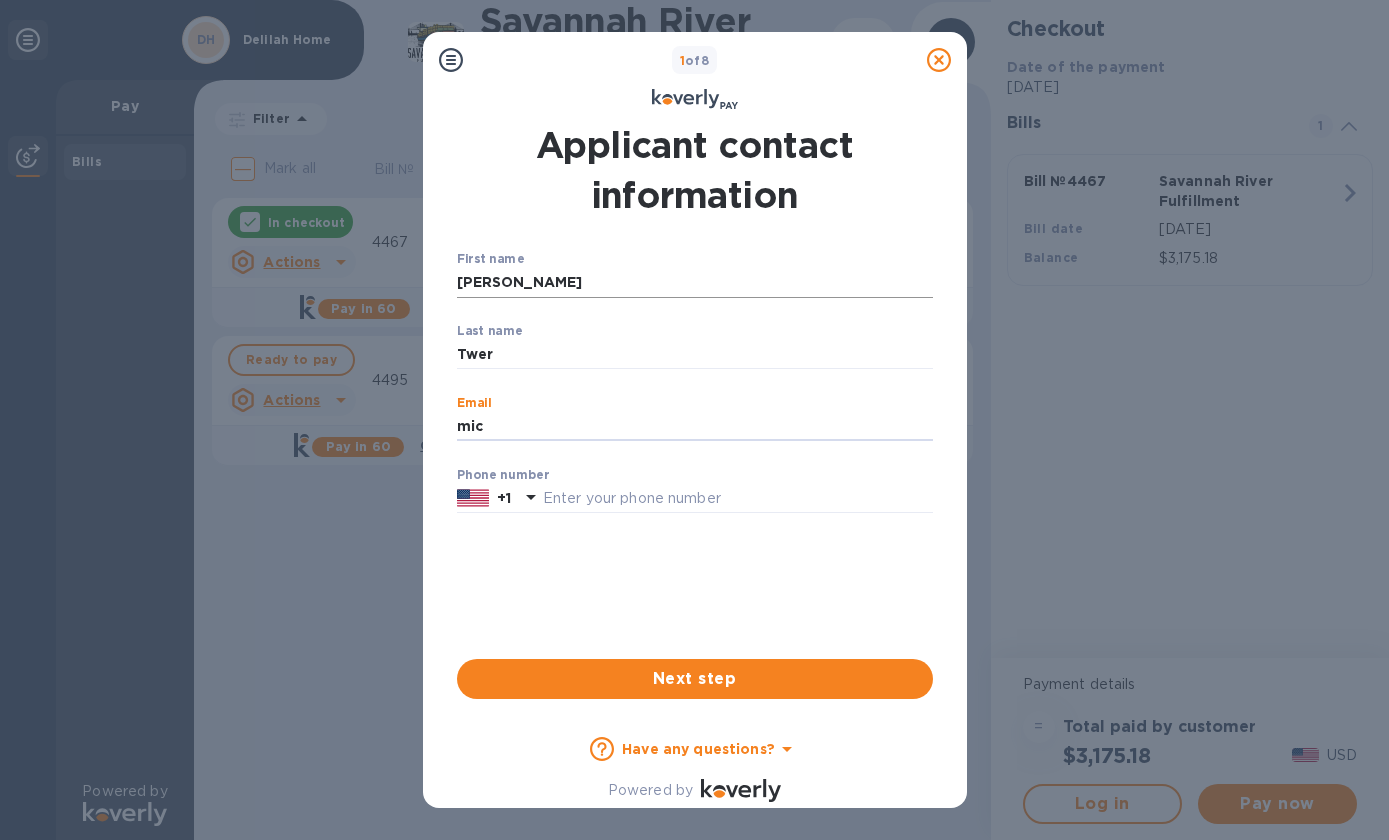 type on "[PERSON_NAME][EMAIL_ADDRESS][DOMAIN_NAME]" 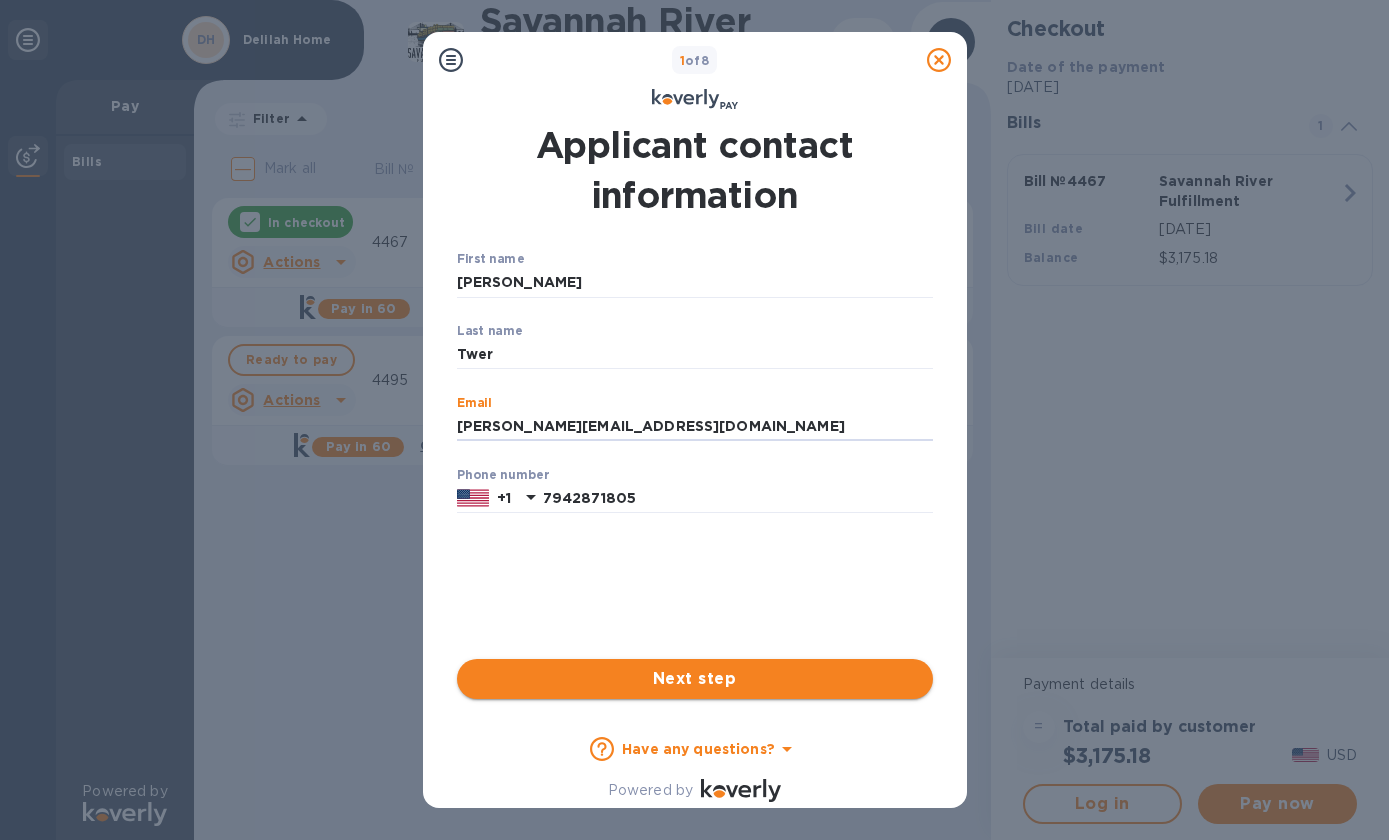 click on "Next step" at bounding box center (695, 679) 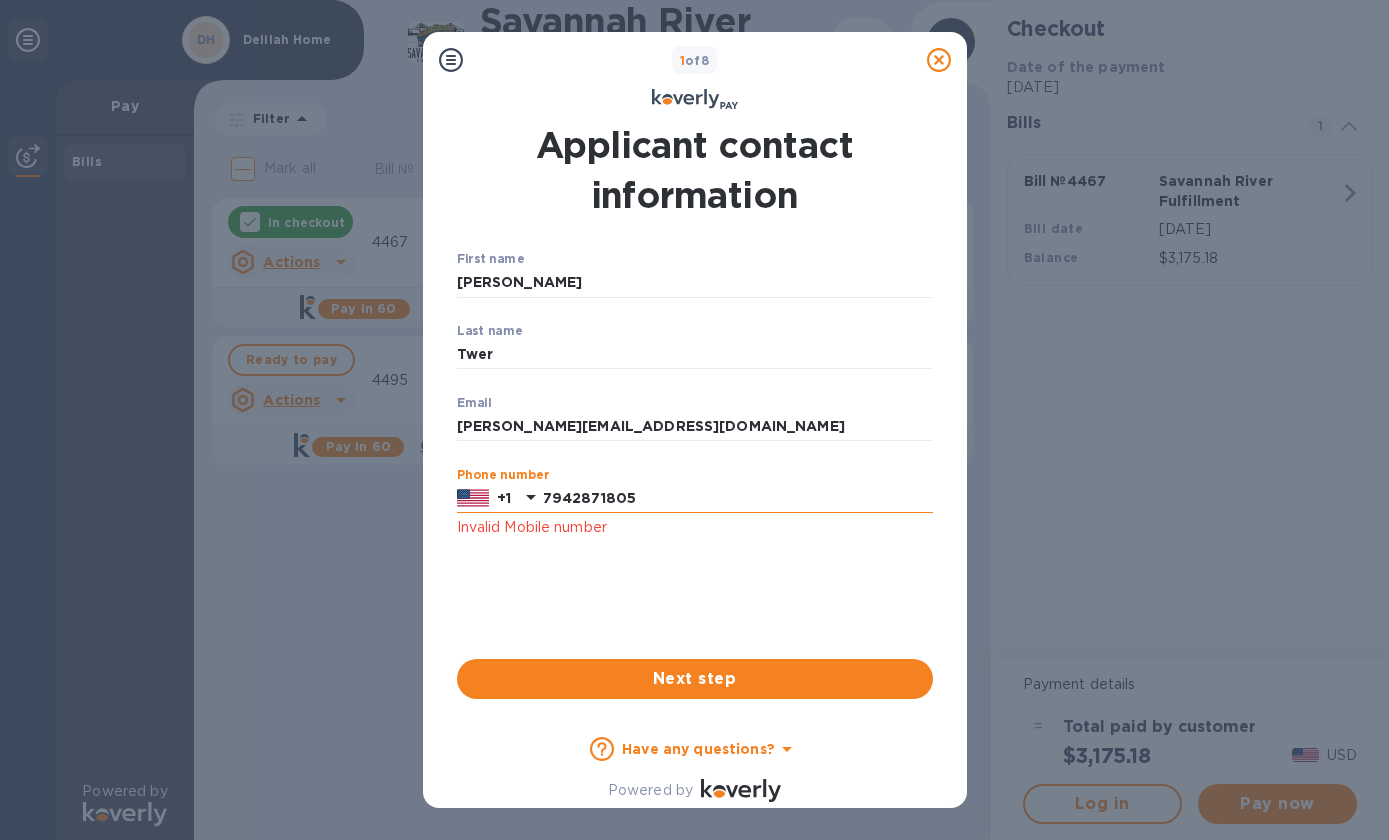 click on "7942871805" at bounding box center [738, 499] 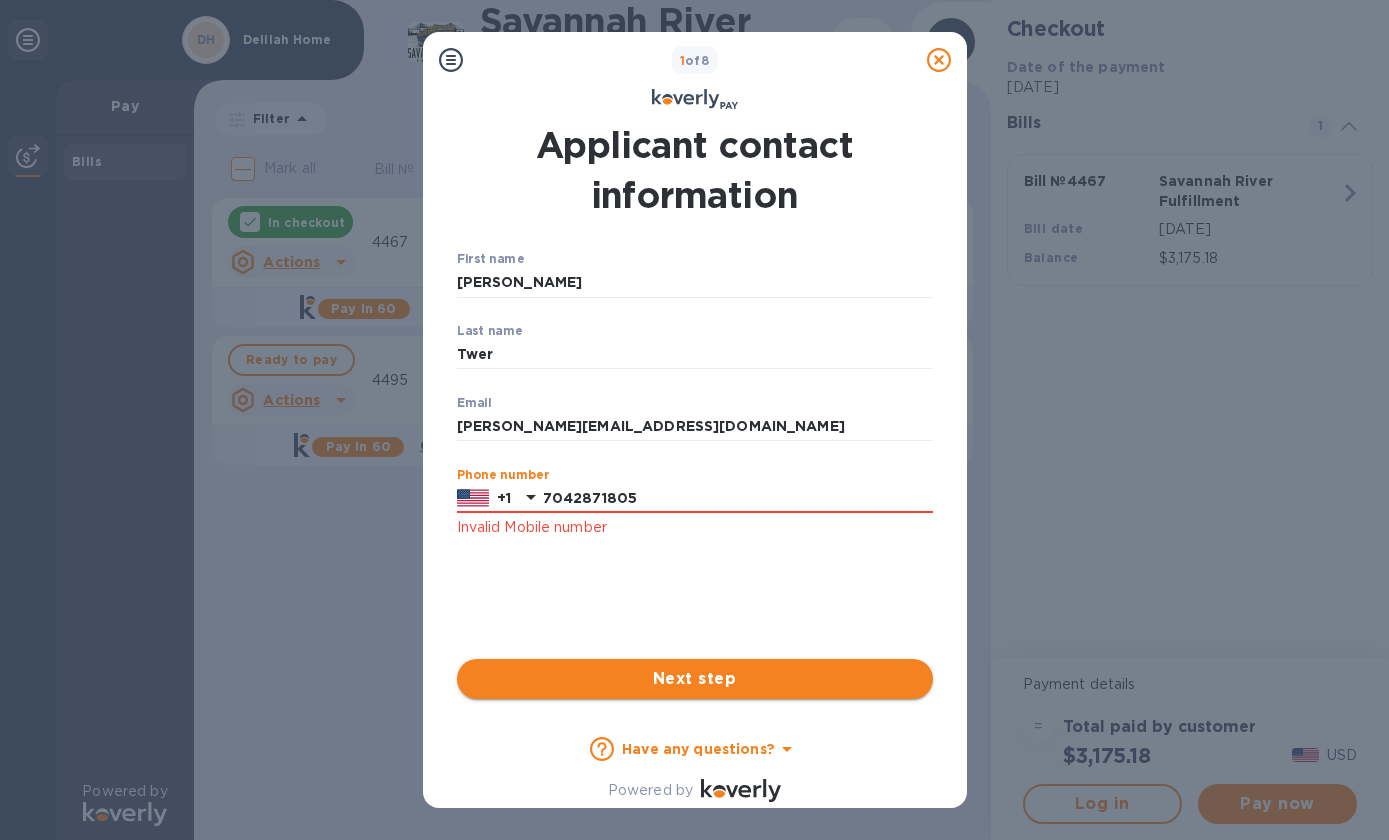 type on "7042871805" 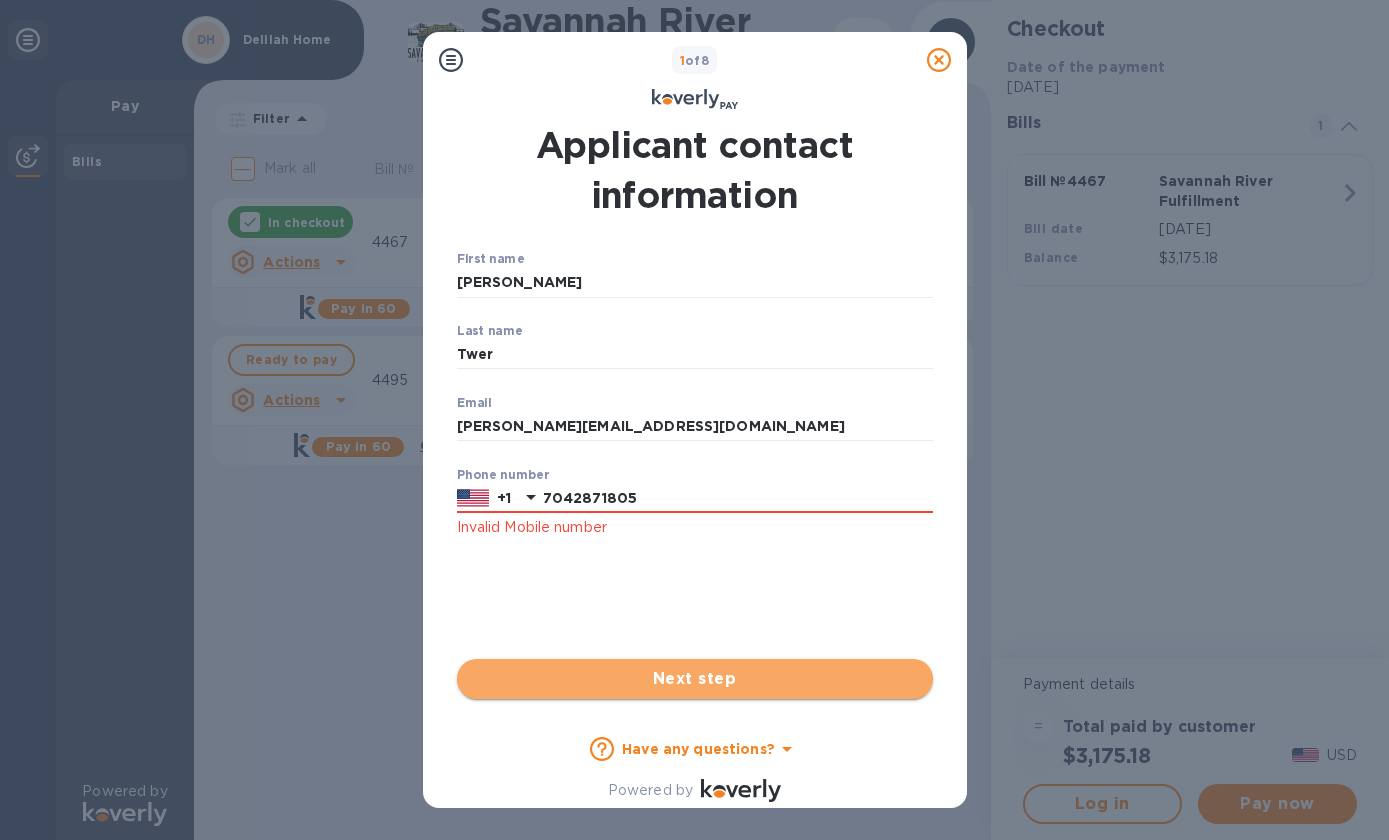 click on "Next step" at bounding box center (695, 679) 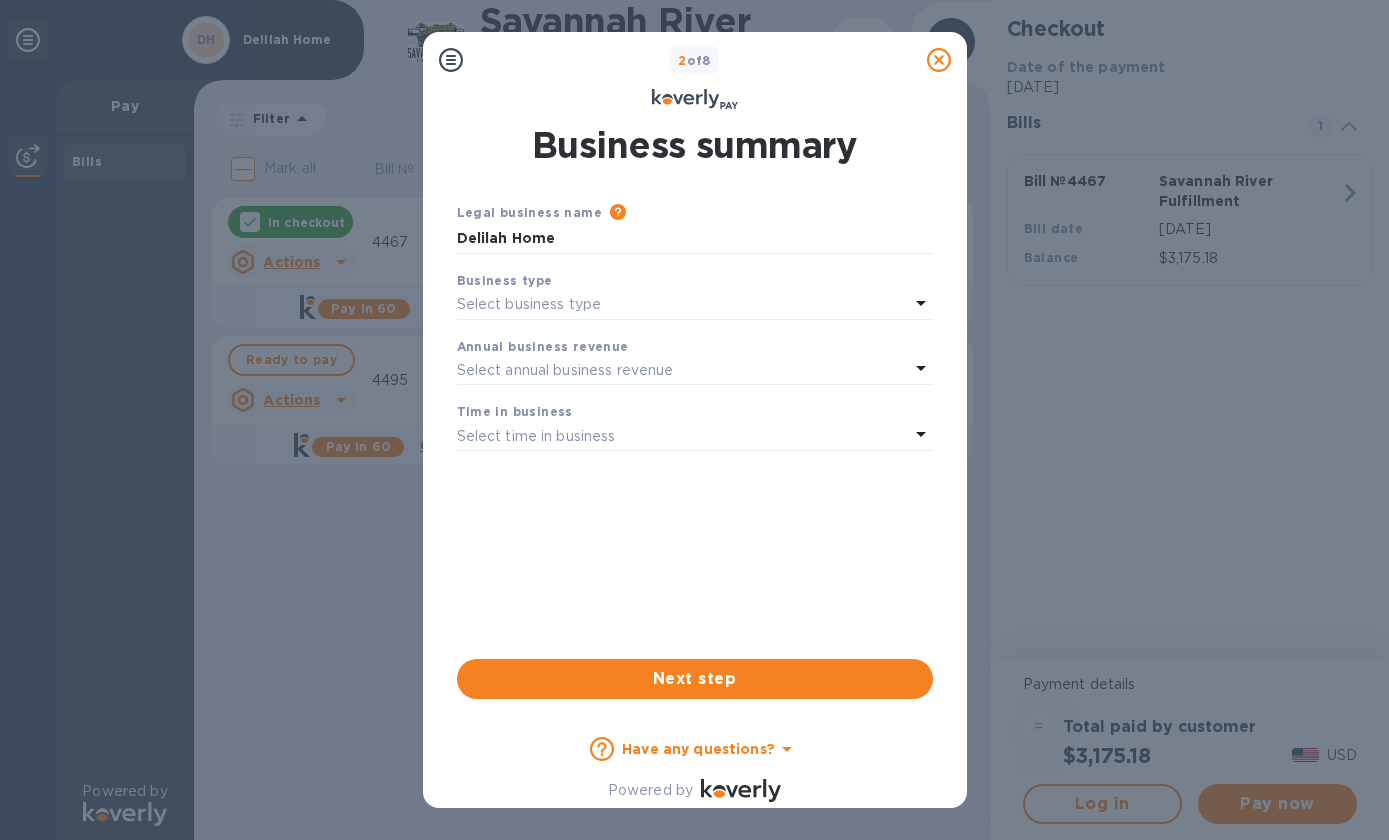 click on "Select business type" at bounding box center [529, 304] 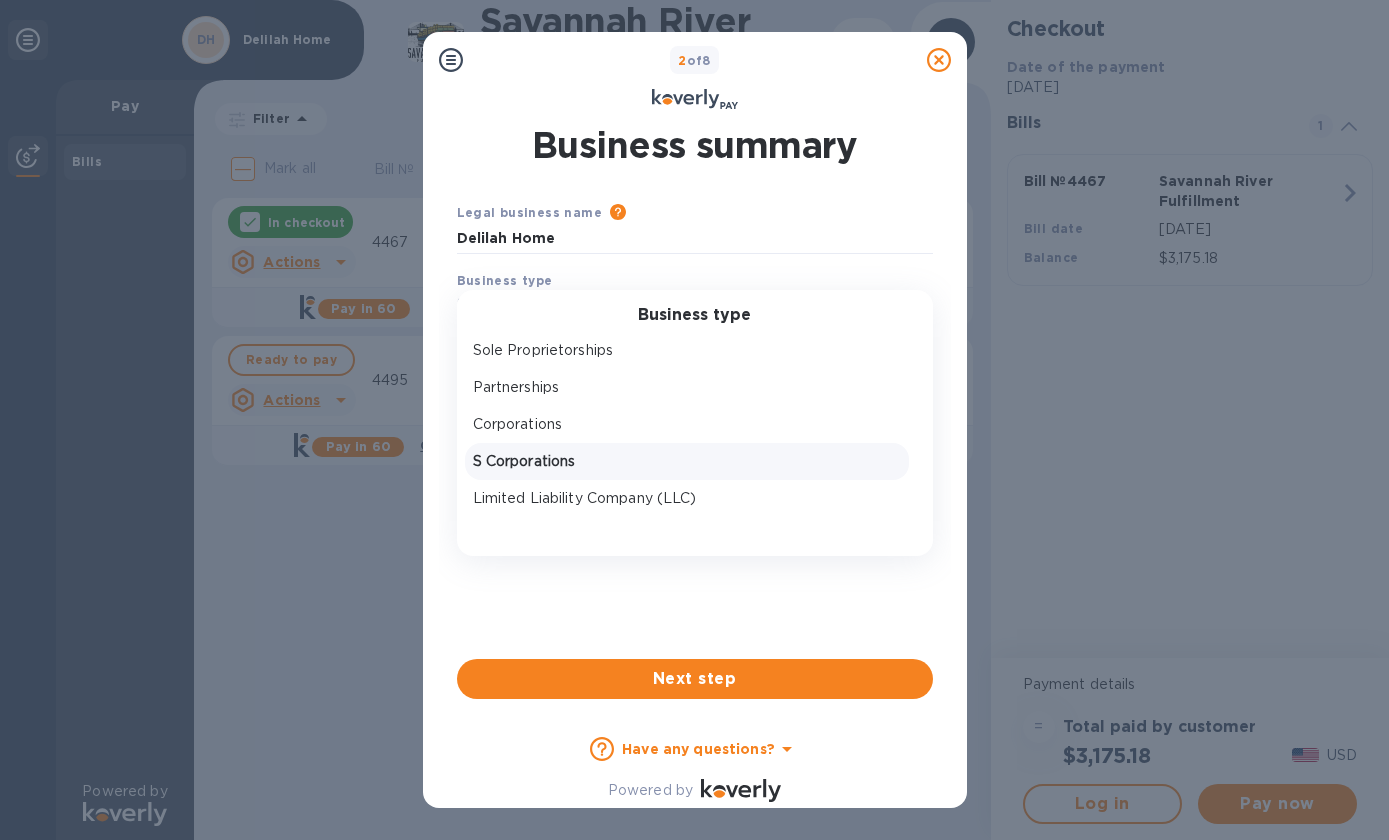 click on "S Corporations" at bounding box center (687, 461) 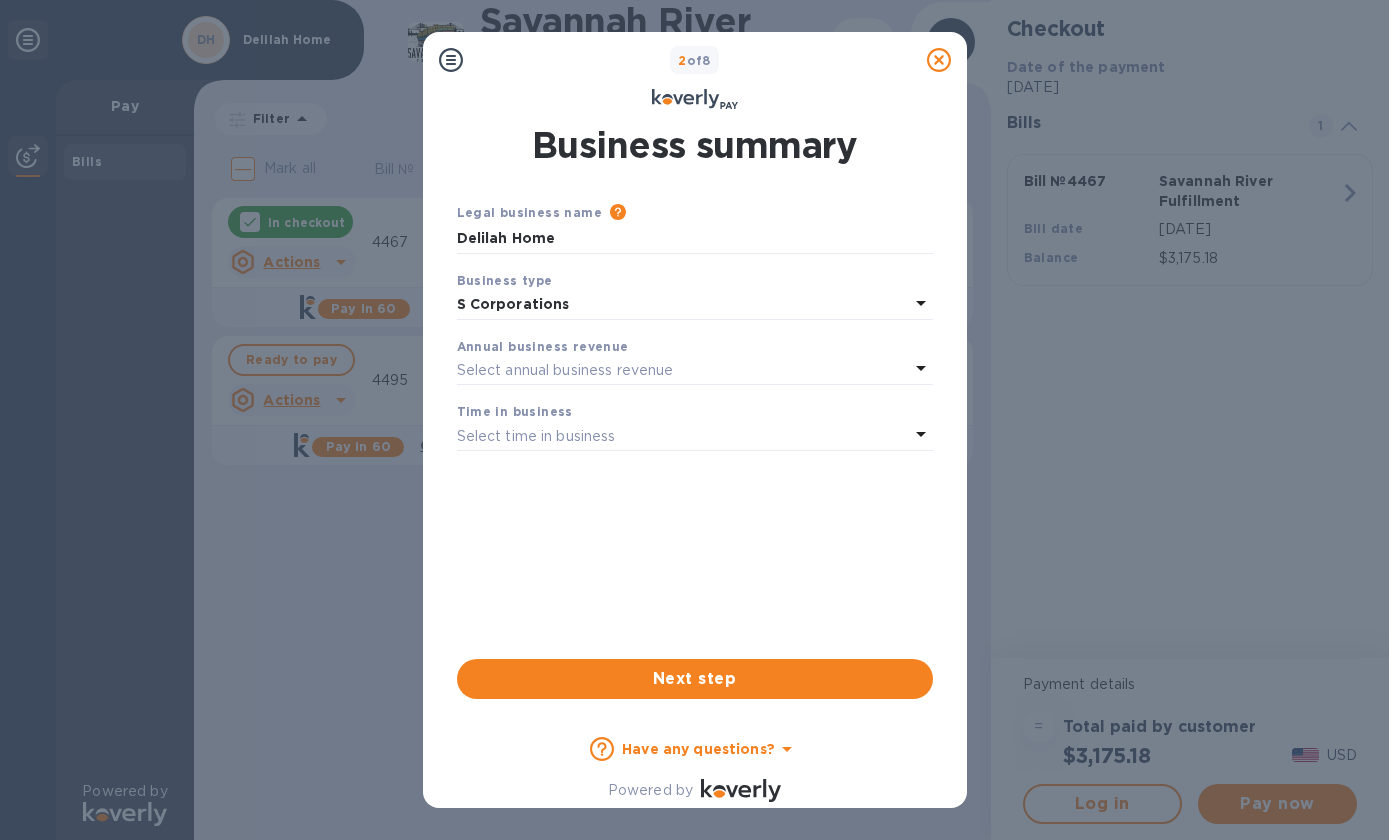 click on "Select annual business revenue" at bounding box center (565, 370) 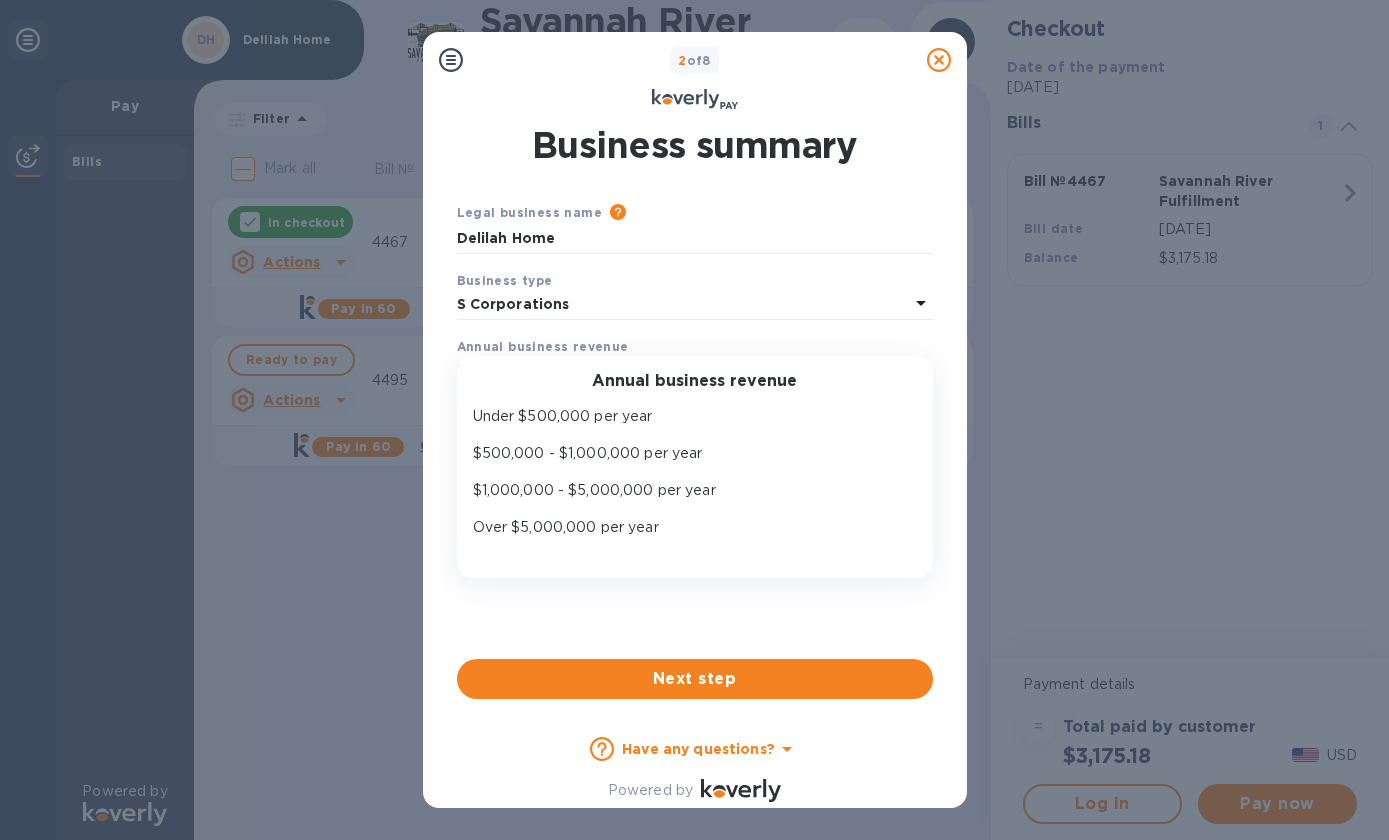 click on "$500,000 - $1,000,000 per year" at bounding box center [687, 453] 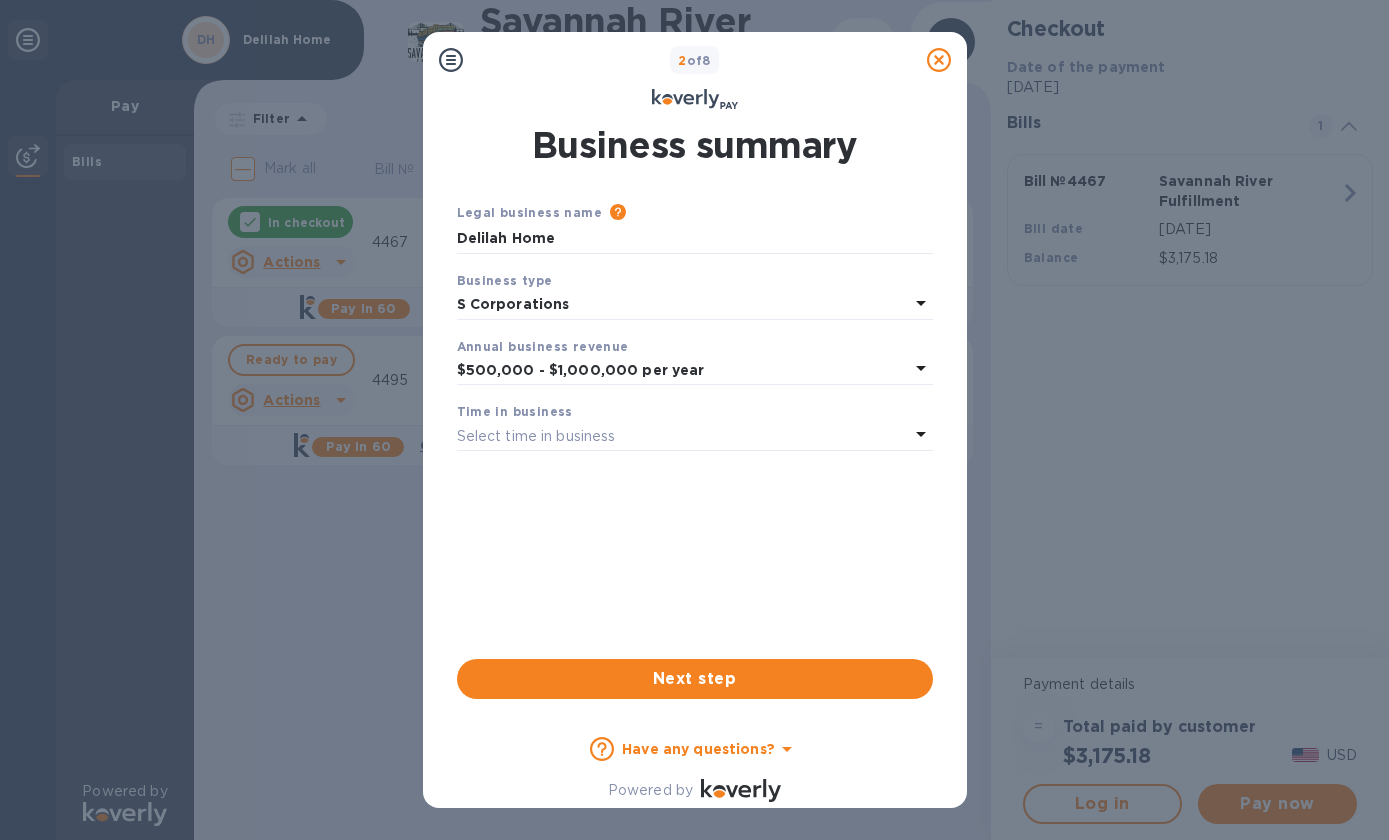 click on "Select time in business" at bounding box center (536, 436) 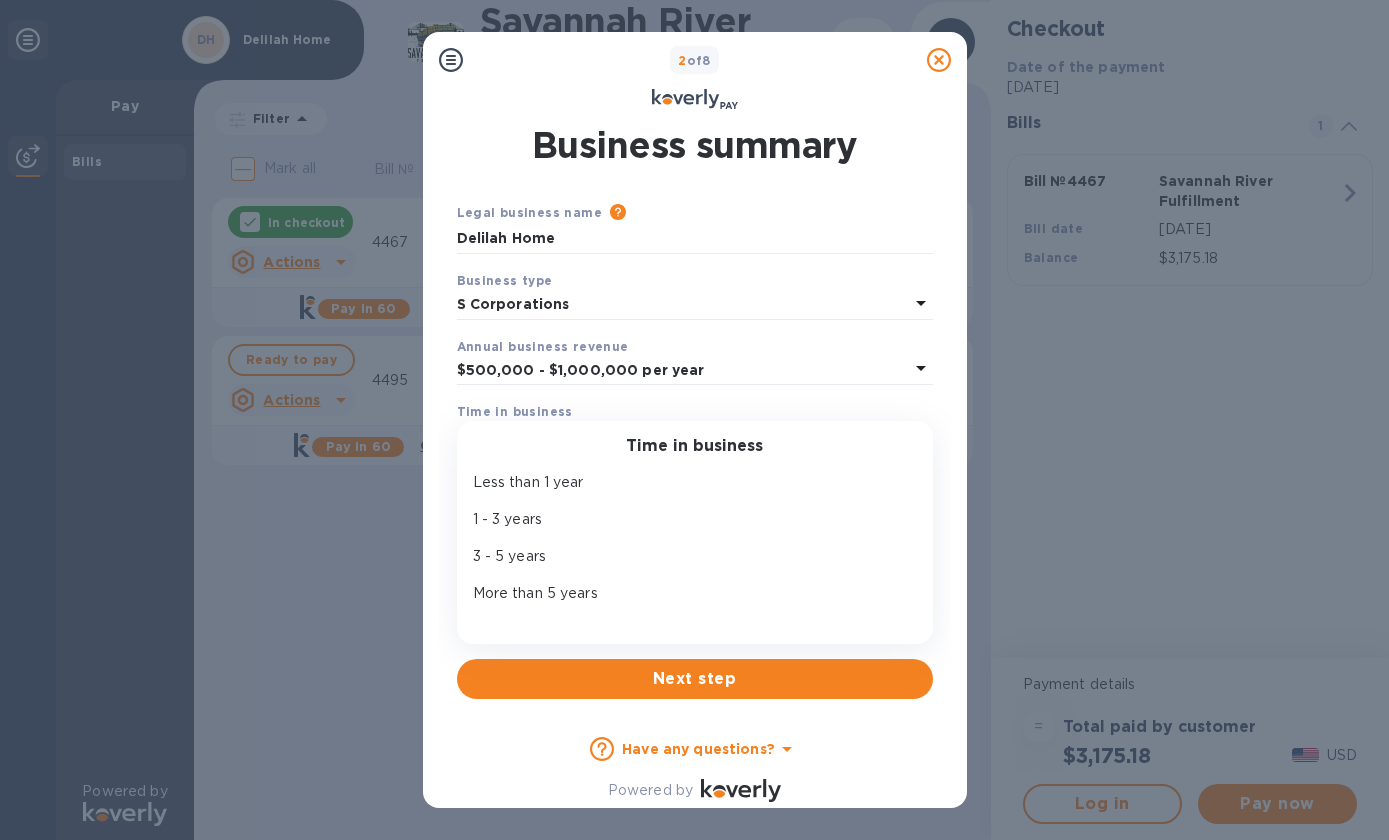 click on "More than 5 years" at bounding box center [687, 593] 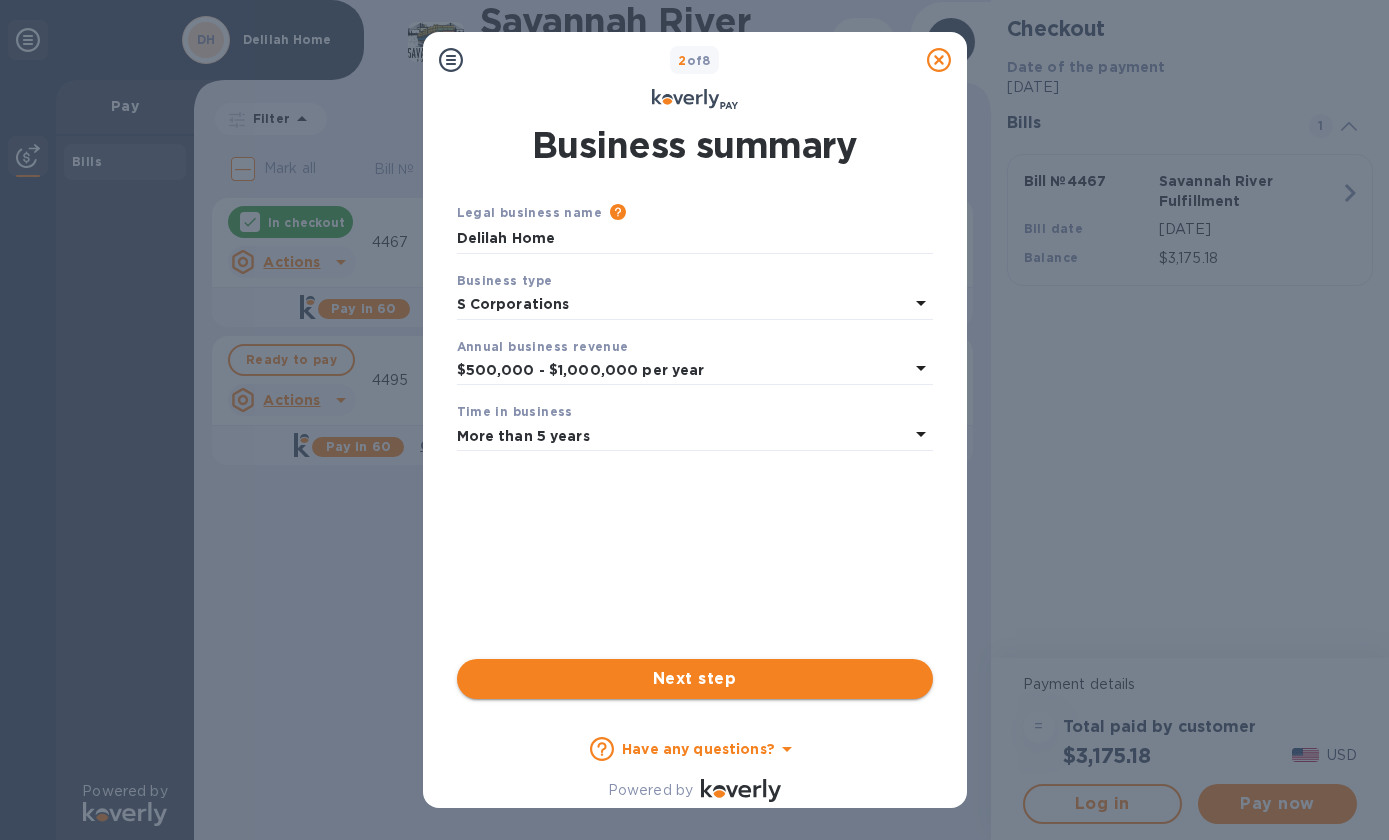 click on "Next step" at bounding box center (695, 679) 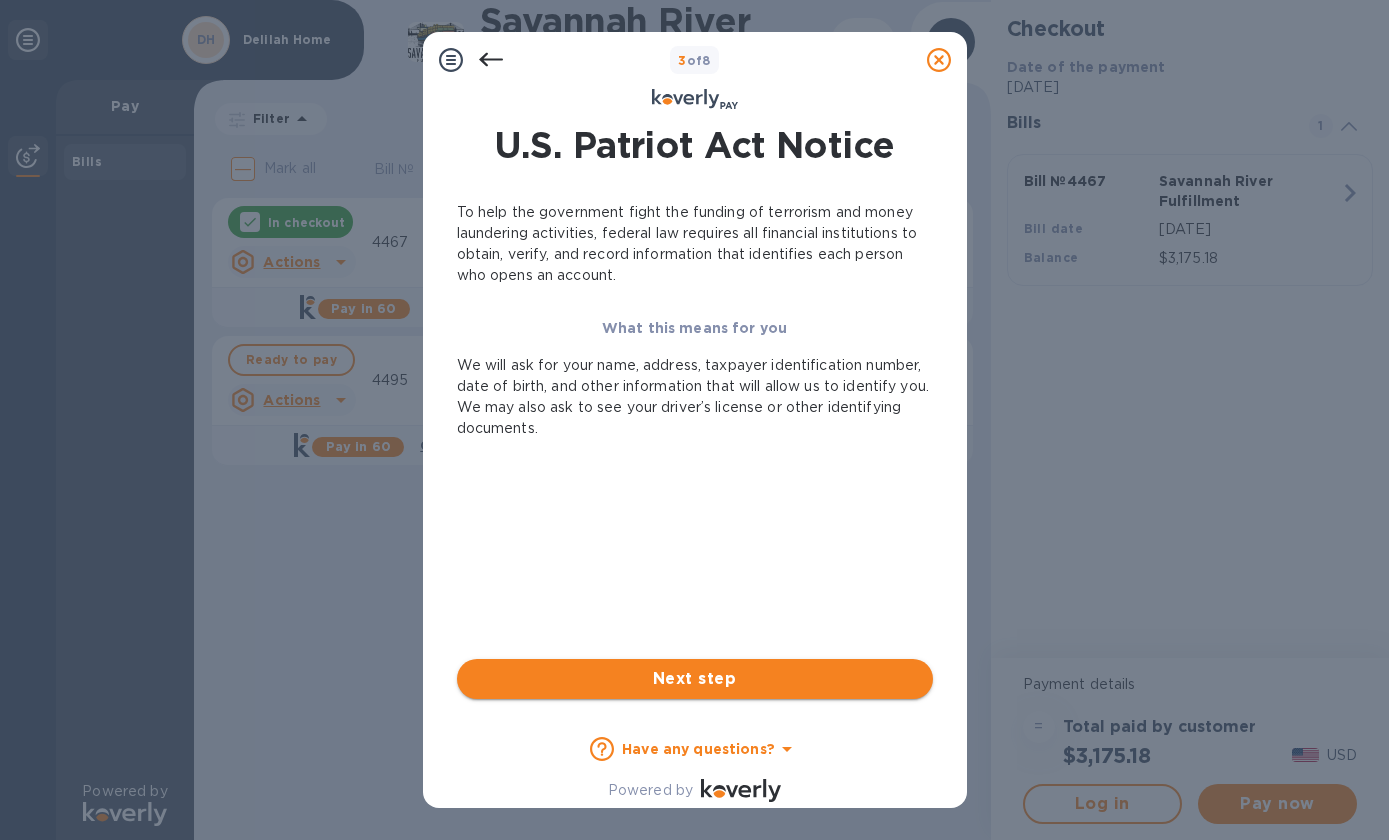 click on "Next step" at bounding box center (695, 679) 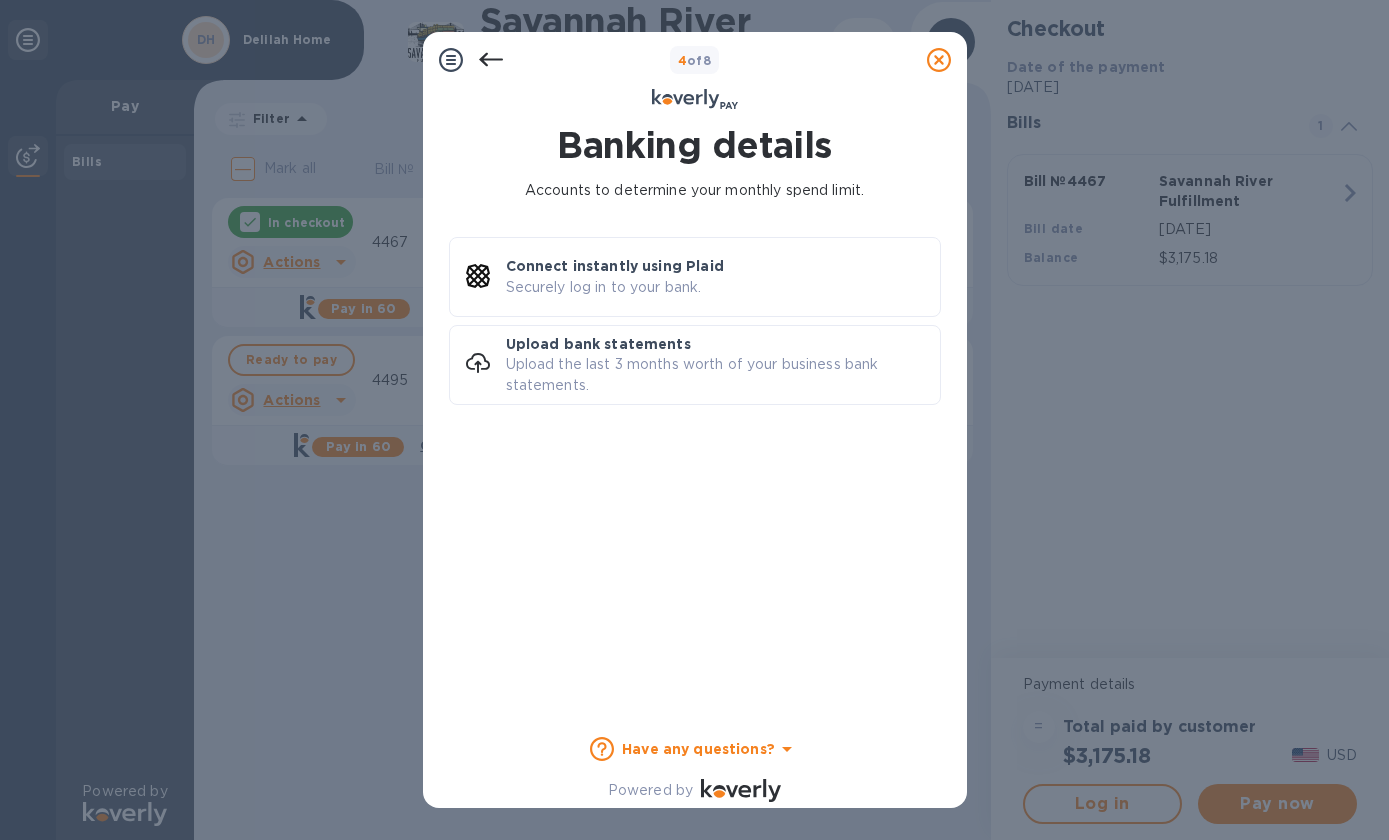 click 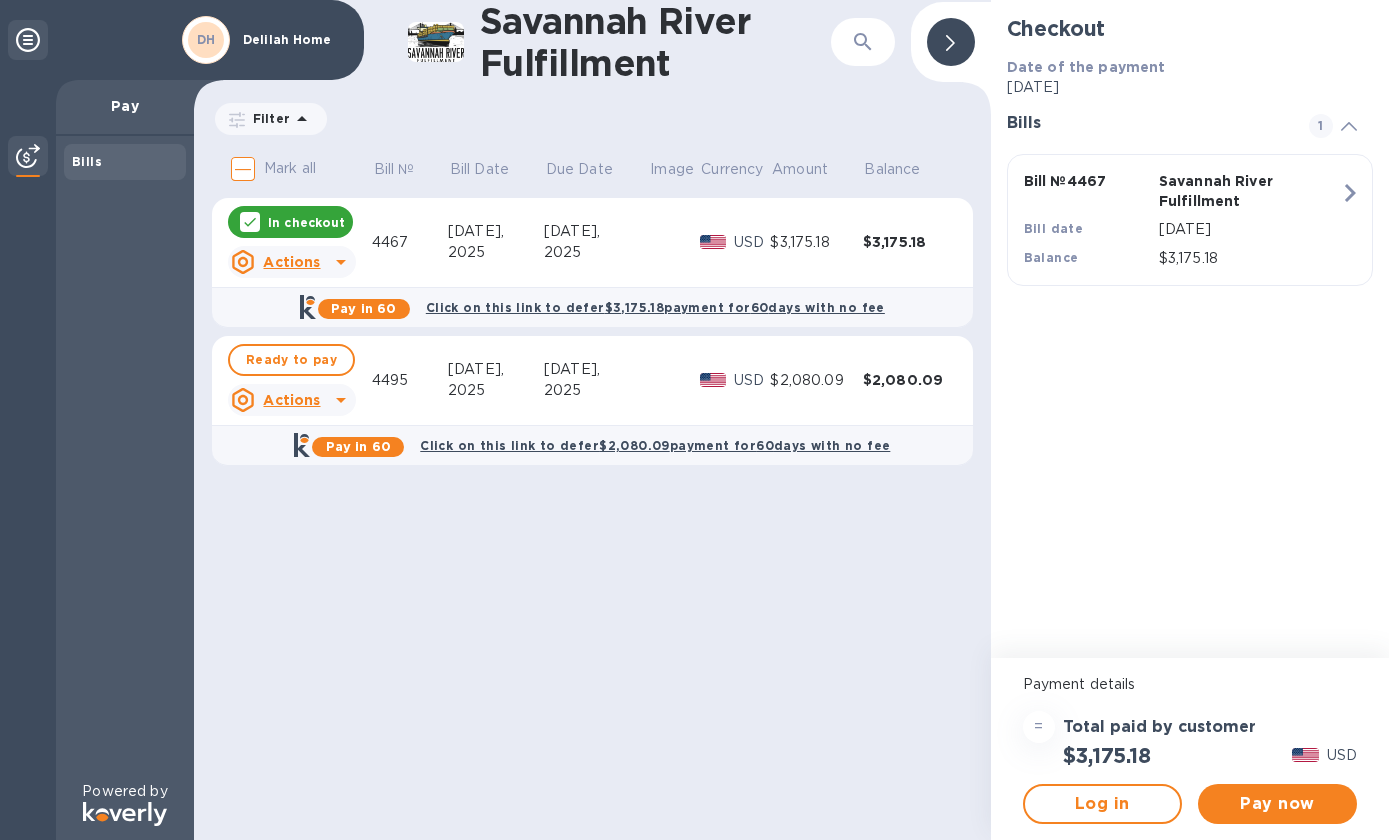 click on "$3,175.18" at bounding box center [909, 242] 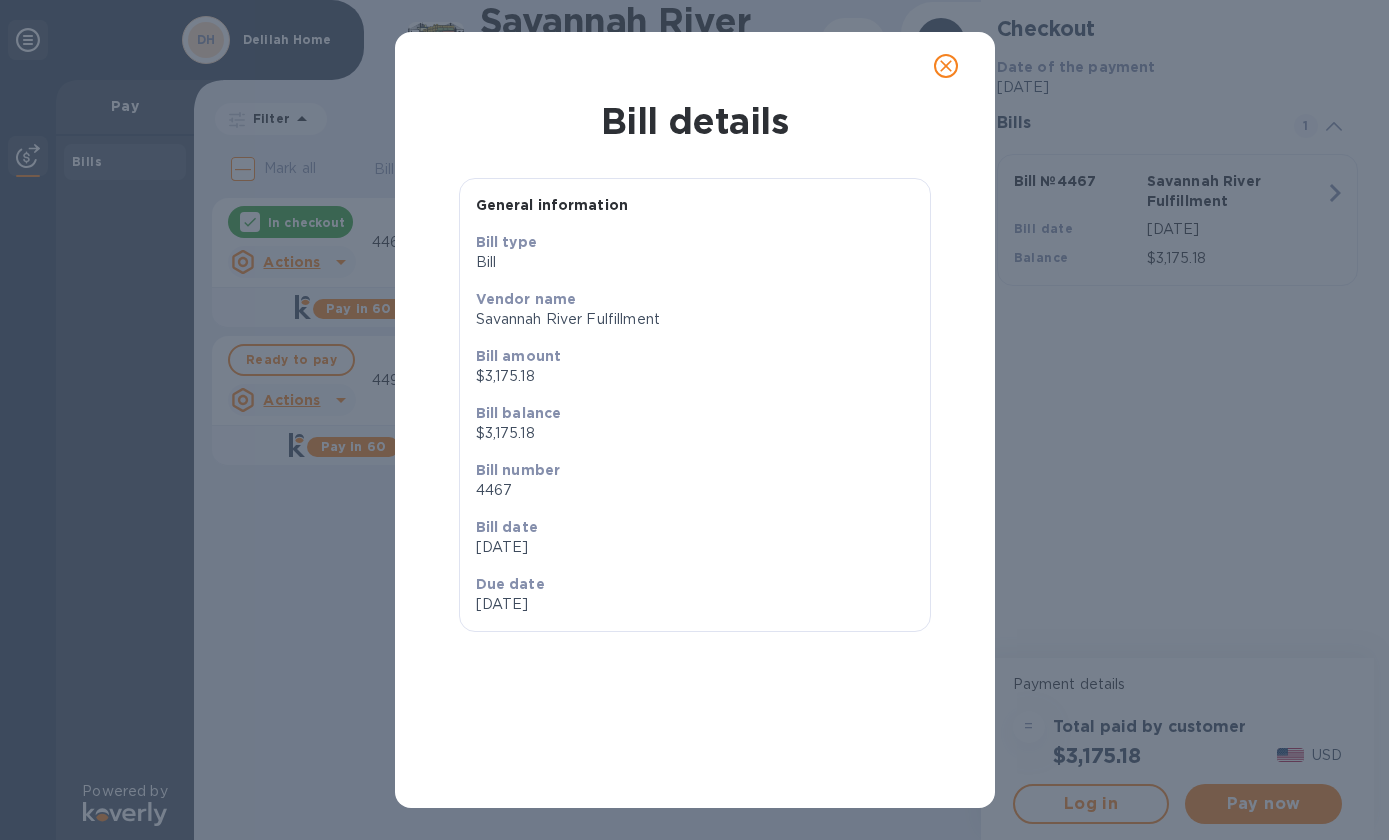 drag, startPoint x: 949, startPoint y: 71, endPoint x: 1003, endPoint y: 203, distance: 142.61838 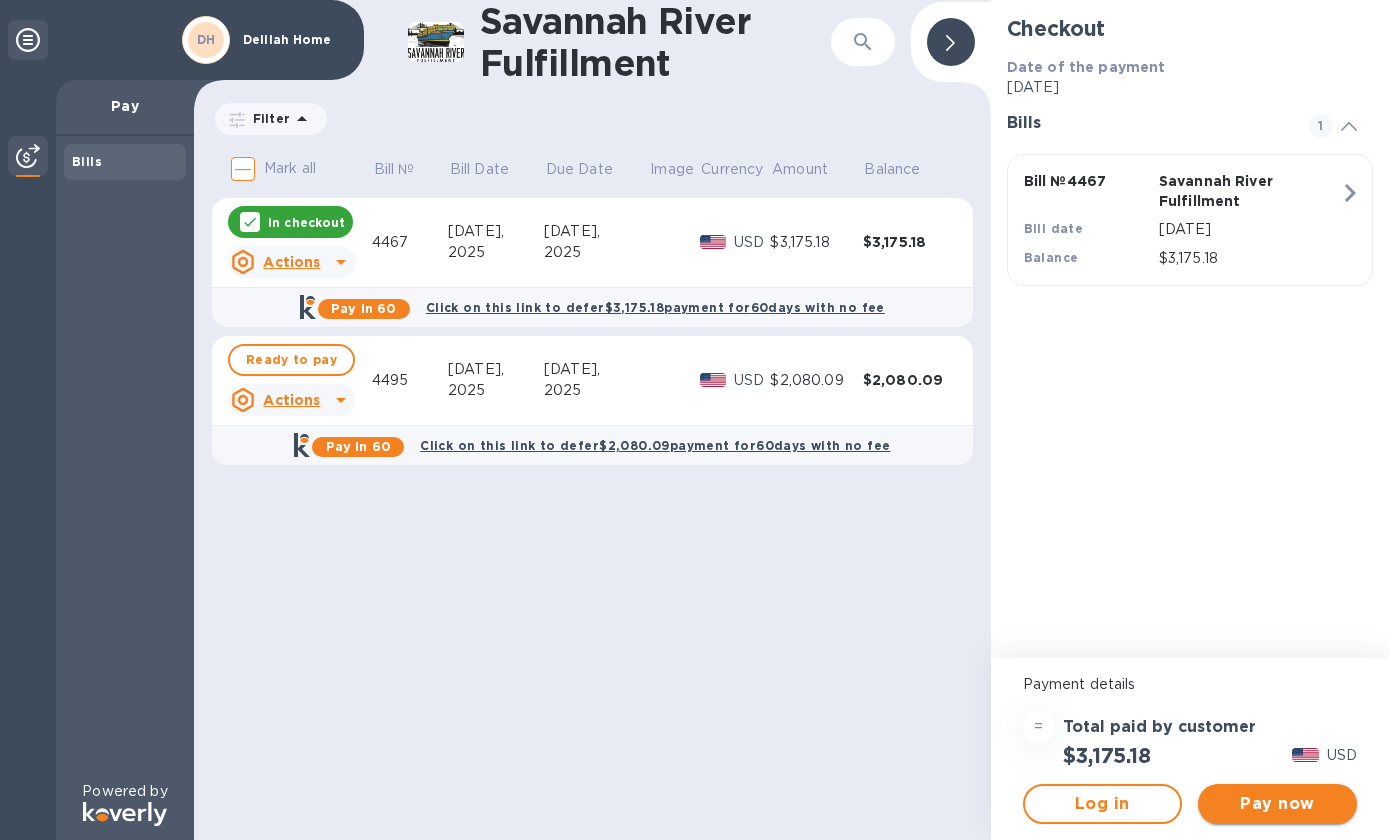 click on "Pay now" at bounding box center [1277, 804] 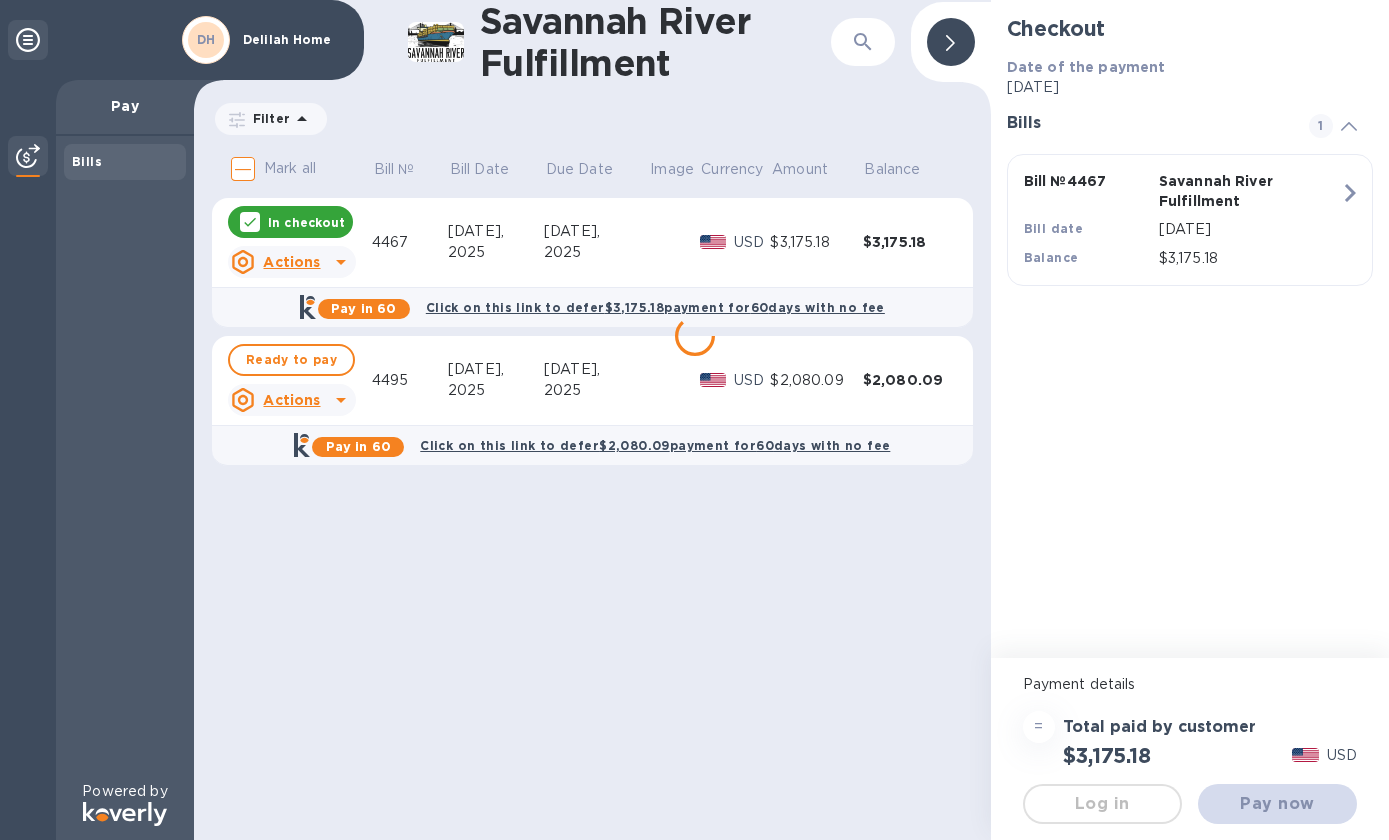 scroll, scrollTop: 0, scrollLeft: 0, axis: both 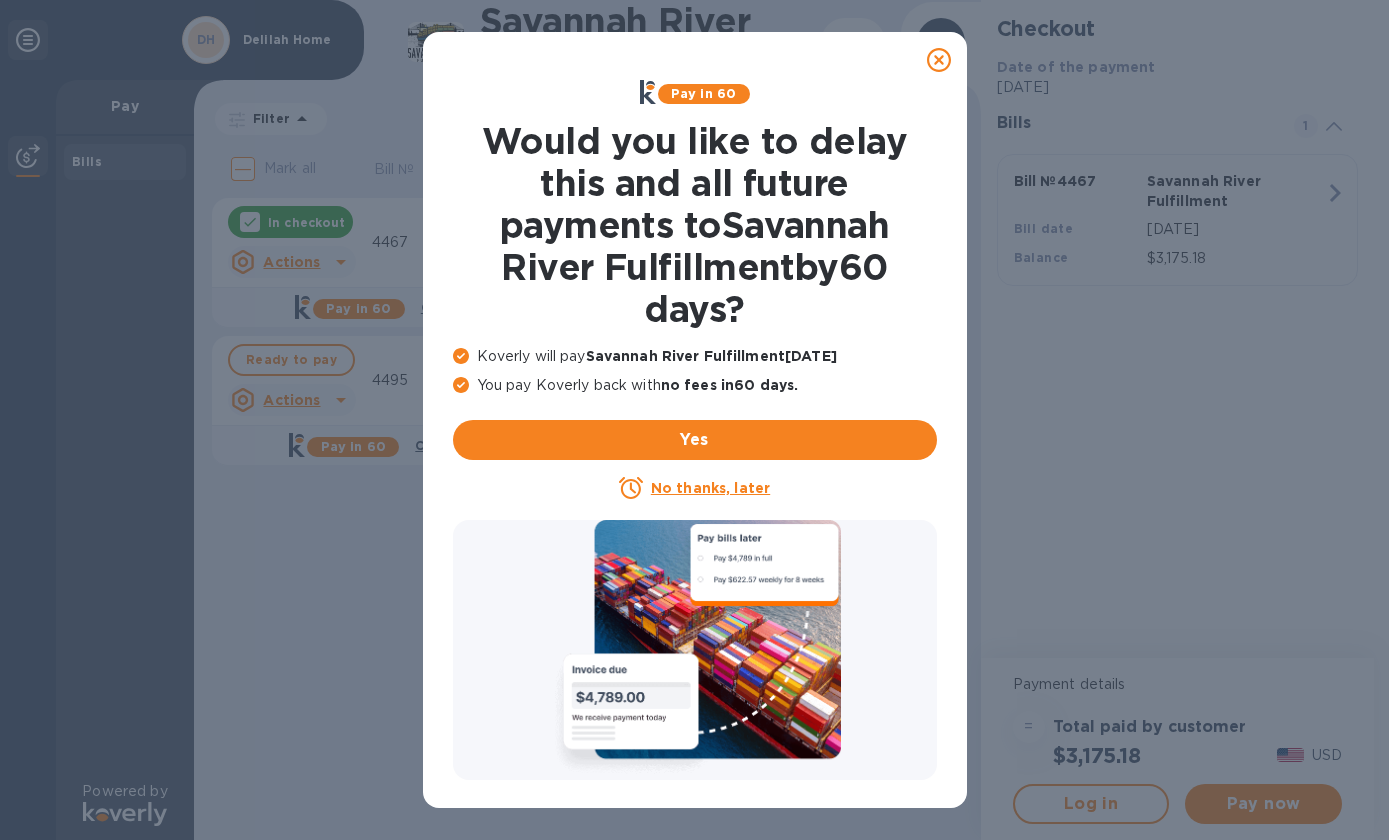 click 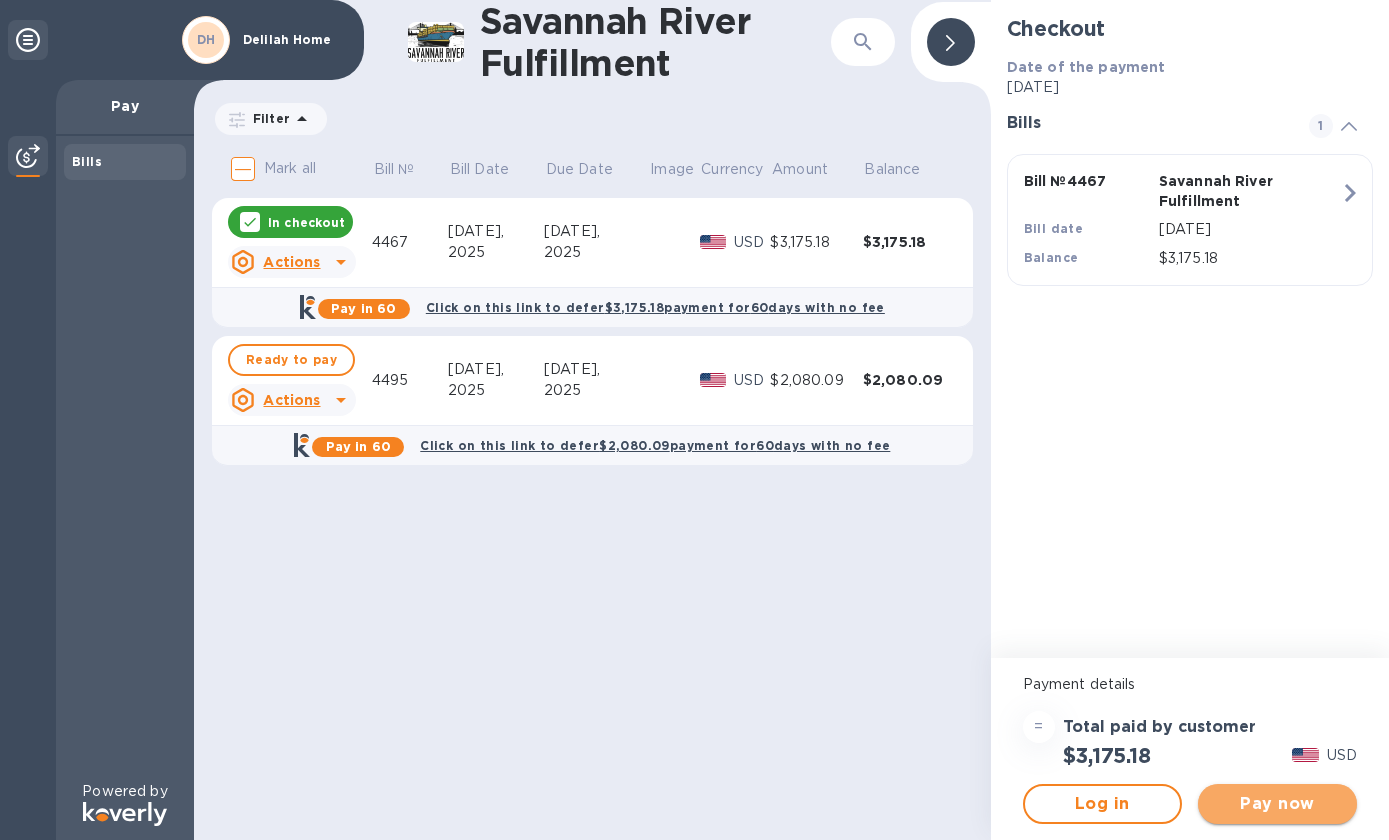 click on "Pay now" at bounding box center (1277, 804) 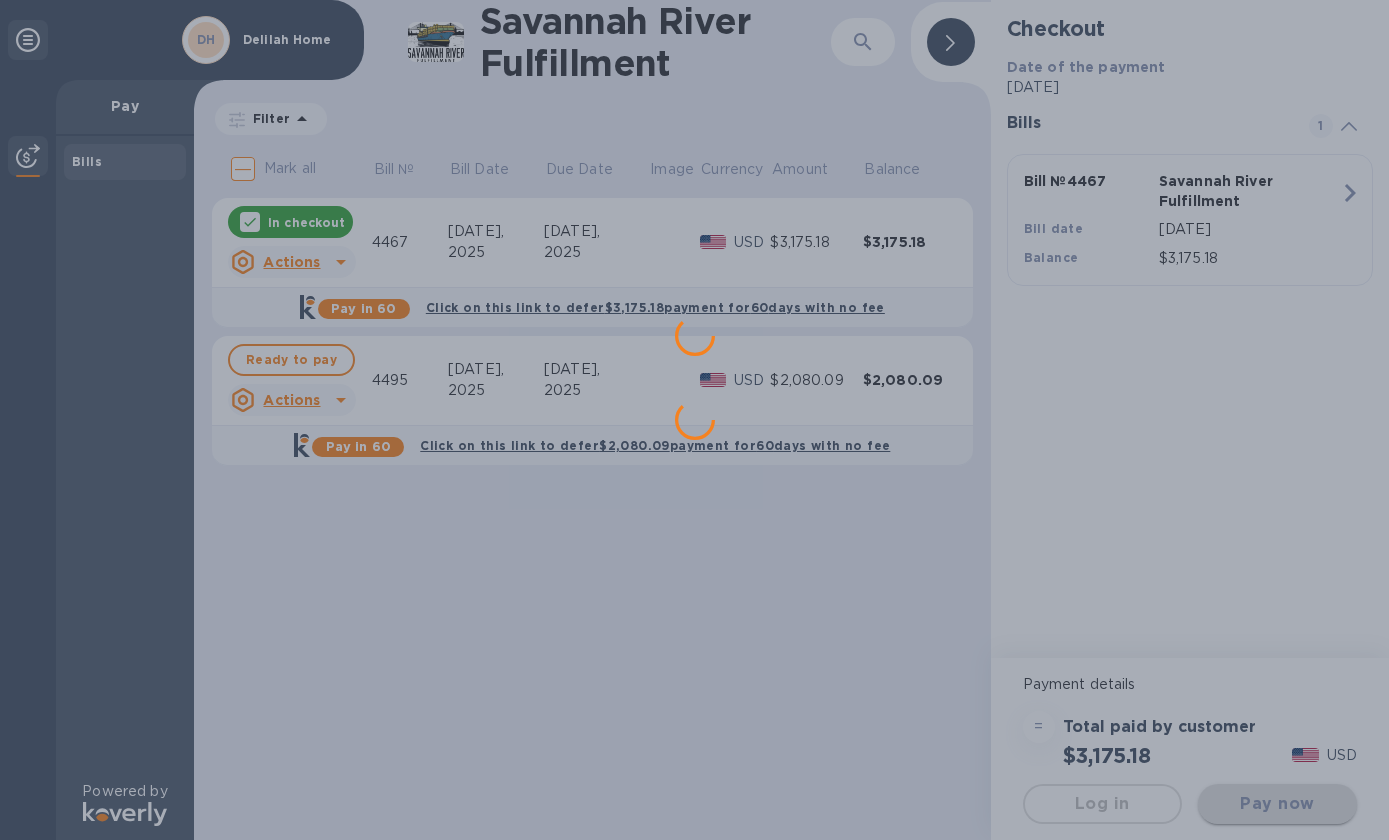 scroll, scrollTop: 0, scrollLeft: 0, axis: both 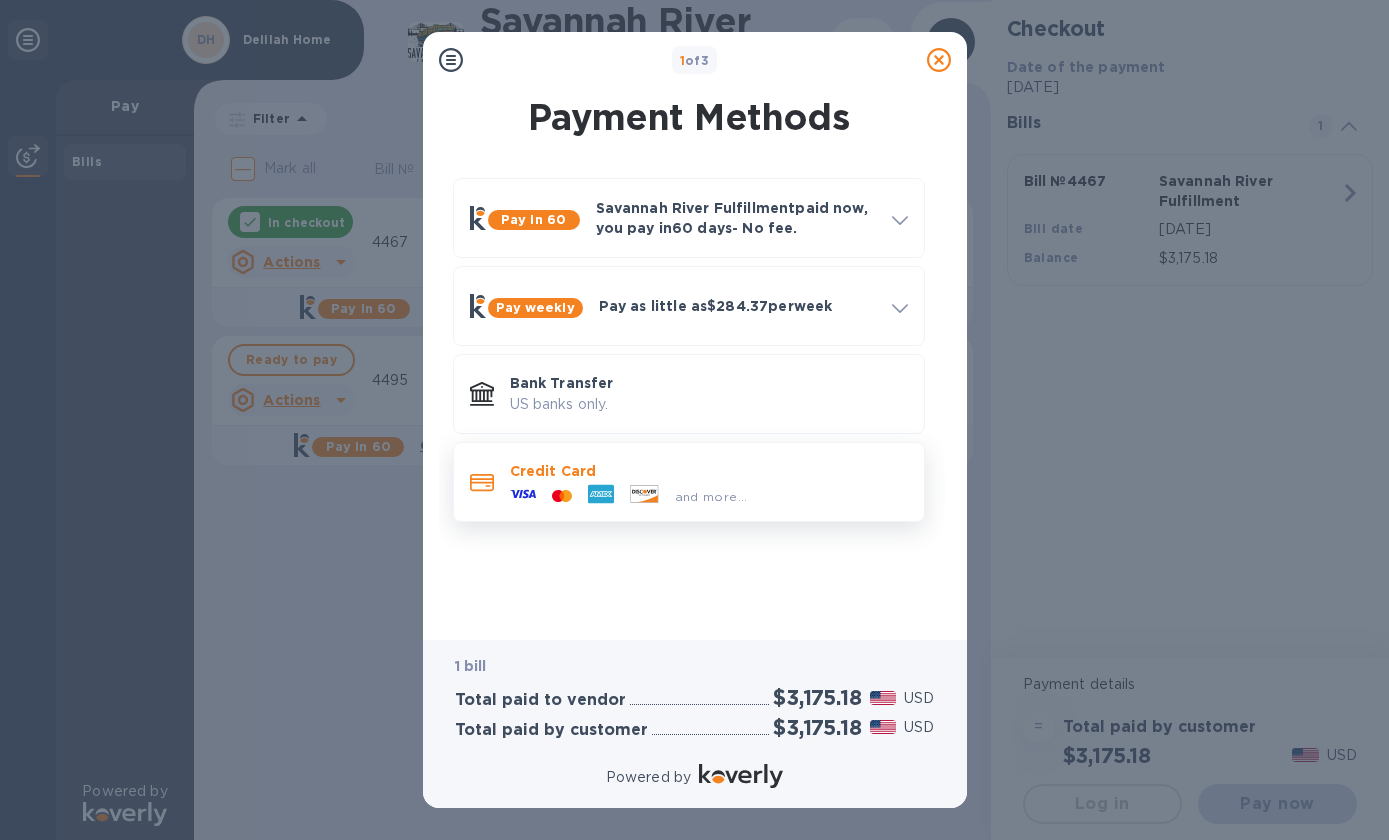 click on "Credit Card" at bounding box center (709, 471) 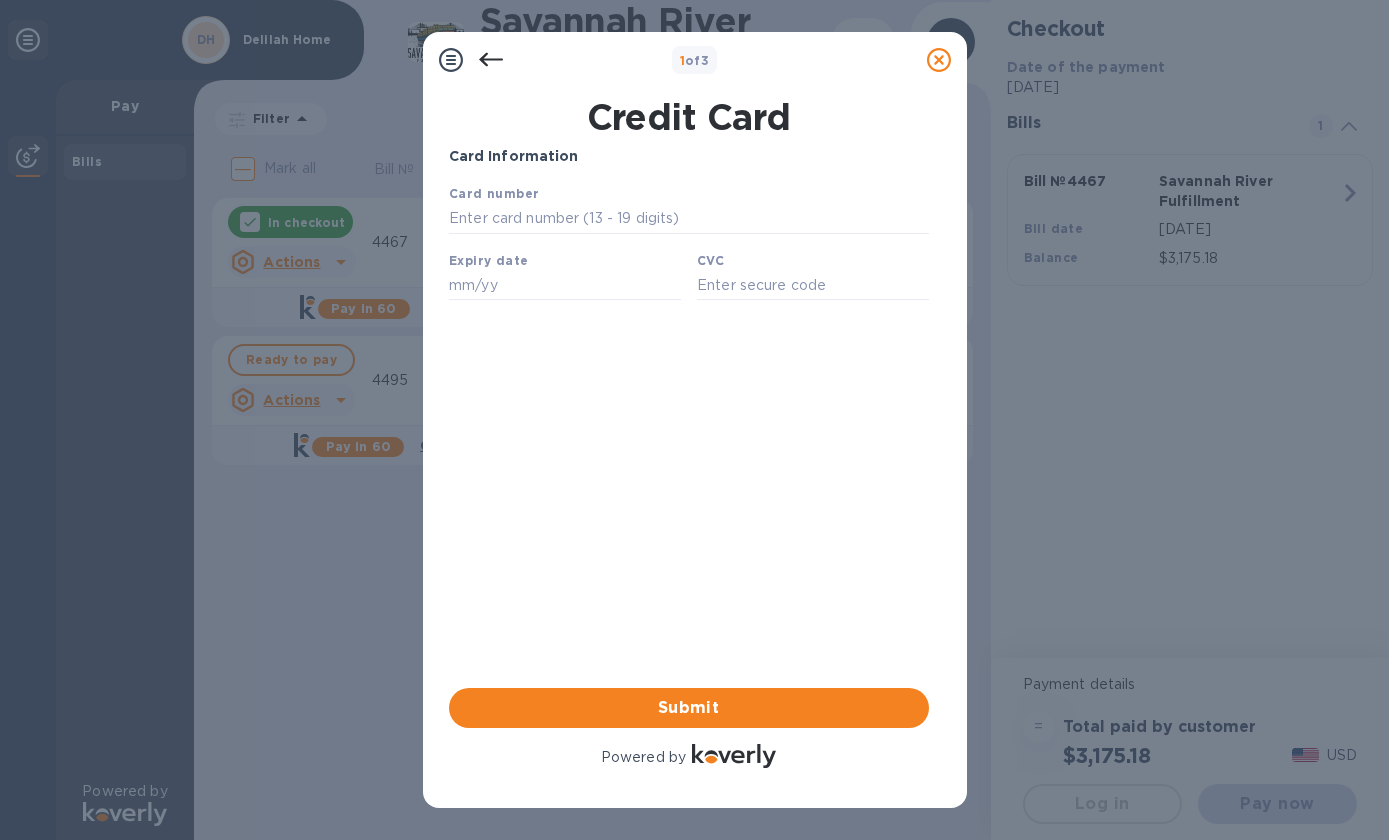 scroll, scrollTop: 0, scrollLeft: 0, axis: both 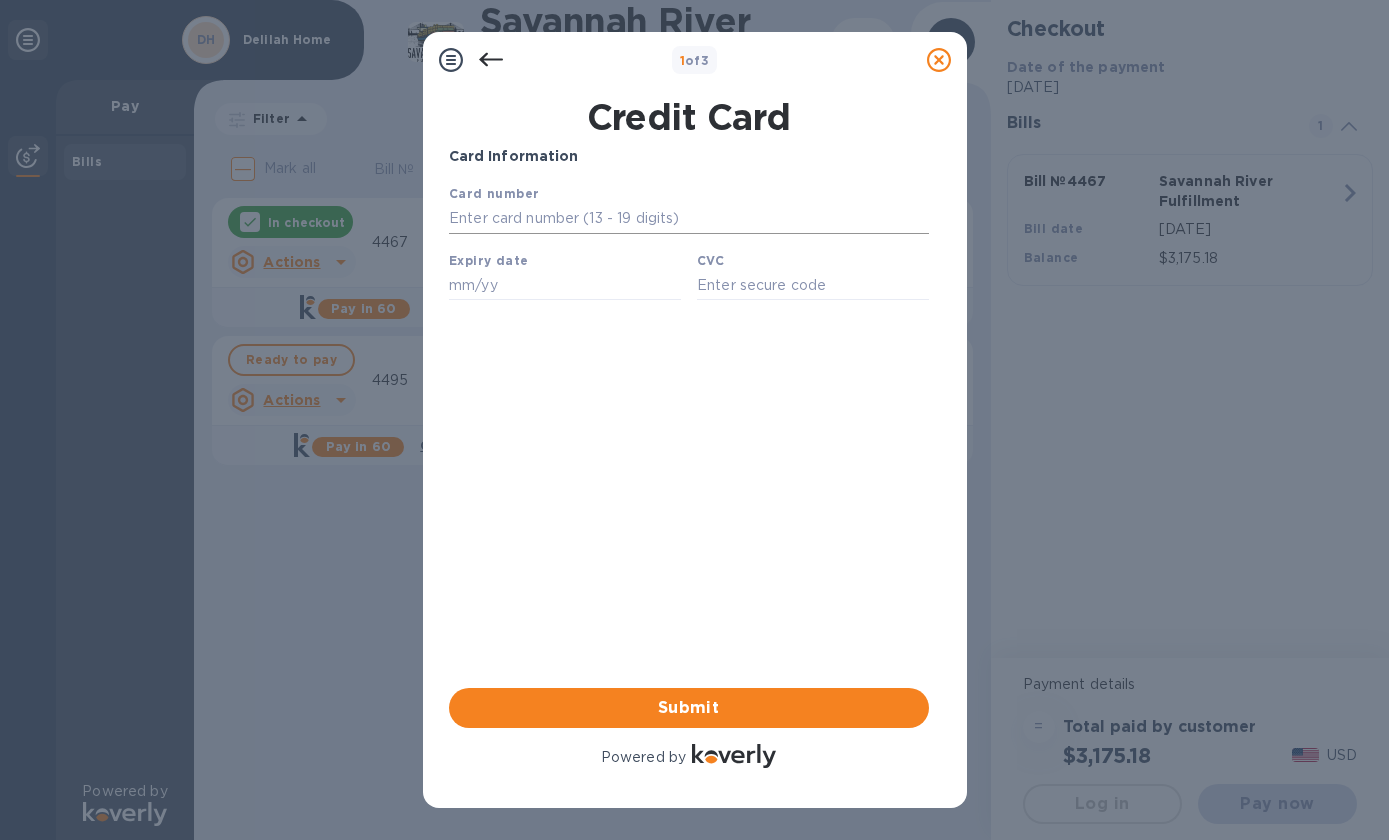 click at bounding box center (688, 219) 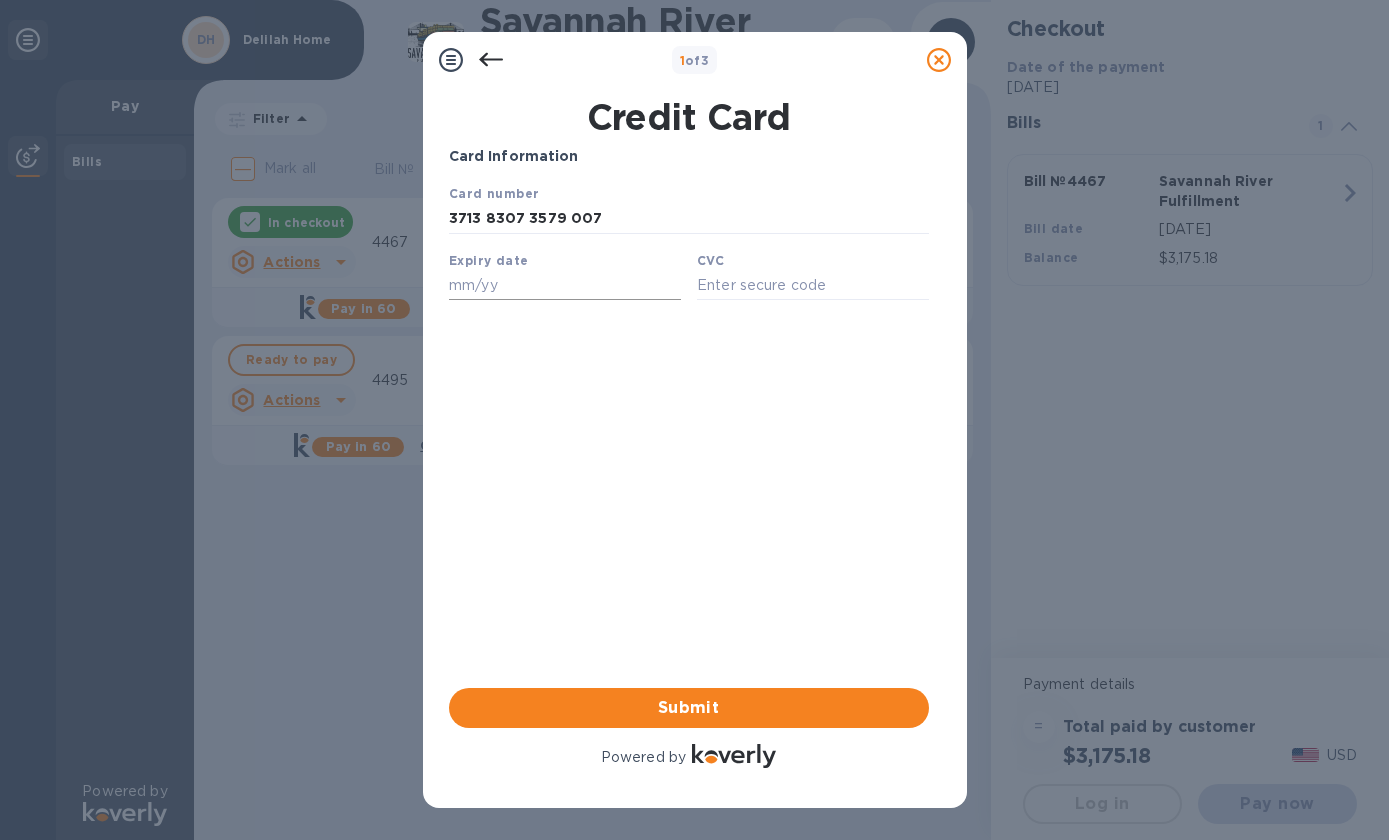 type on "3713 8307 3579 007" 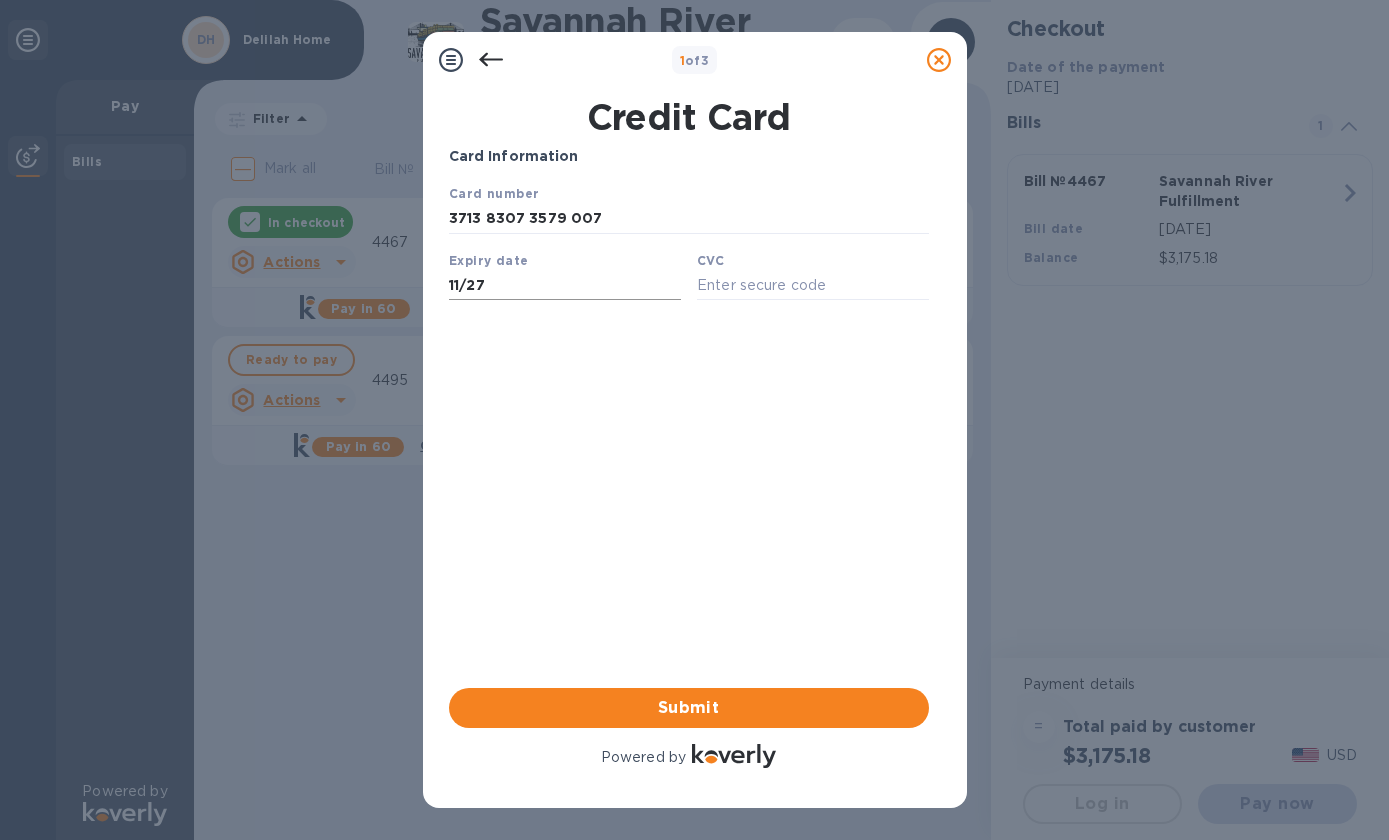 type on "11/27" 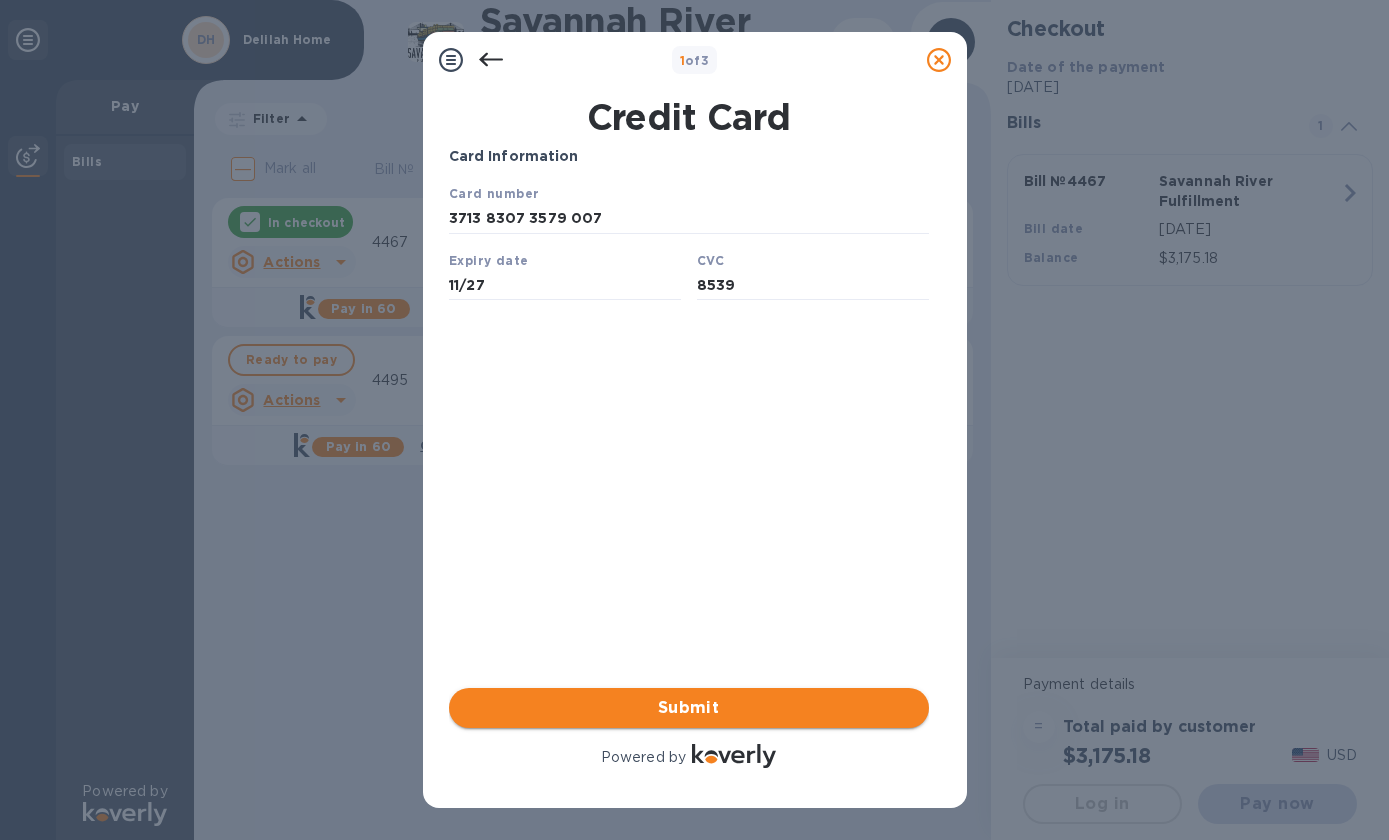 type on "8539" 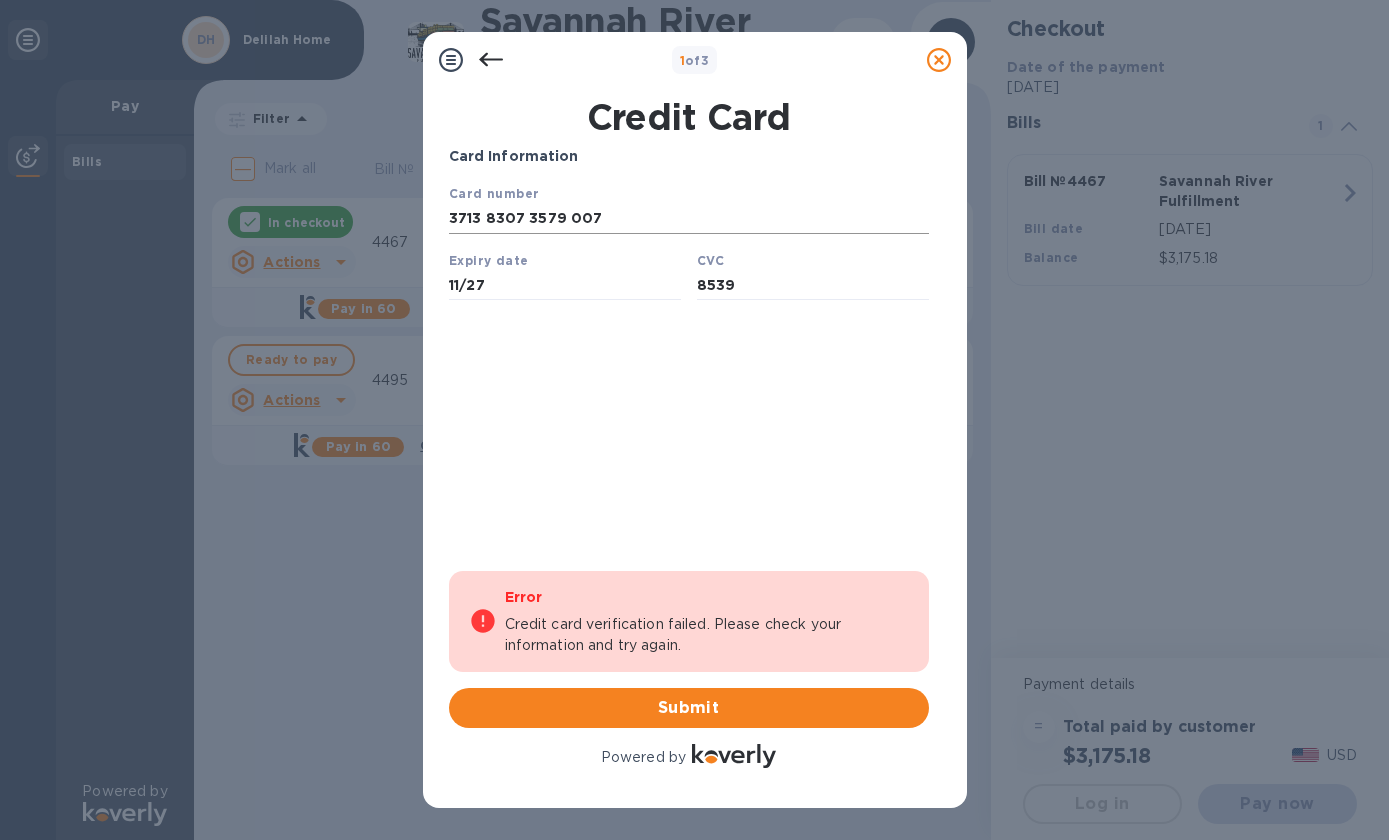 click on "3713 8307 3579 007" at bounding box center (688, 219) 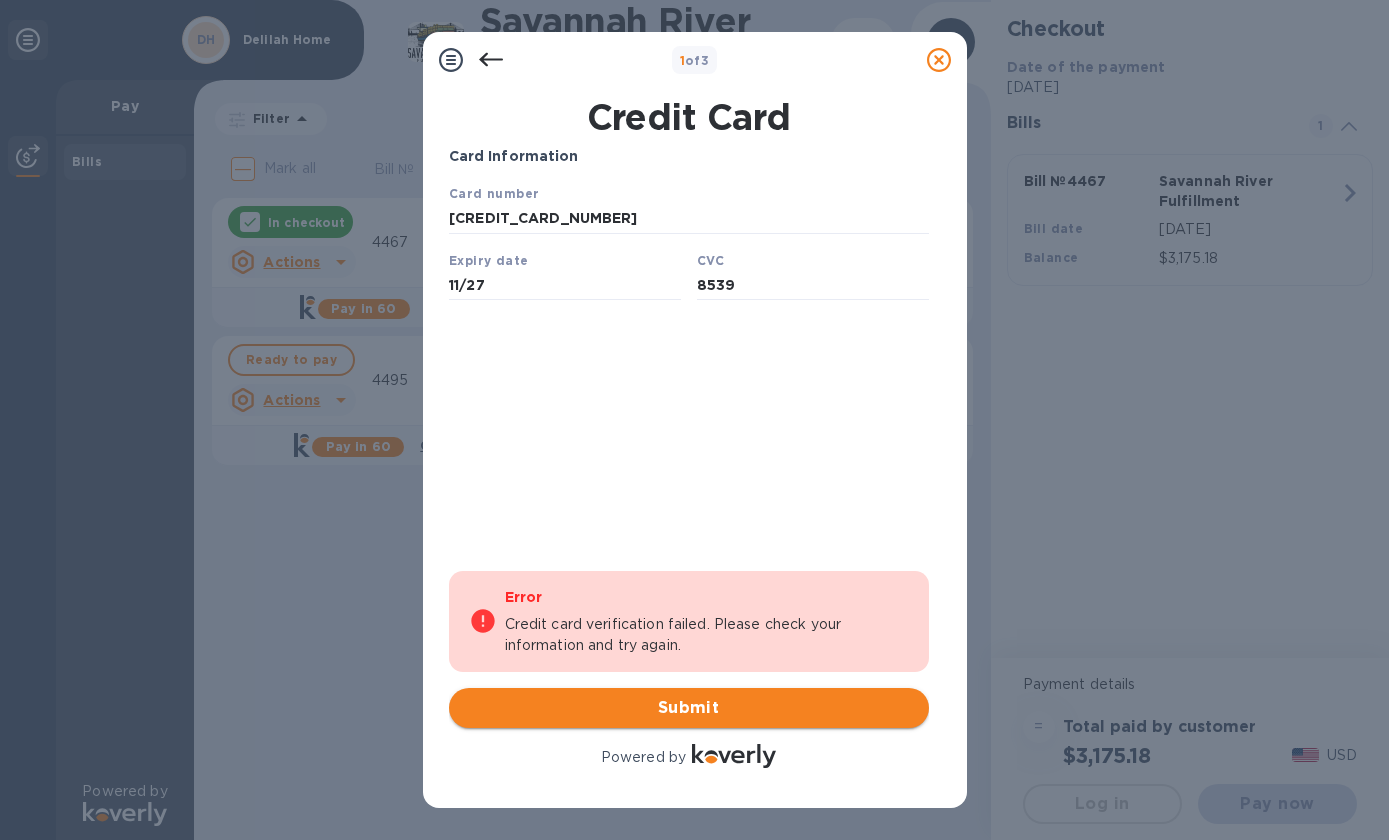type on "[CREDIT_CARD_NUMBER]" 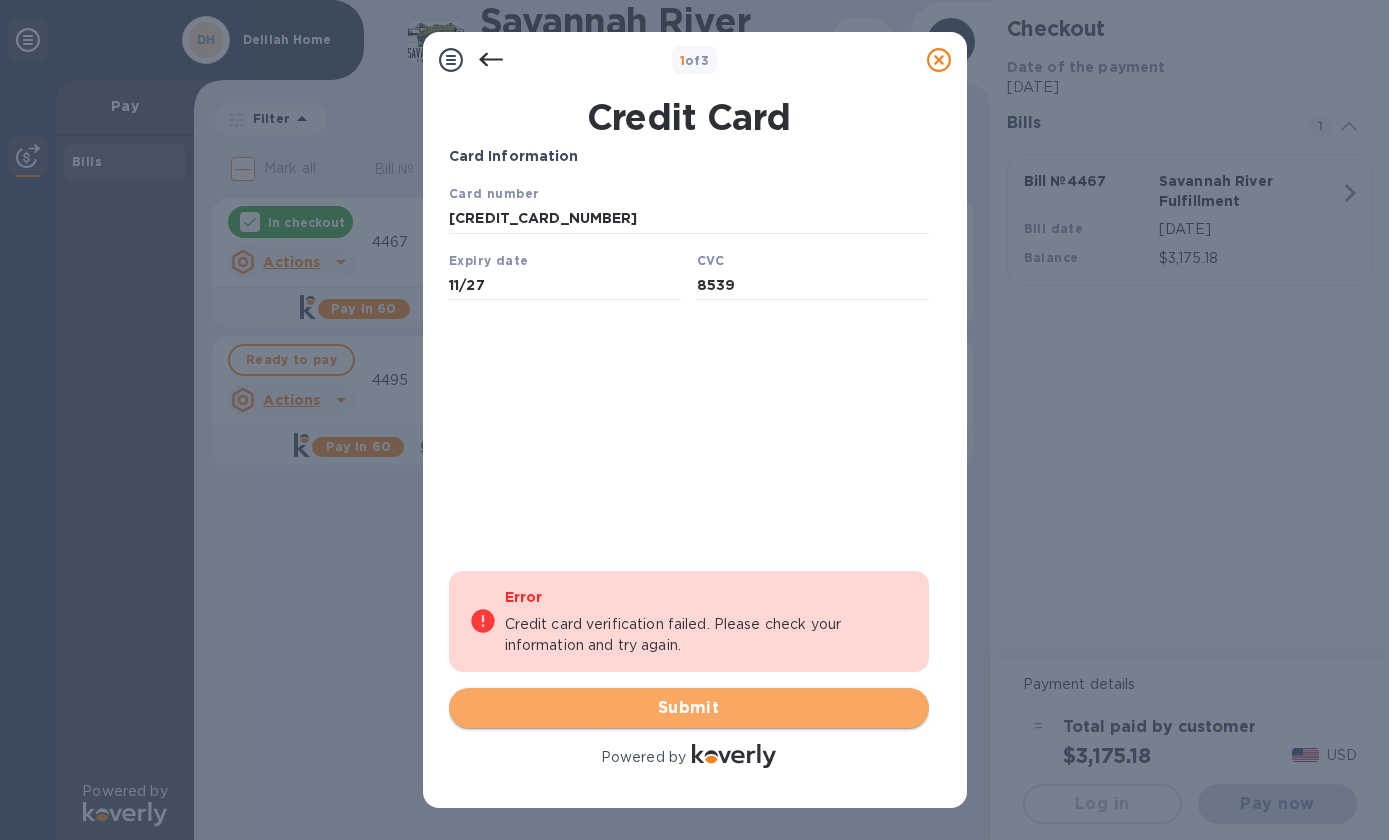 click on "Submit" at bounding box center (689, 708) 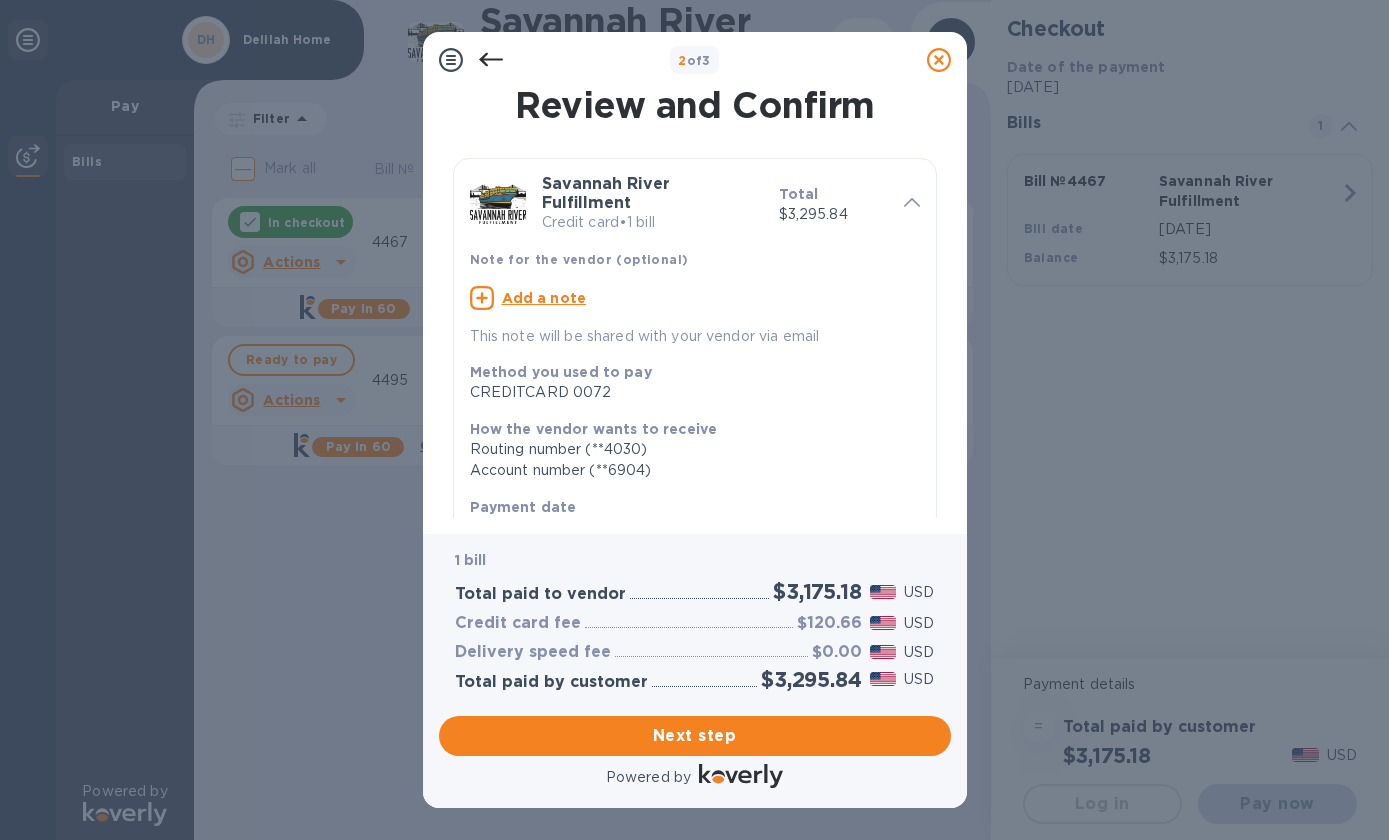 click on "Next step" at bounding box center (695, 736) 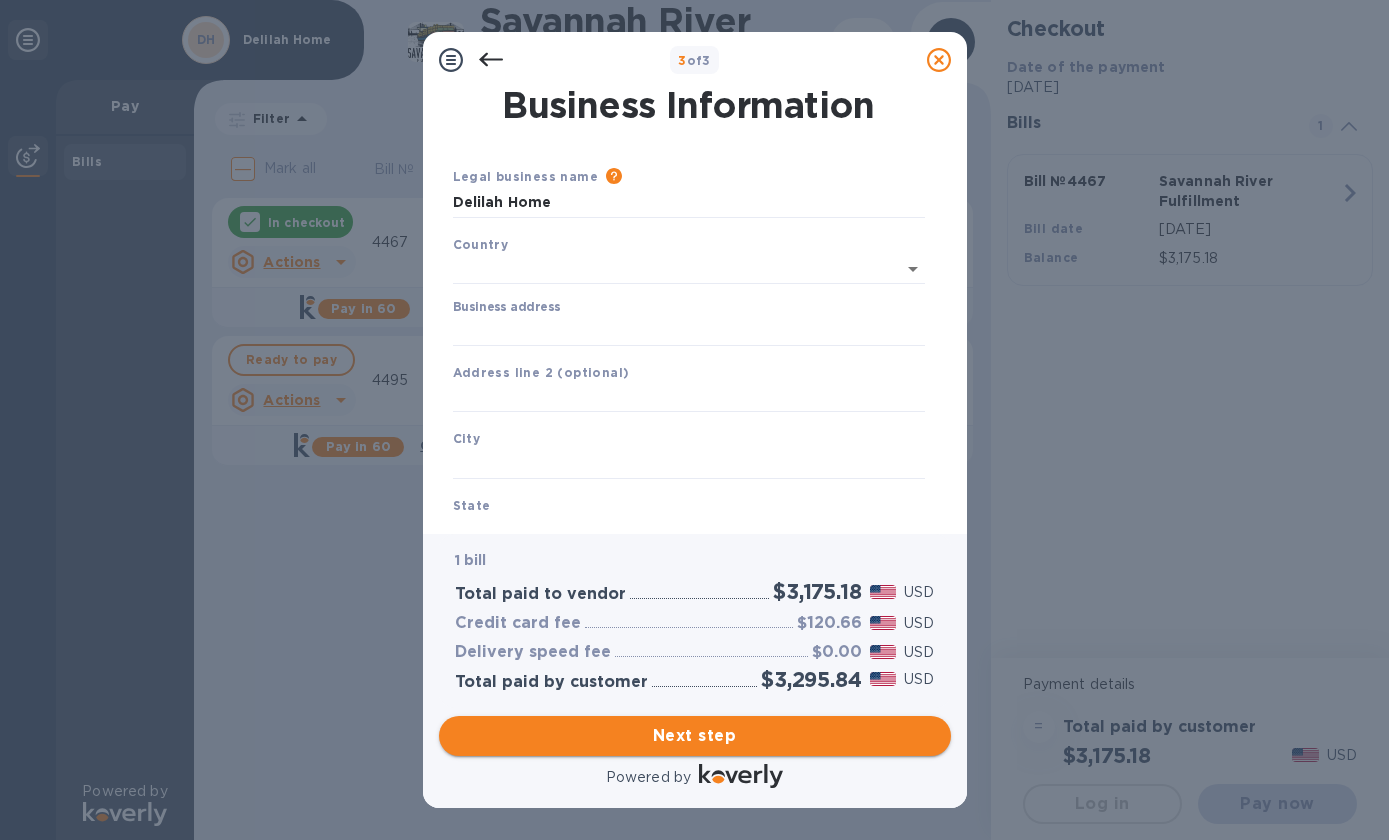 type on "[GEOGRAPHIC_DATA]" 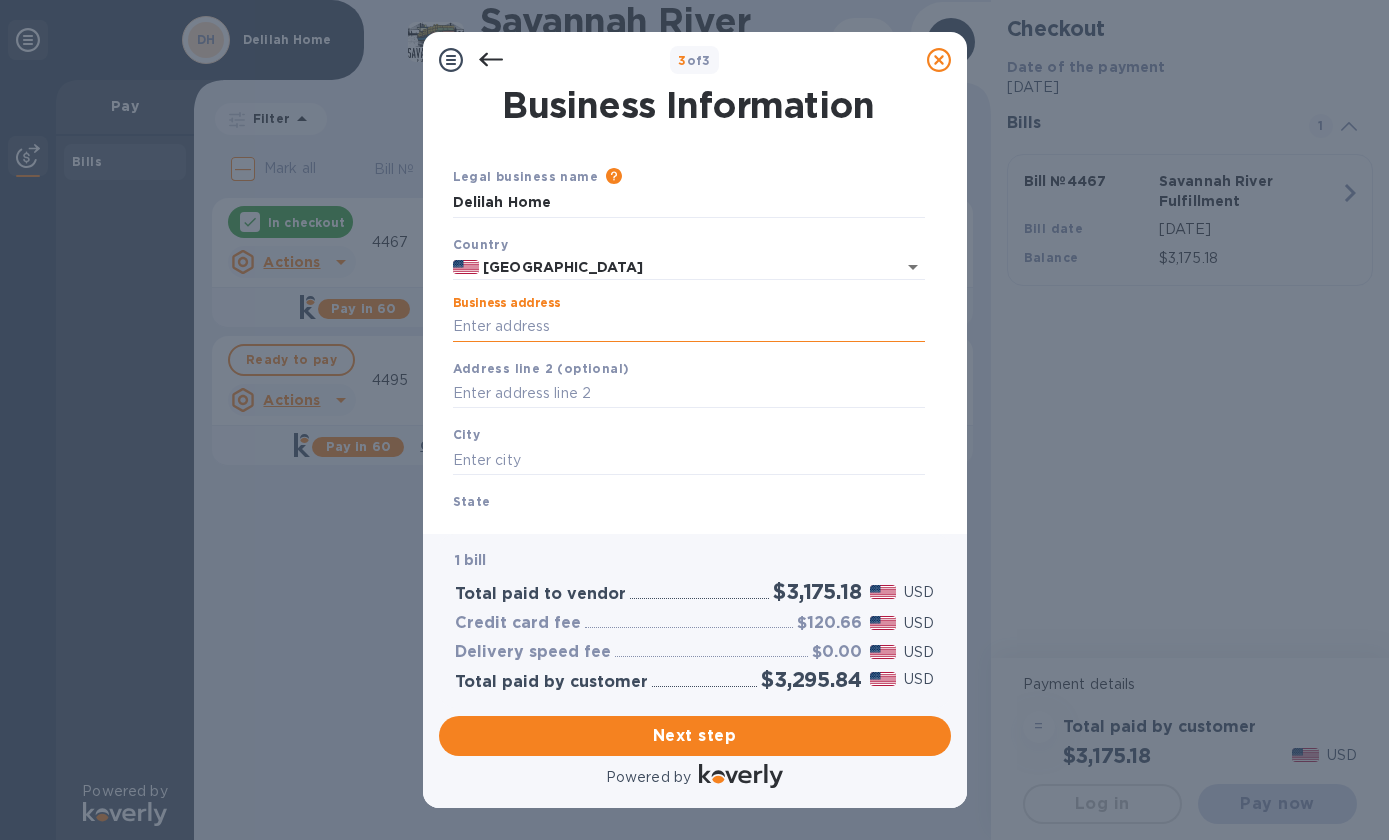 click on "Business address" at bounding box center [689, 327] 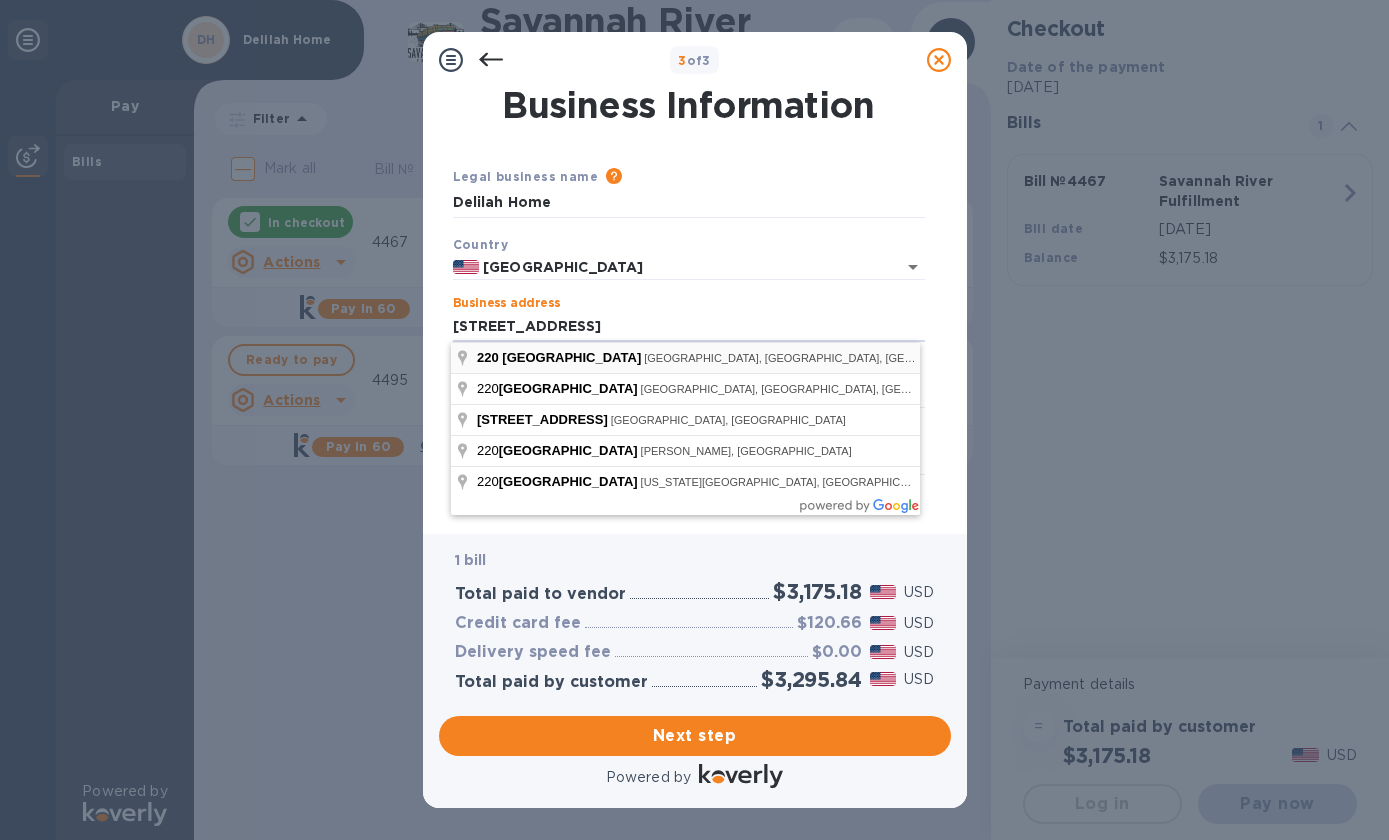 type on "[STREET_ADDRESS]" 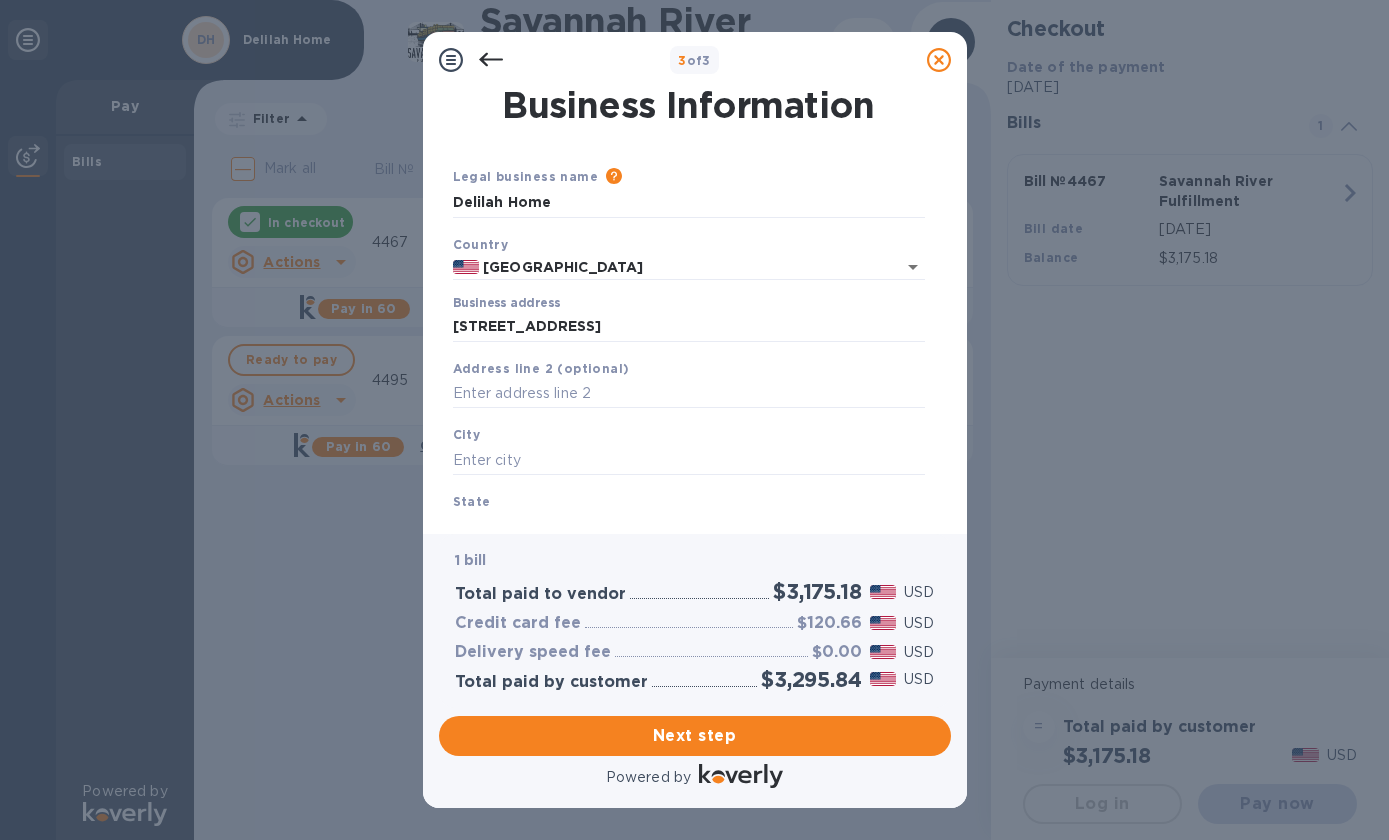 type on "[PERSON_NAME]" 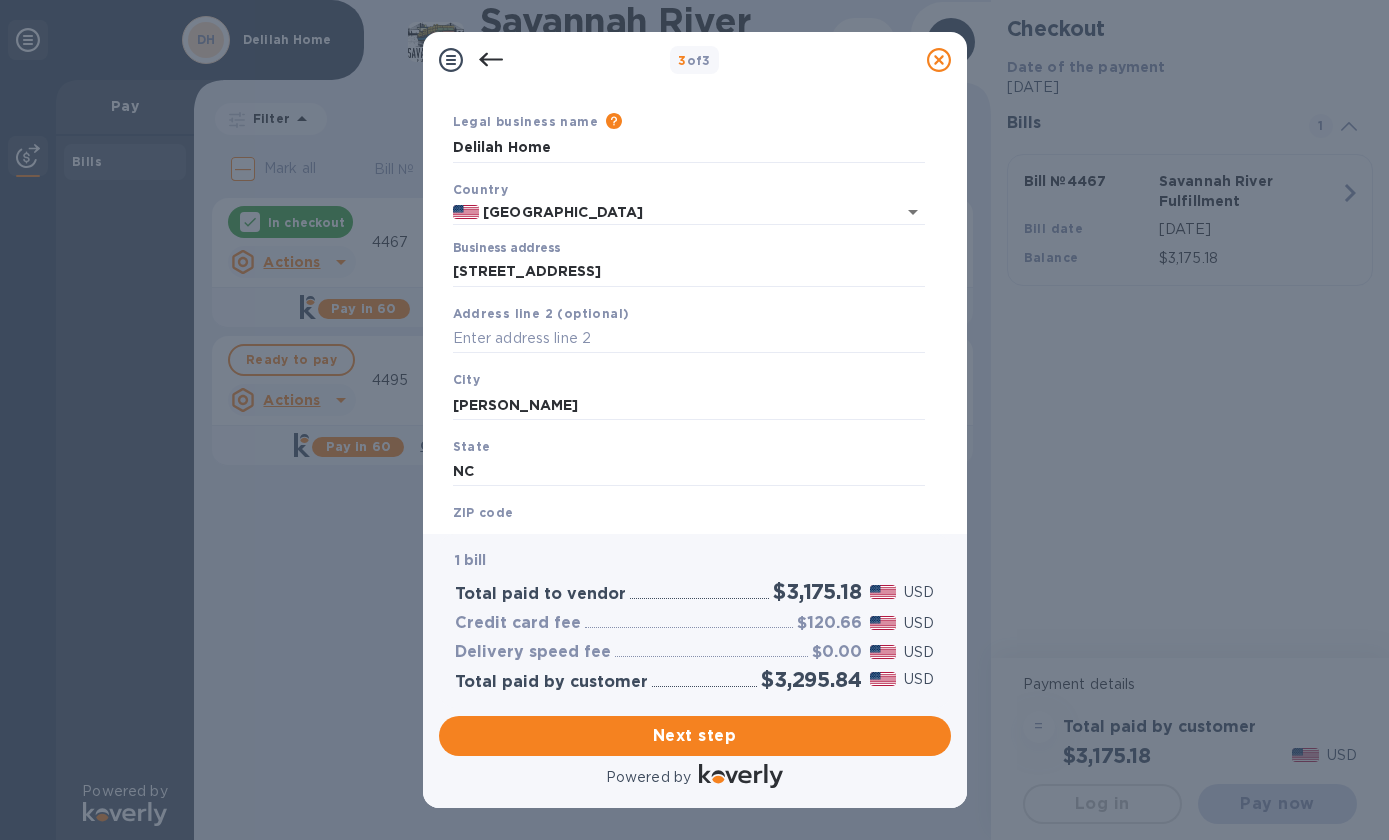 scroll, scrollTop: 163, scrollLeft: 0, axis: vertical 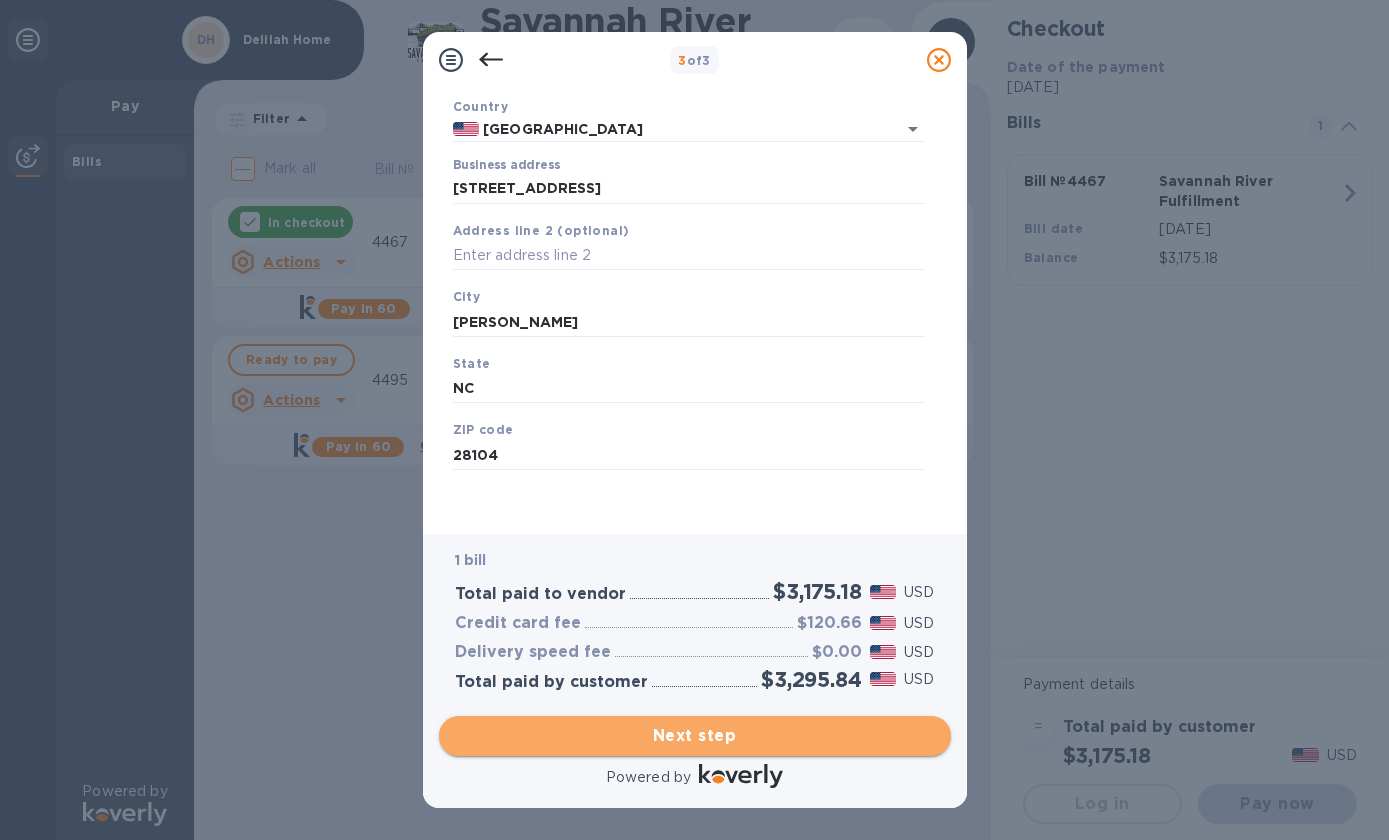 click on "Next step" at bounding box center [695, 736] 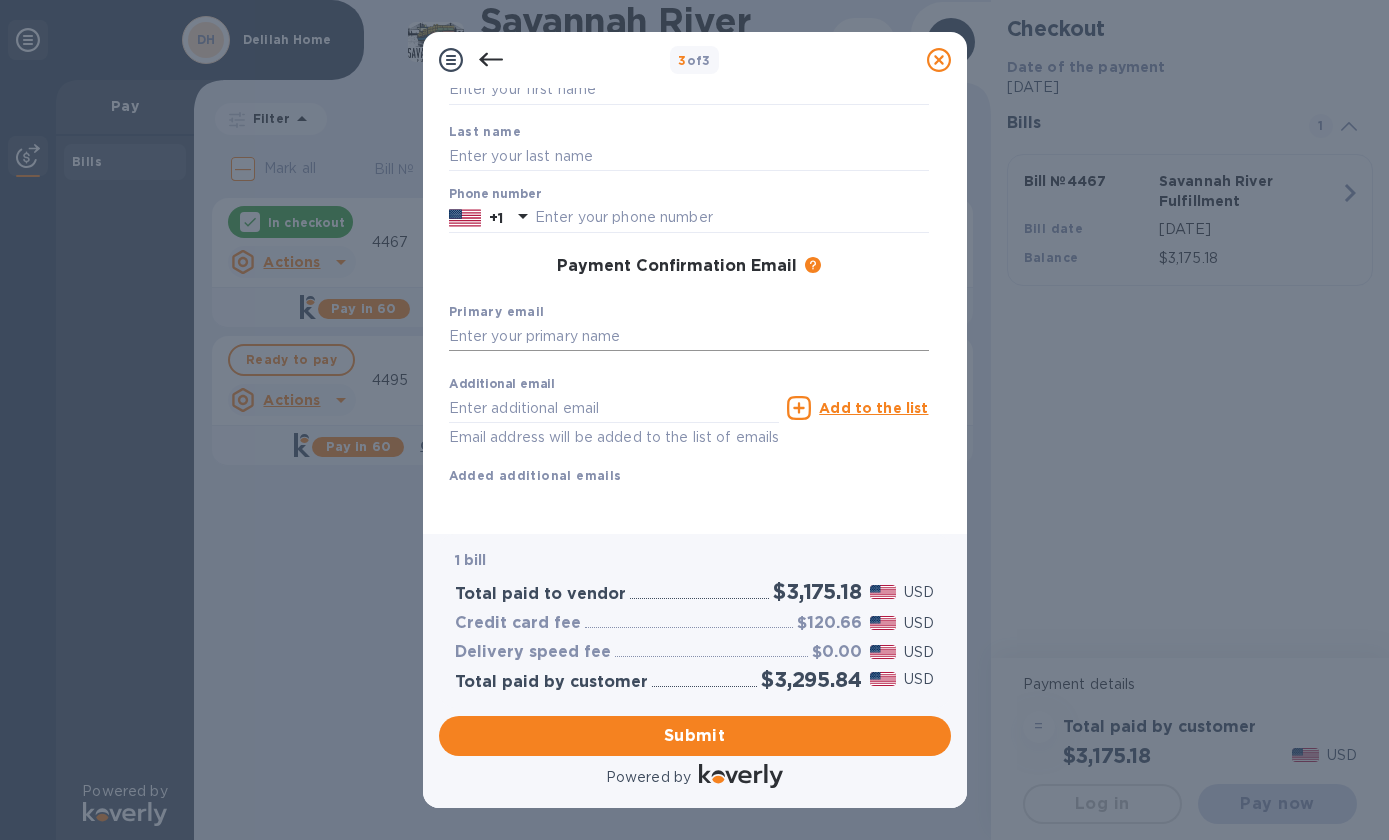 click at bounding box center [689, 337] 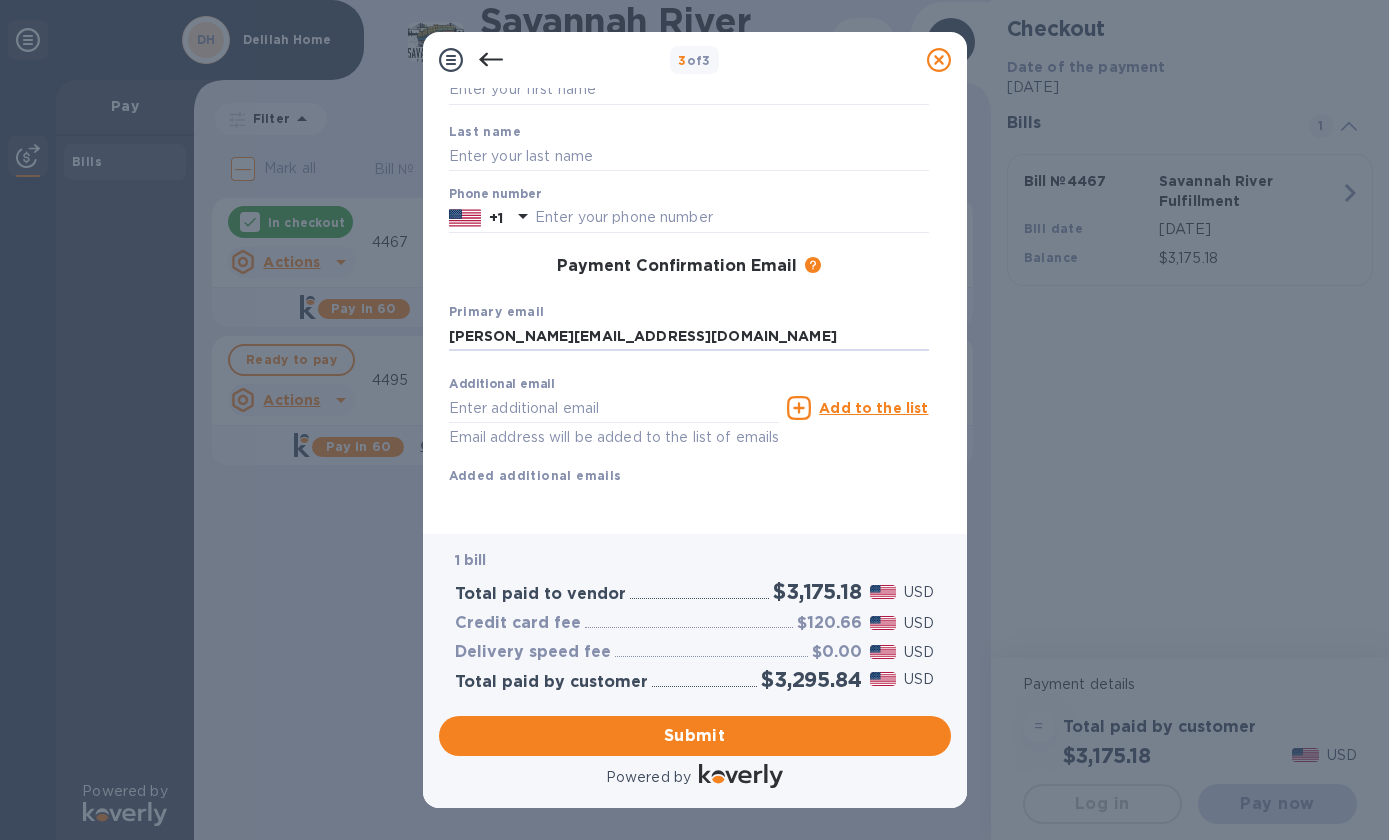 type on "[PERSON_NAME][EMAIL_ADDRESS][DOMAIN_NAME]" 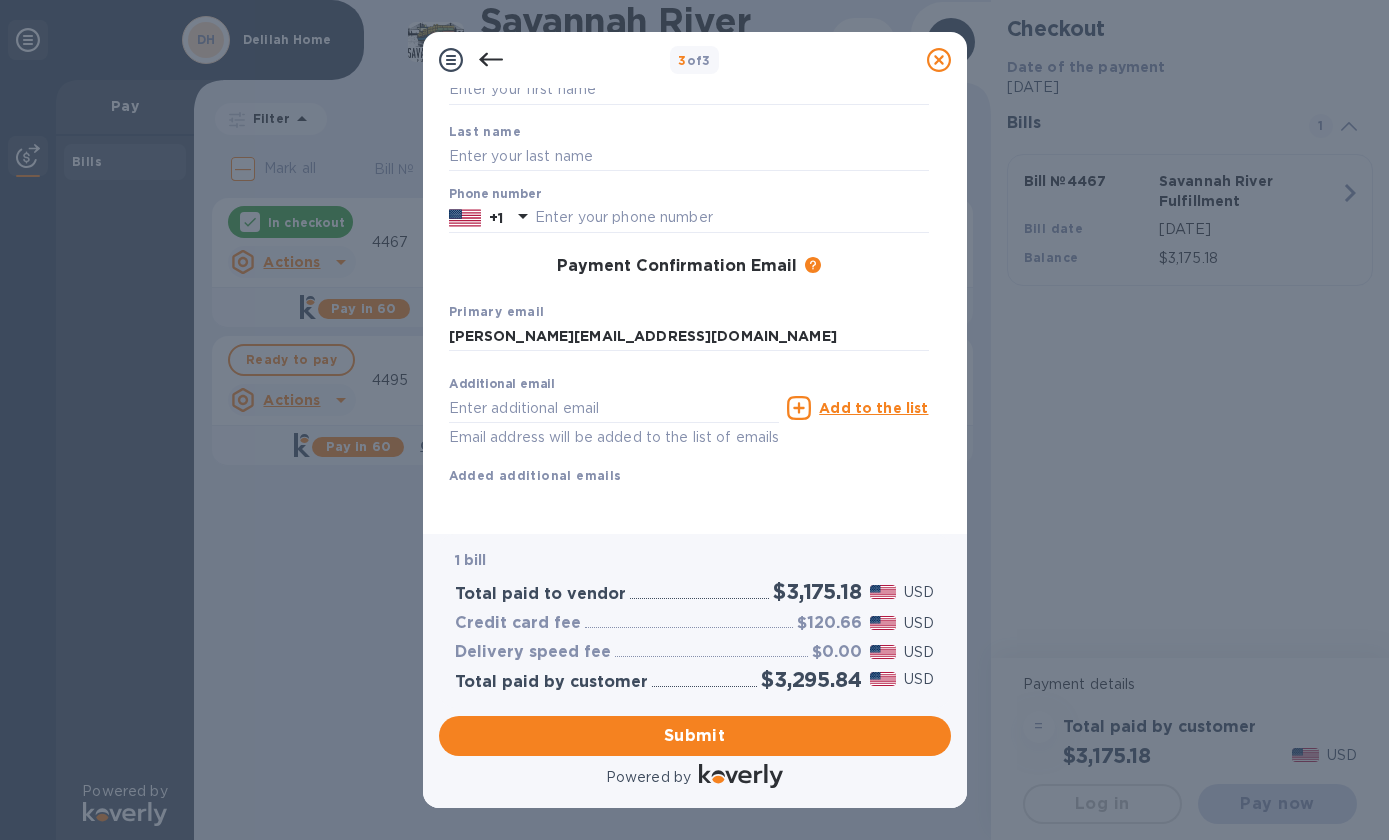 click on "Primary email [PERSON_NAME][EMAIL_ADDRESS][DOMAIN_NAME]" at bounding box center [689, 326] 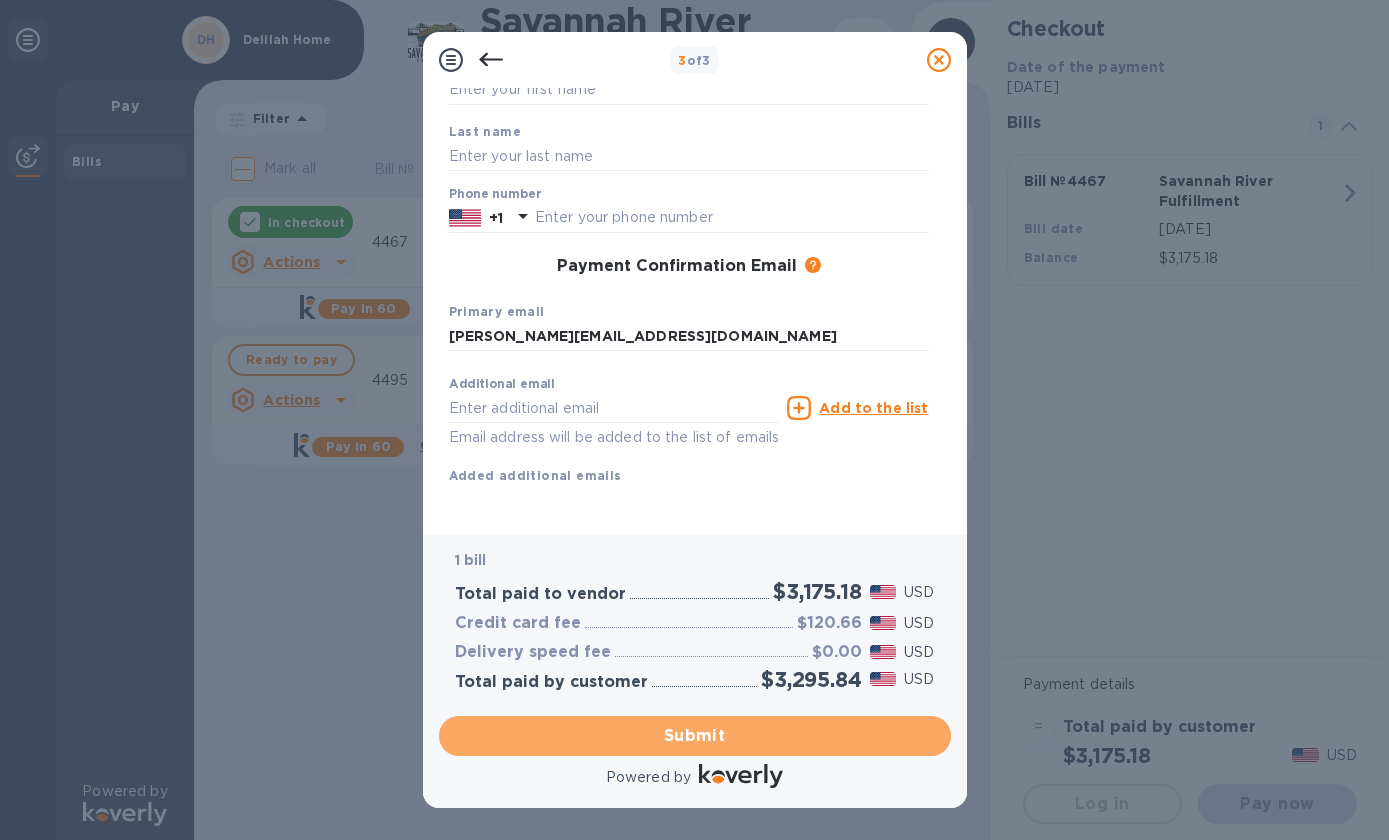 drag, startPoint x: 721, startPoint y: 728, endPoint x: 720, endPoint y: 714, distance: 14.035668 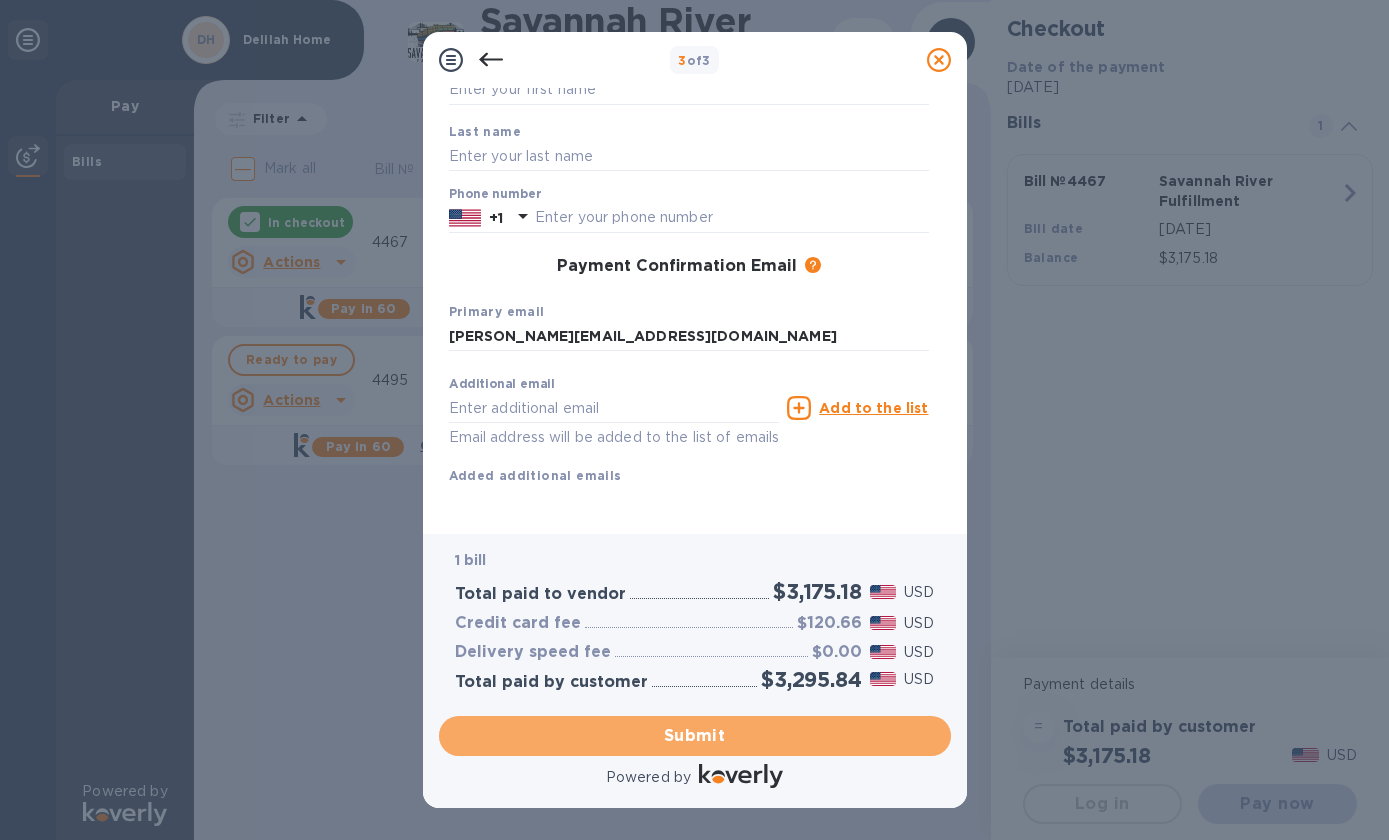 click on "Submit" at bounding box center (695, 736) 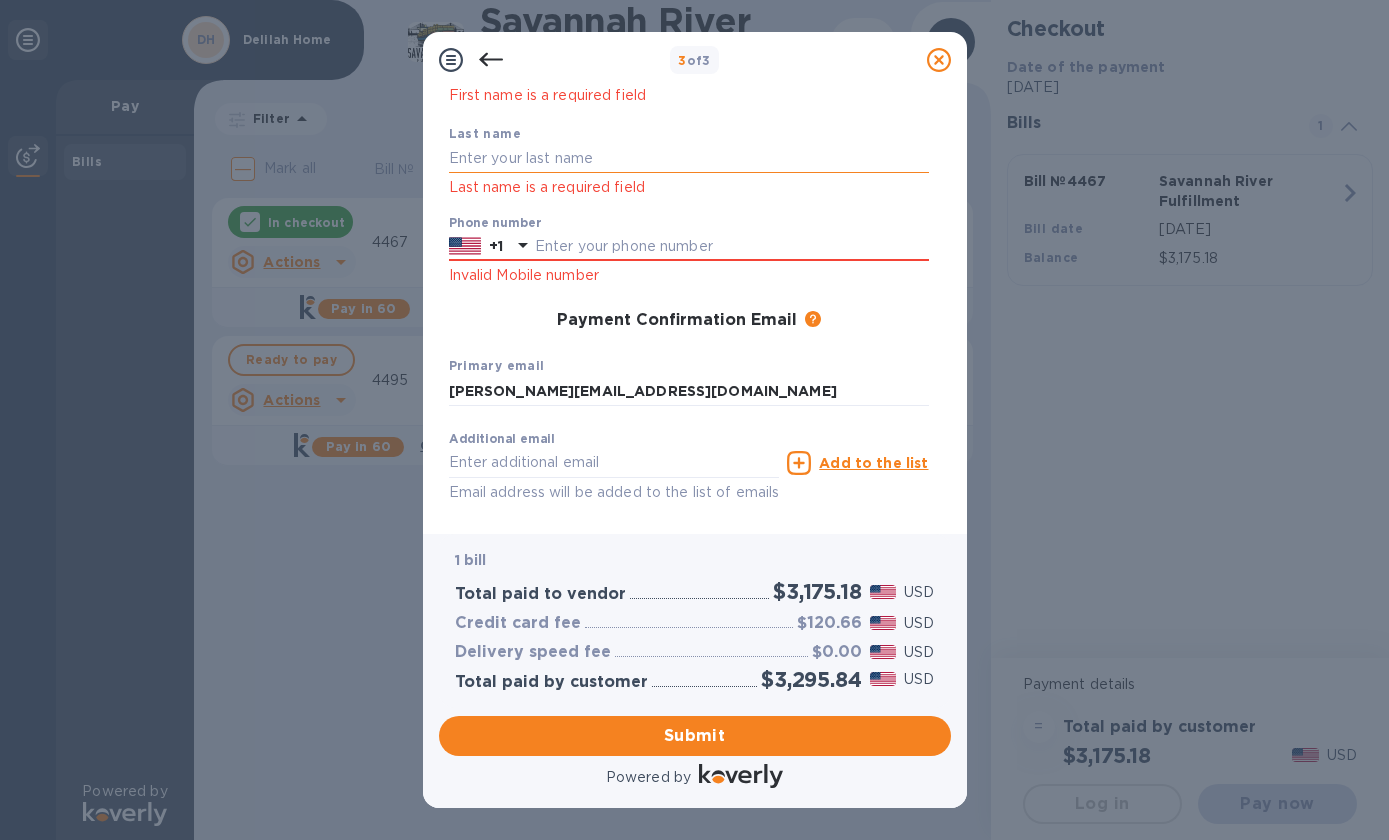 click at bounding box center (689, 159) 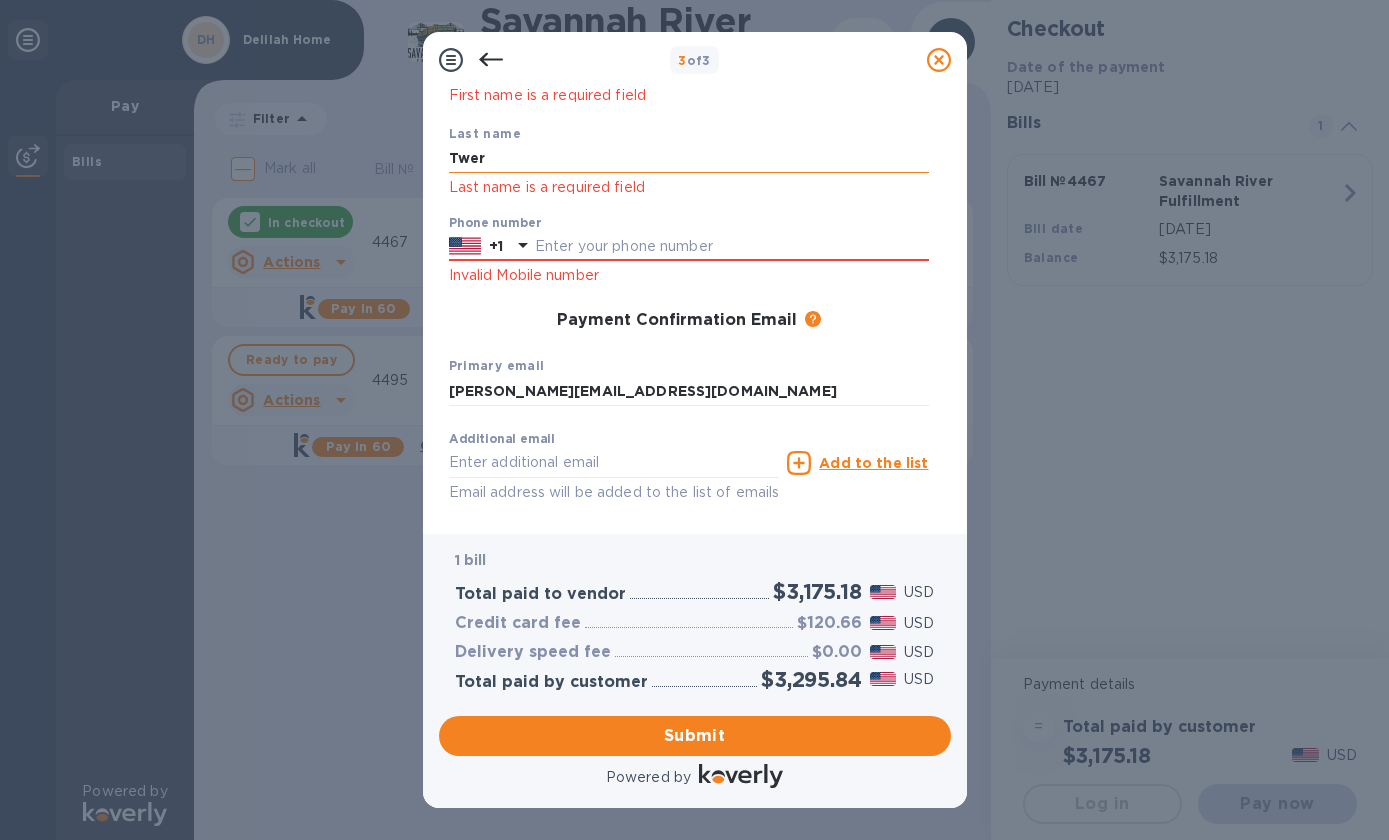 type on "Twer" 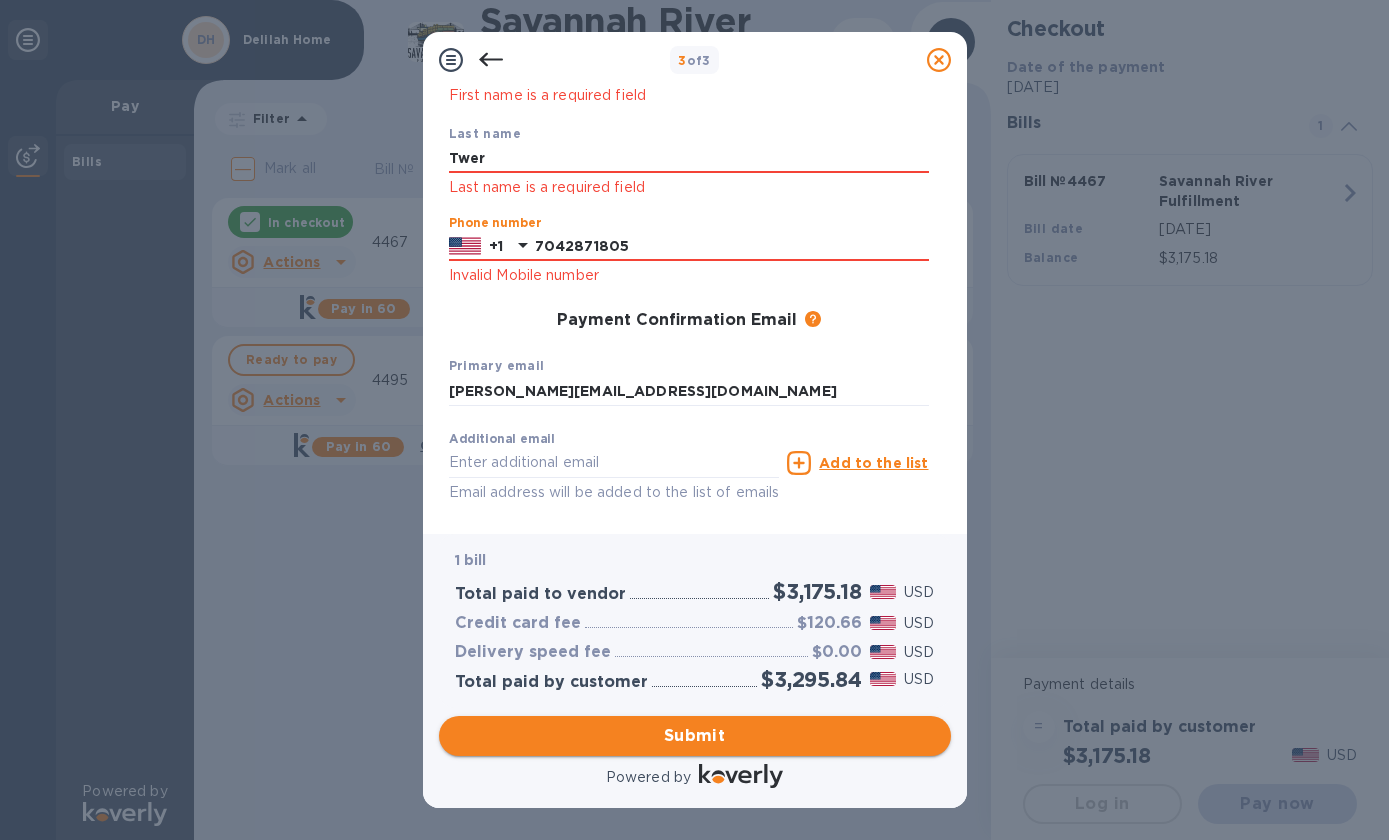 type on "7042871805" 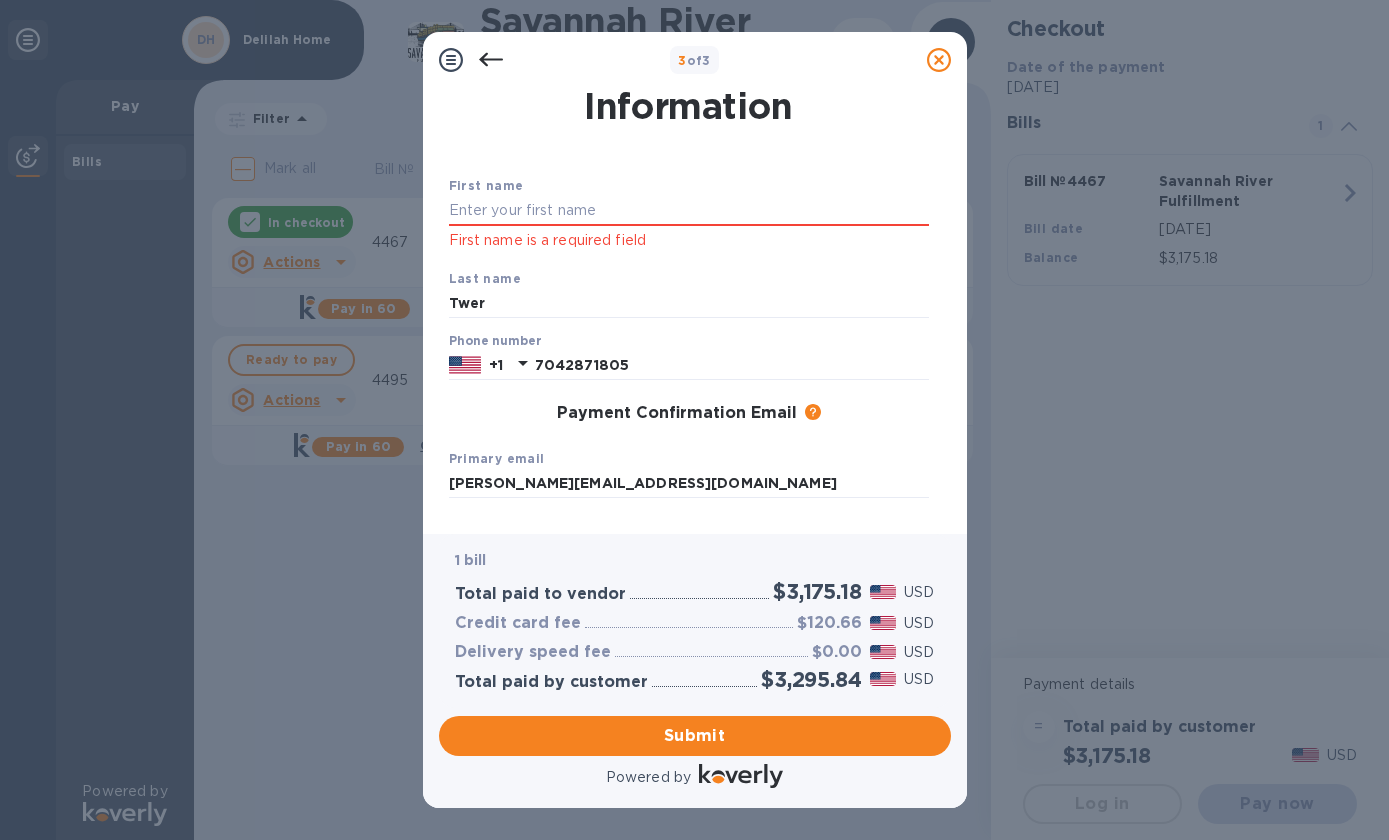 scroll, scrollTop: 0, scrollLeft: 0, axis: both 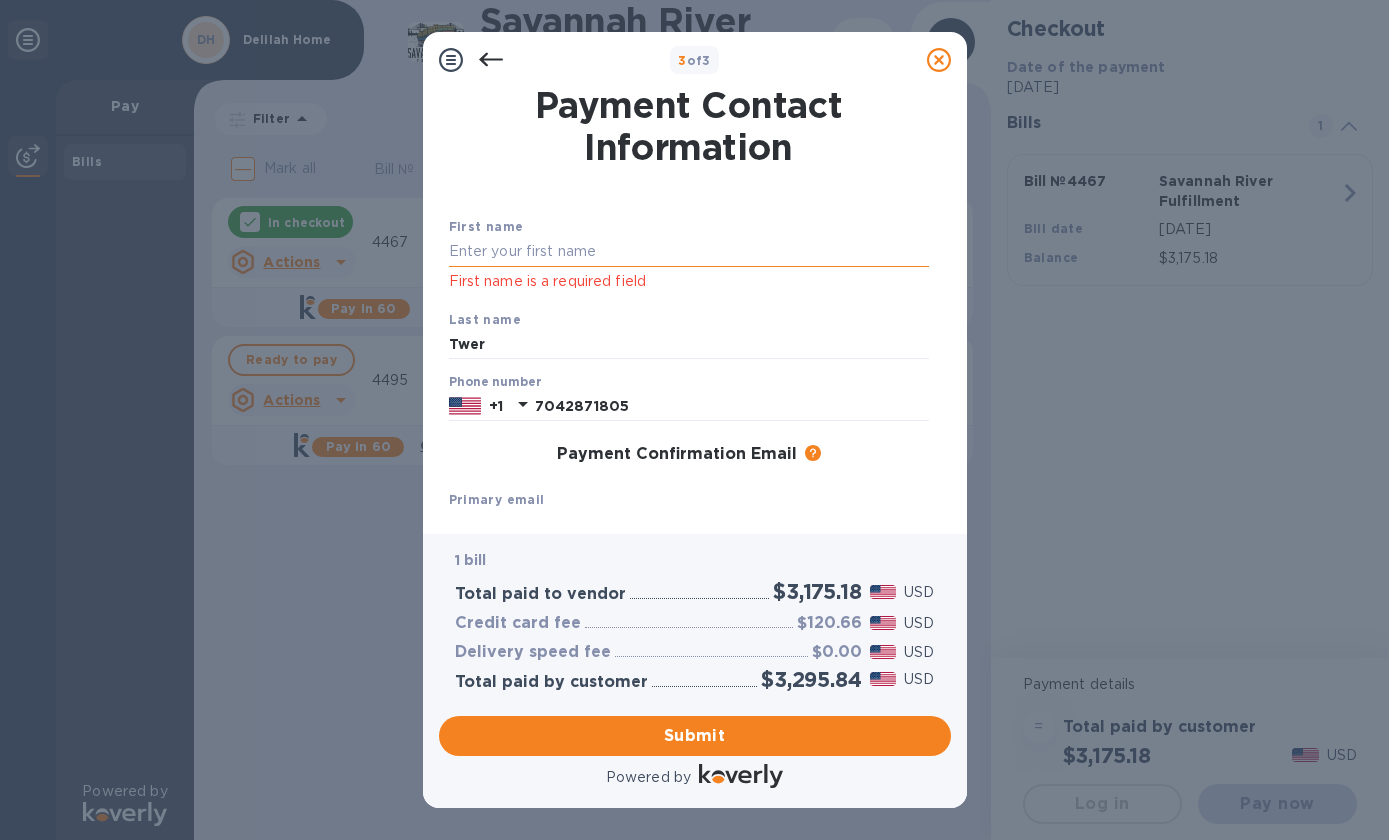 click at bounding box center [689, 252] 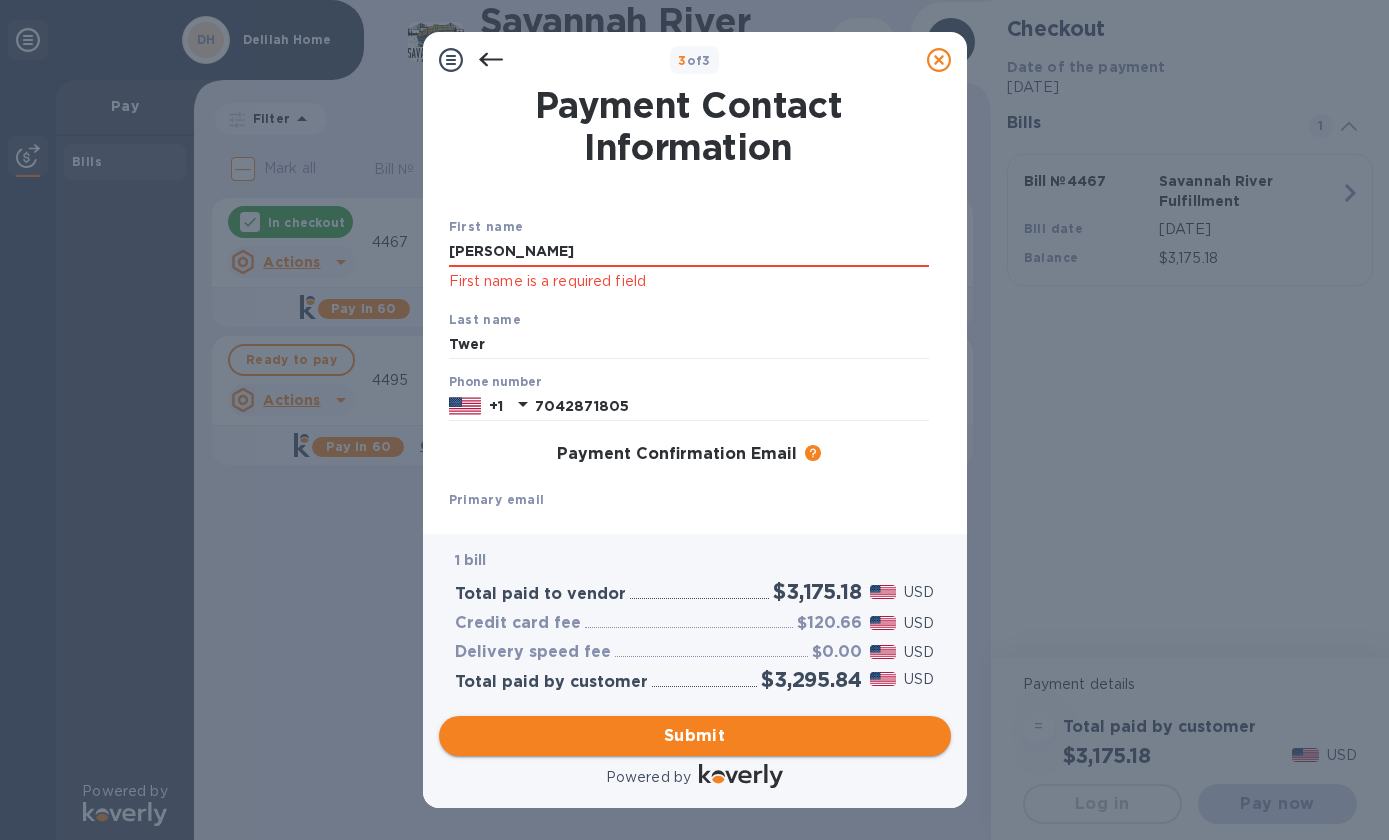 type on "[PERSON_NAME]" 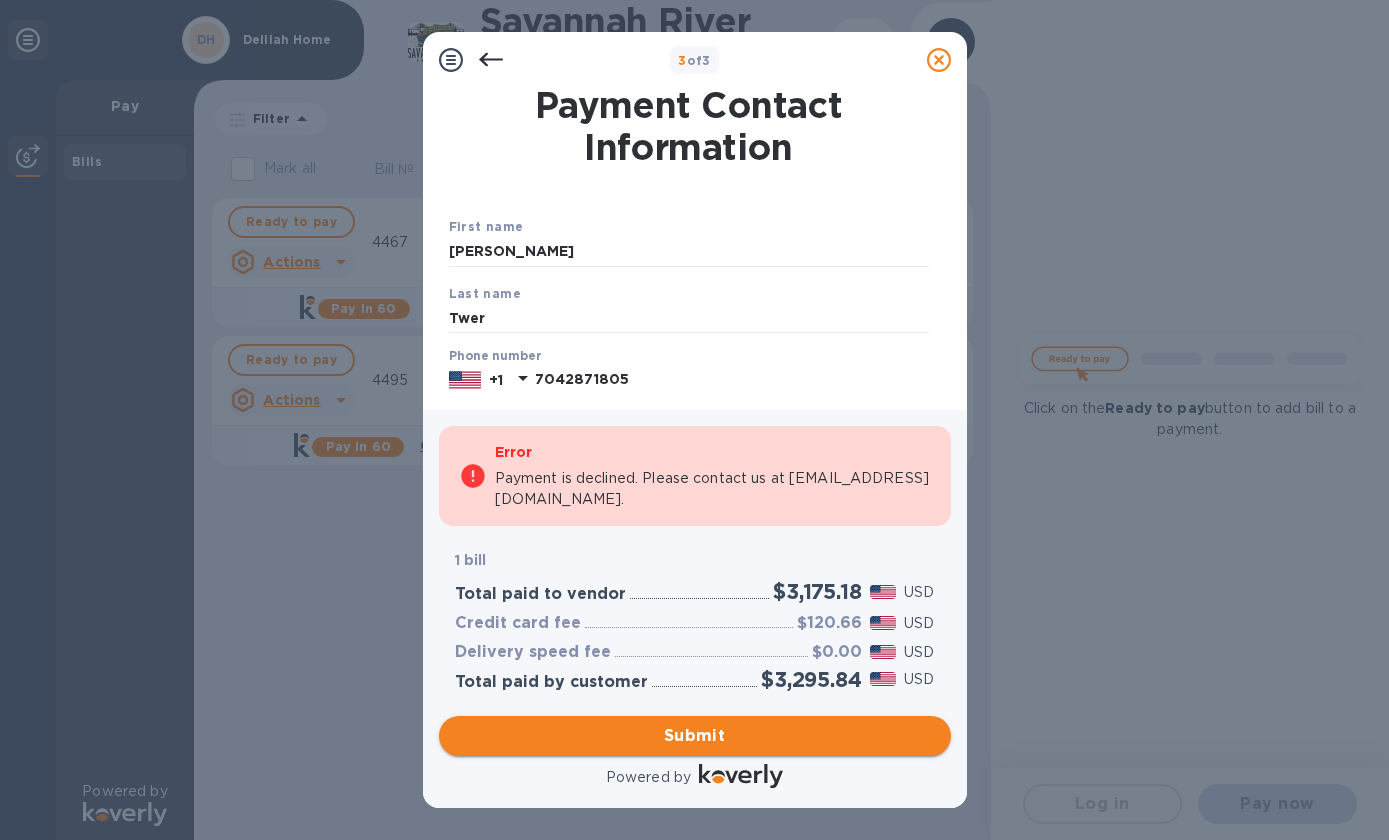click on "Submit" at bounding box center [695, 736] 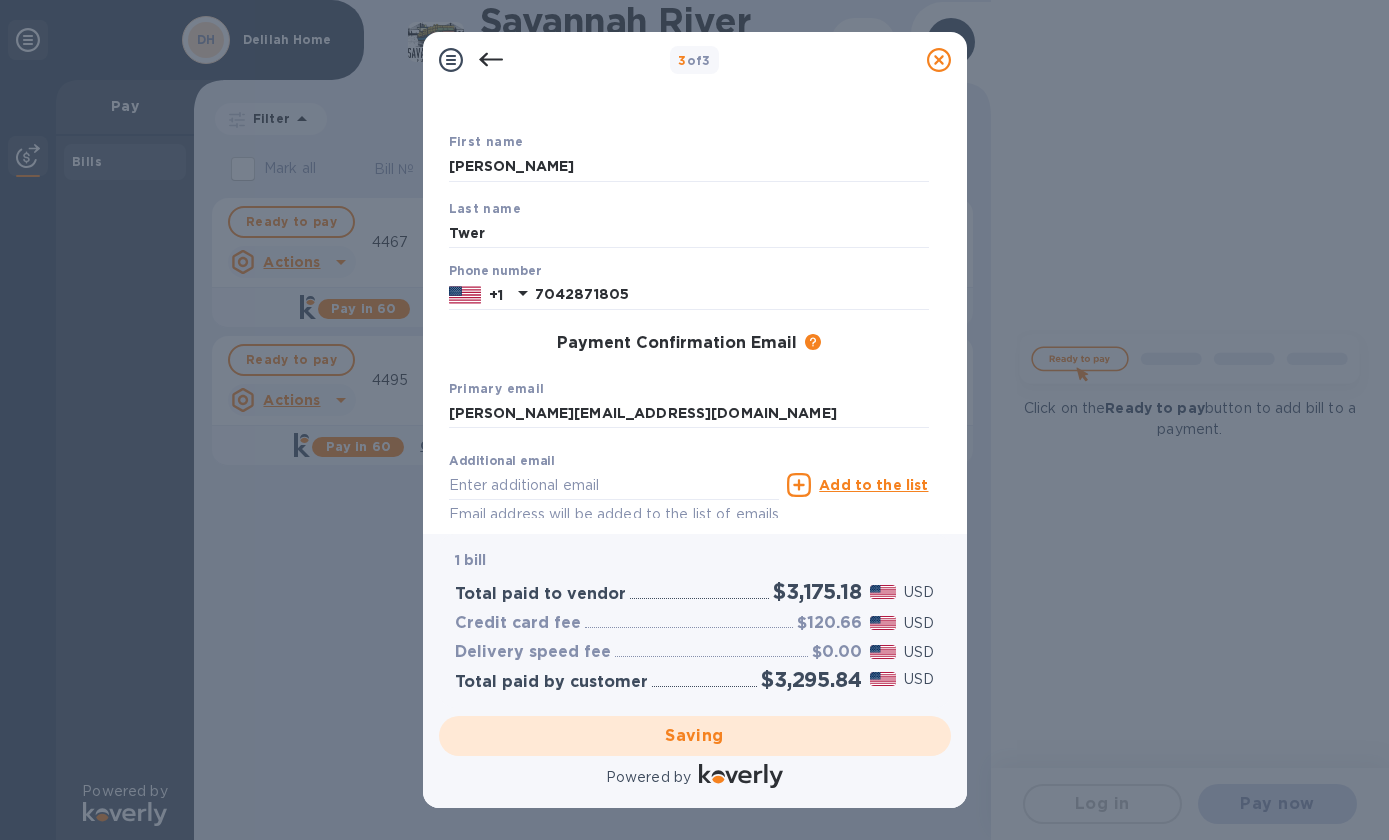 scroll, scrollTop: 186, scrollLeft: 0, axis: vertical 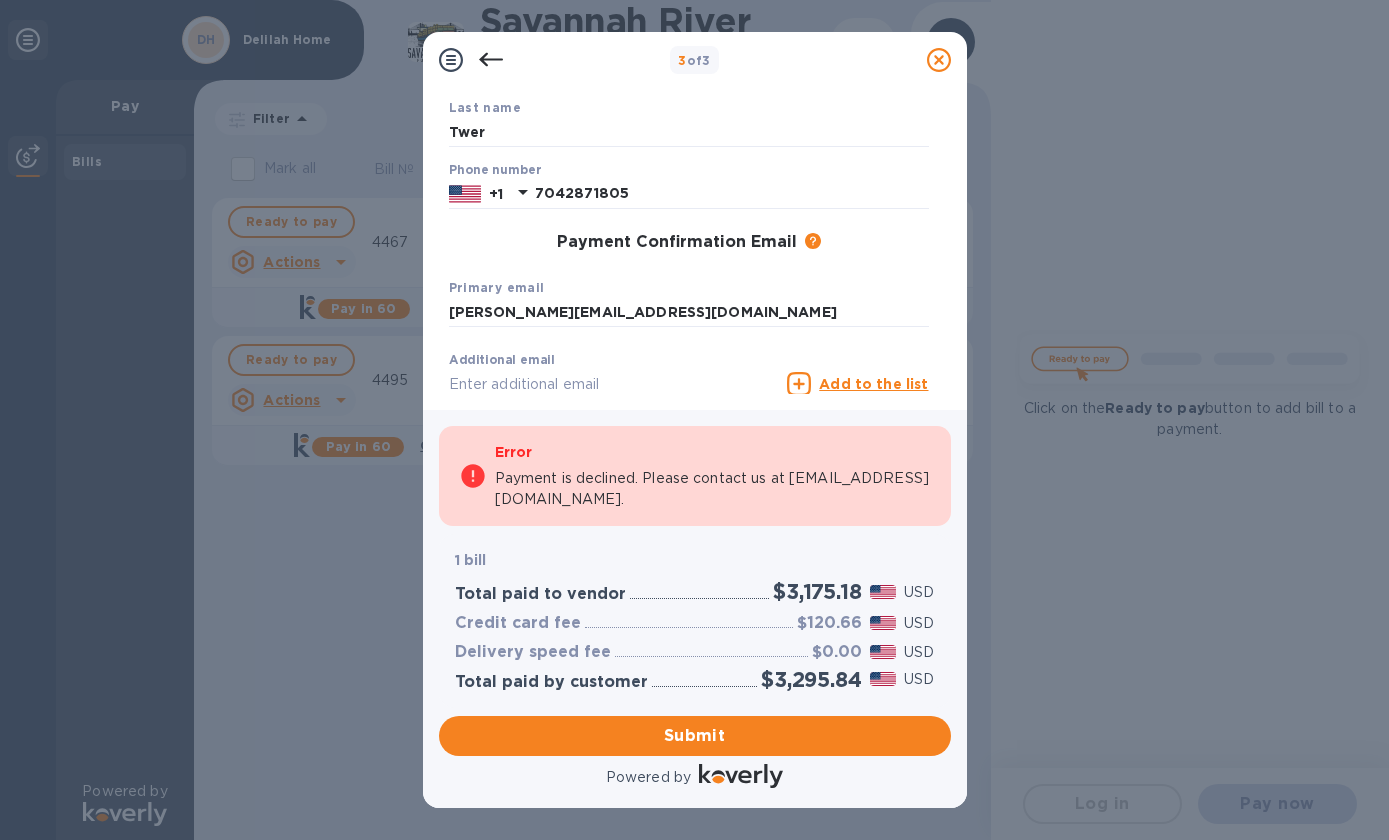 click 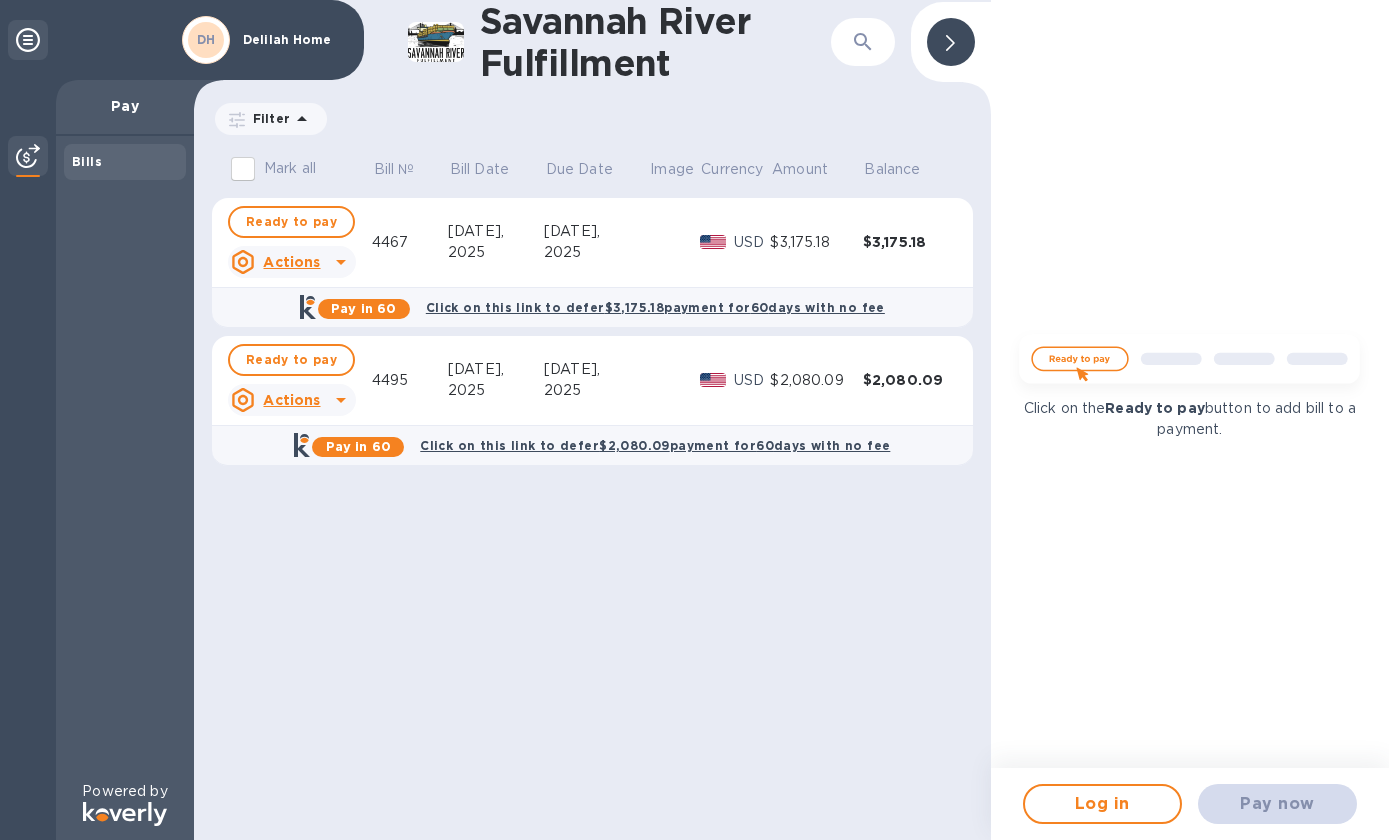 click on "$3,175.18" at bounding box center (909, 242) 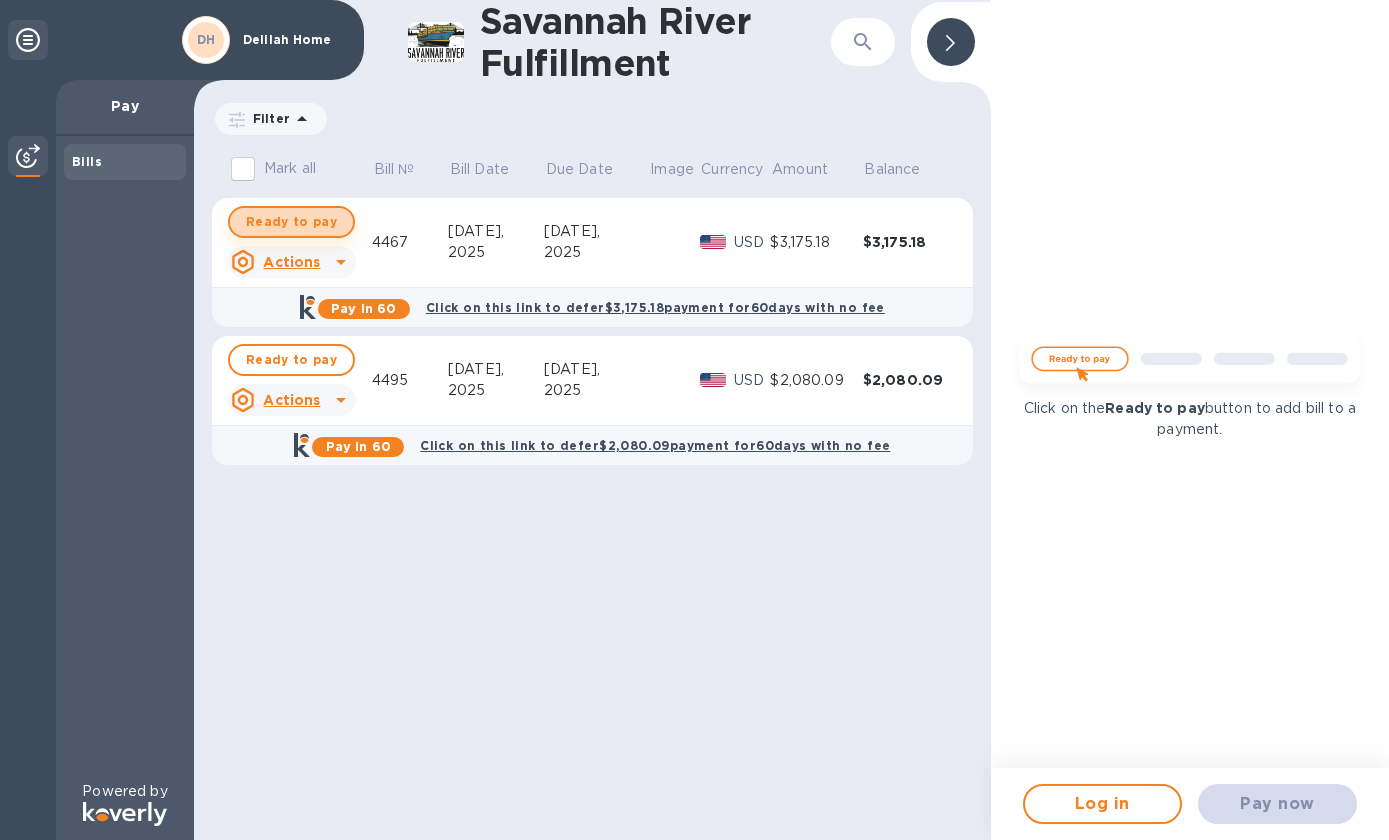 click on "Ready to pay" at bounding box center (291, 222) 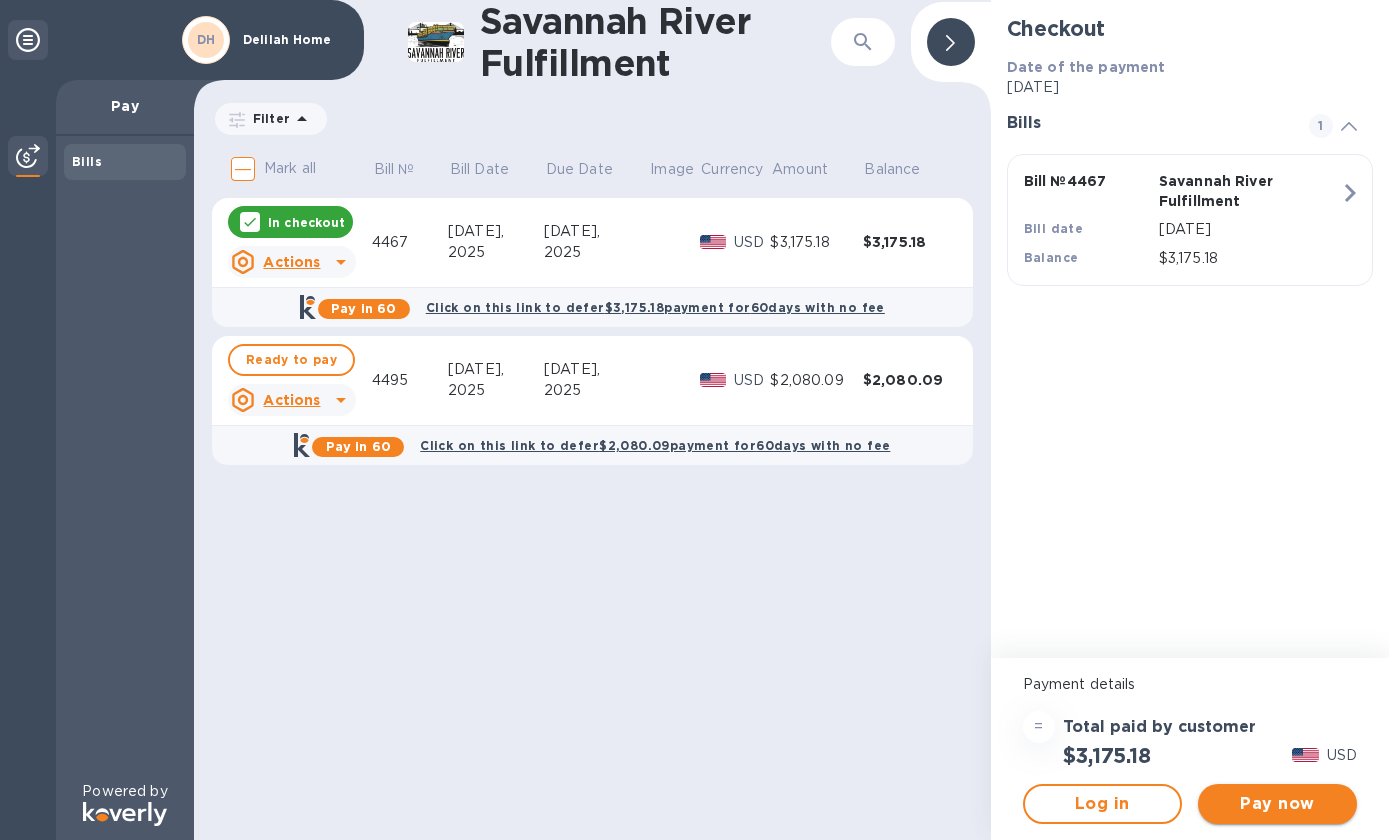 click on "Pay now" at bounding box center [1277, 804] 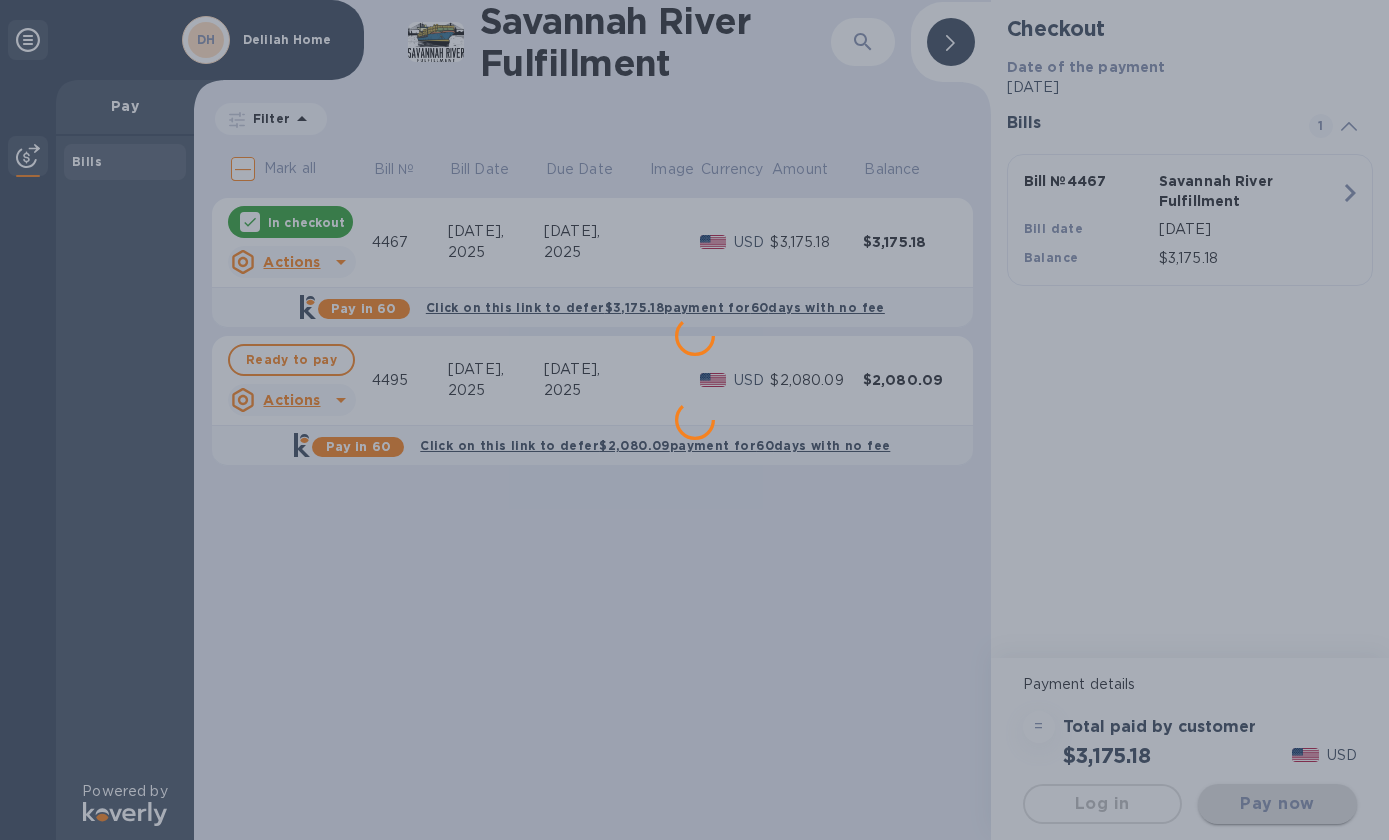 scroll, scrollTop: 0, scrollLeft: 0, axis: both 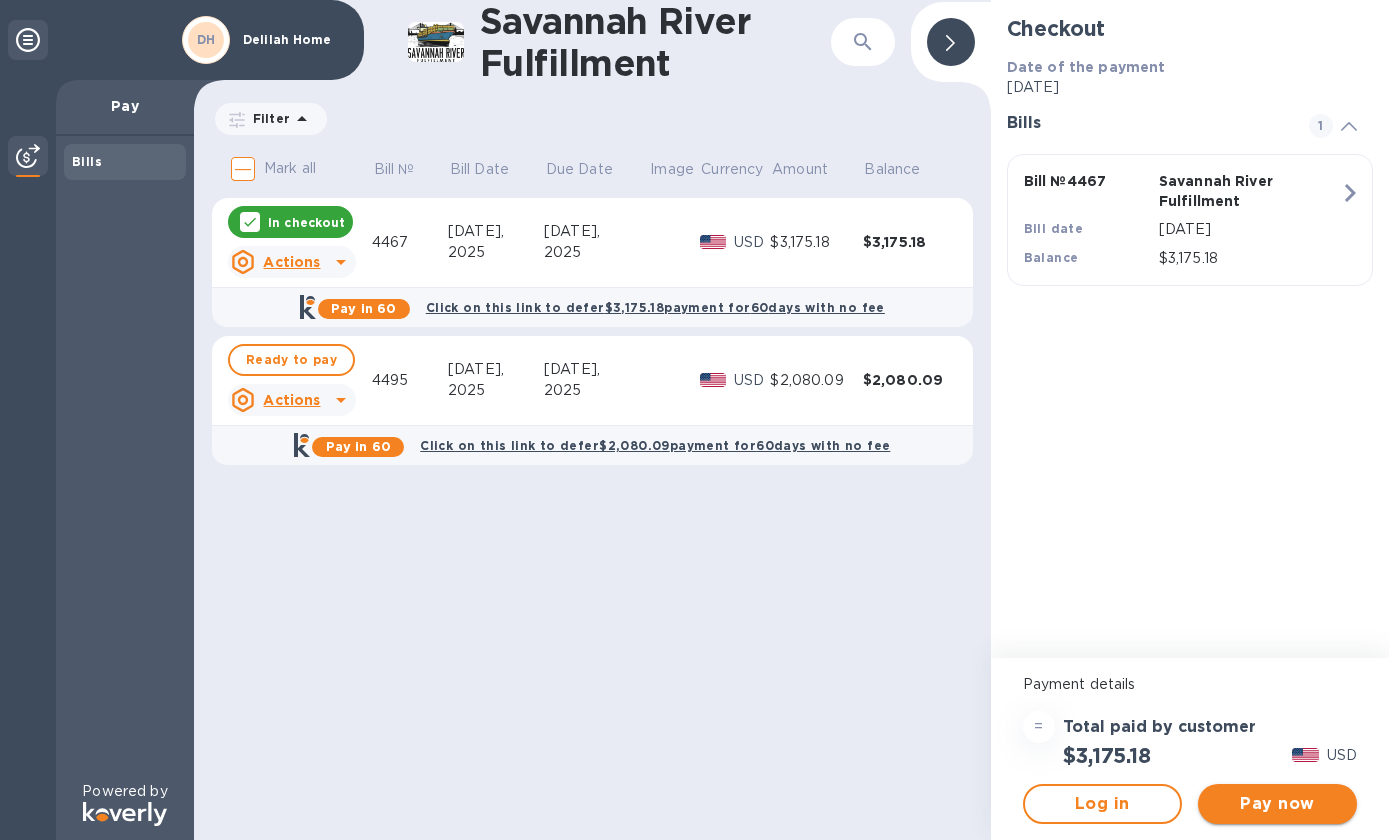 click on "Pay now" at bounding box center [1277, 804] 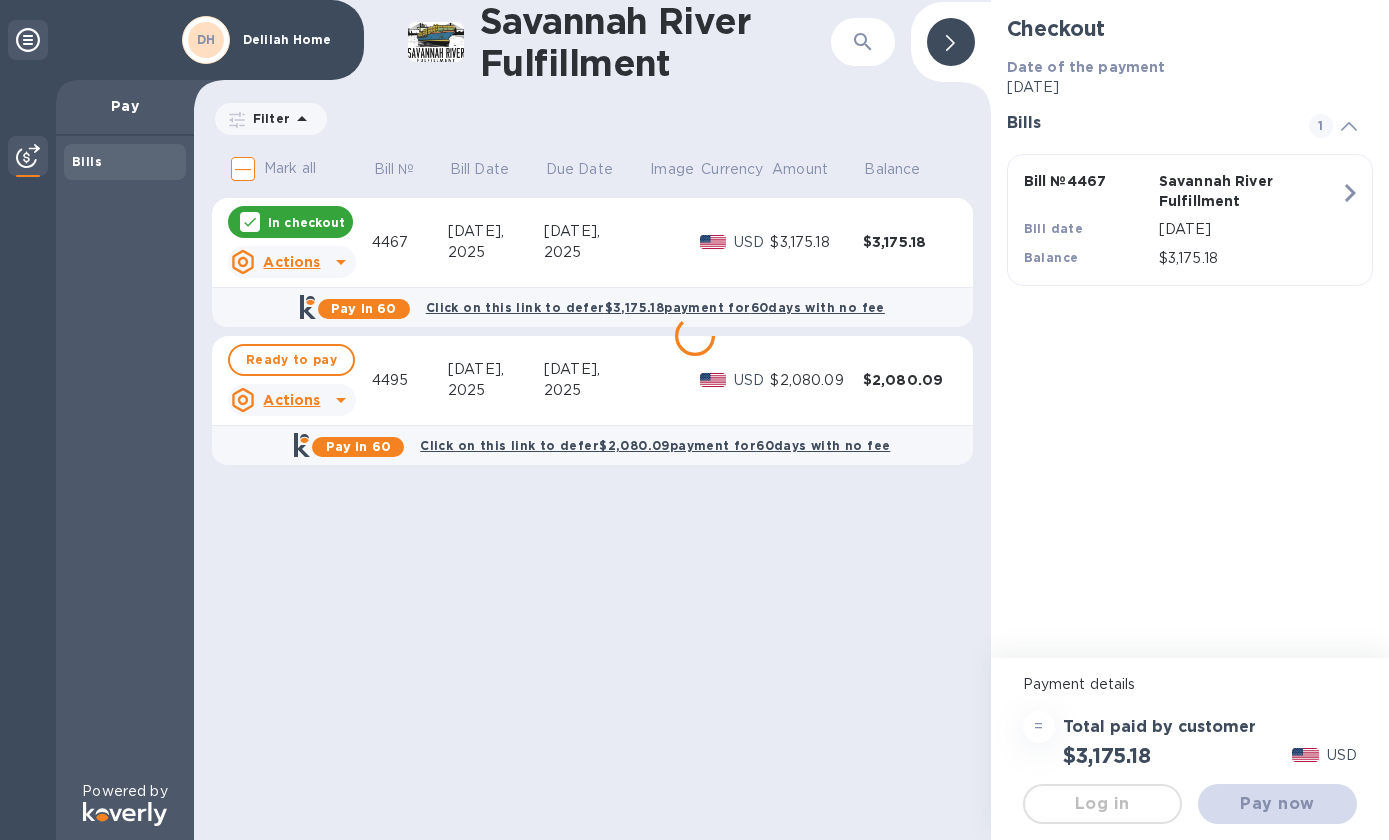 scroll, scrollTop: 0, scrollLeft: 0, axis: both 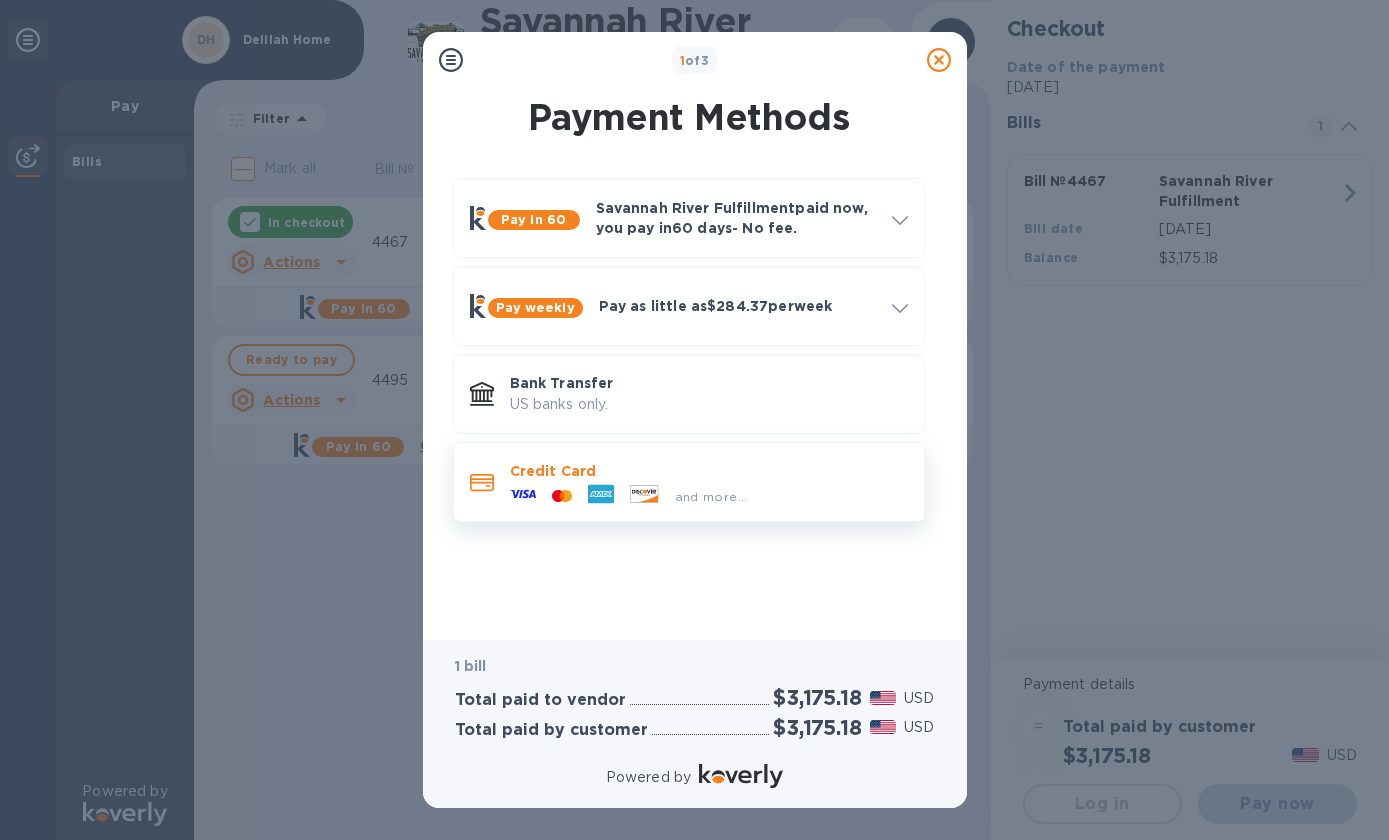 click 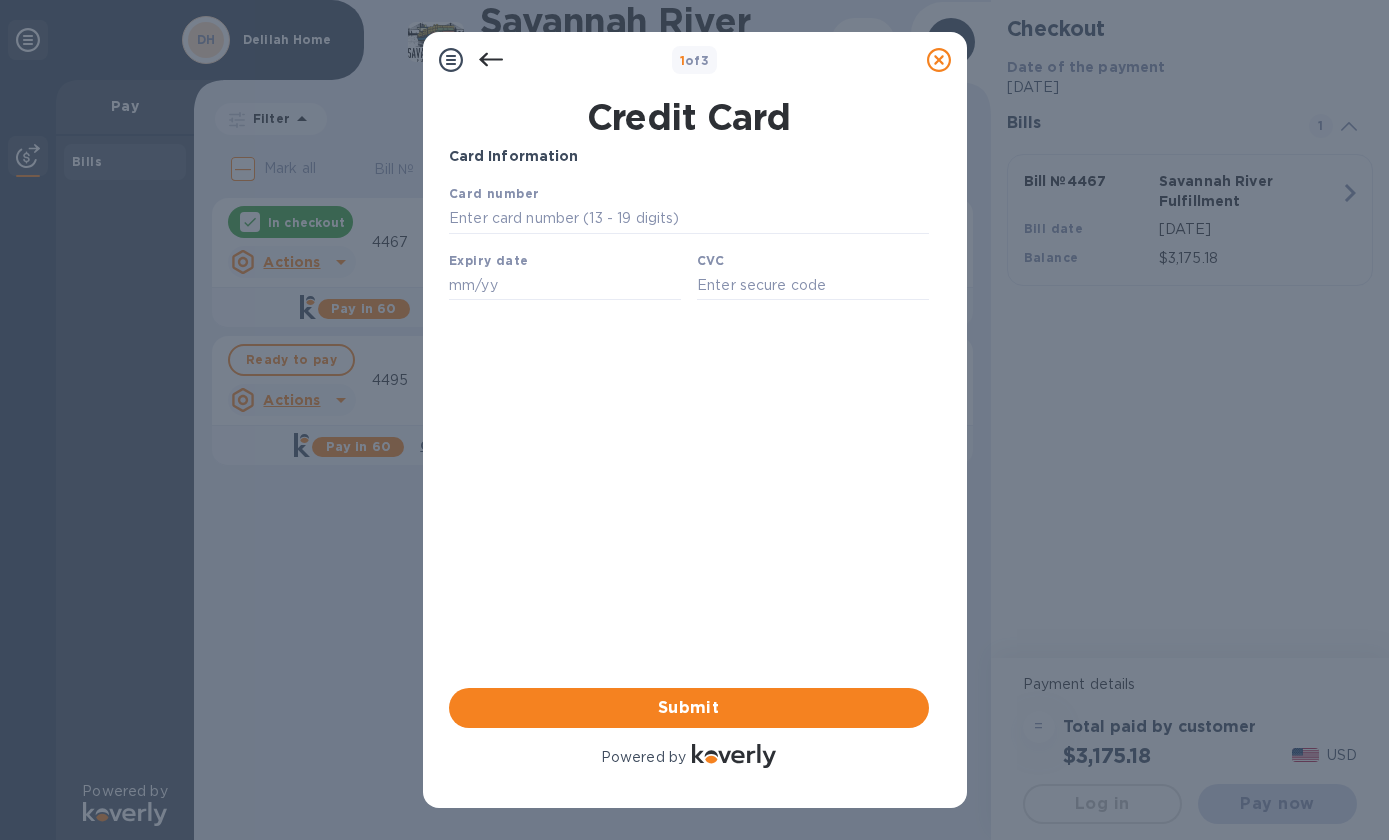 scroll, scrollTop: 0, scrollLeft: 0, axis: both 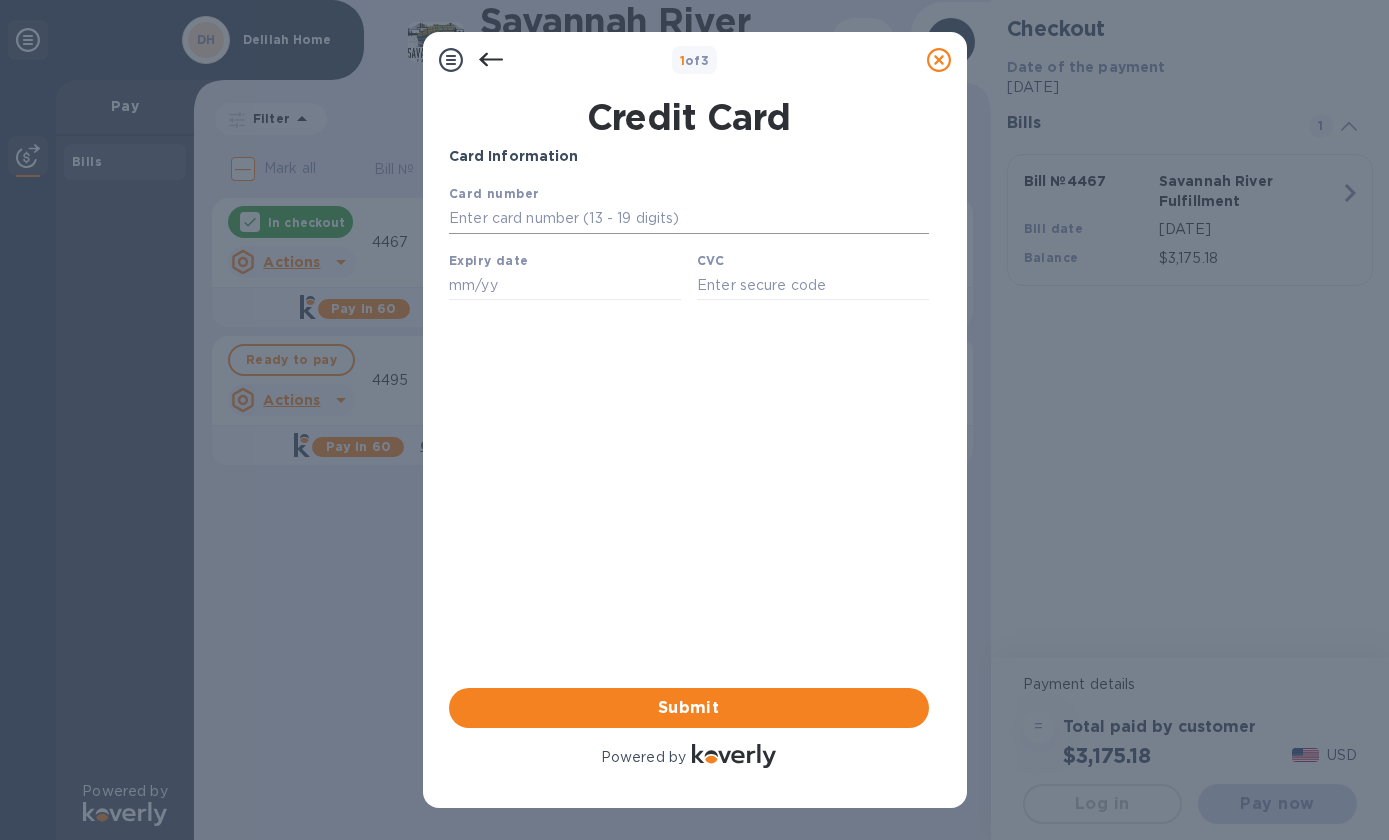 click at bounding box center [688, 219] 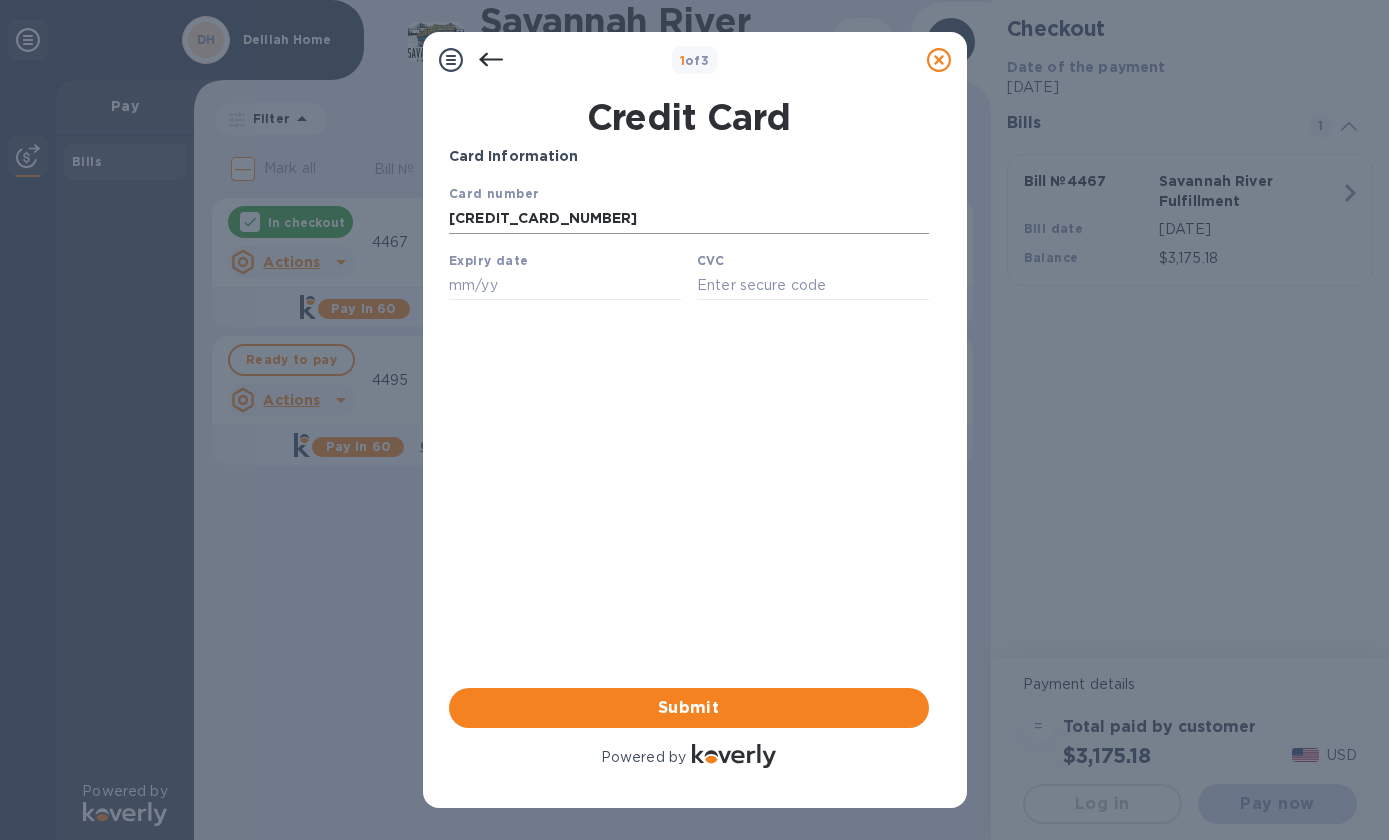type on "[CREDIT_CARD_NUMBER]" 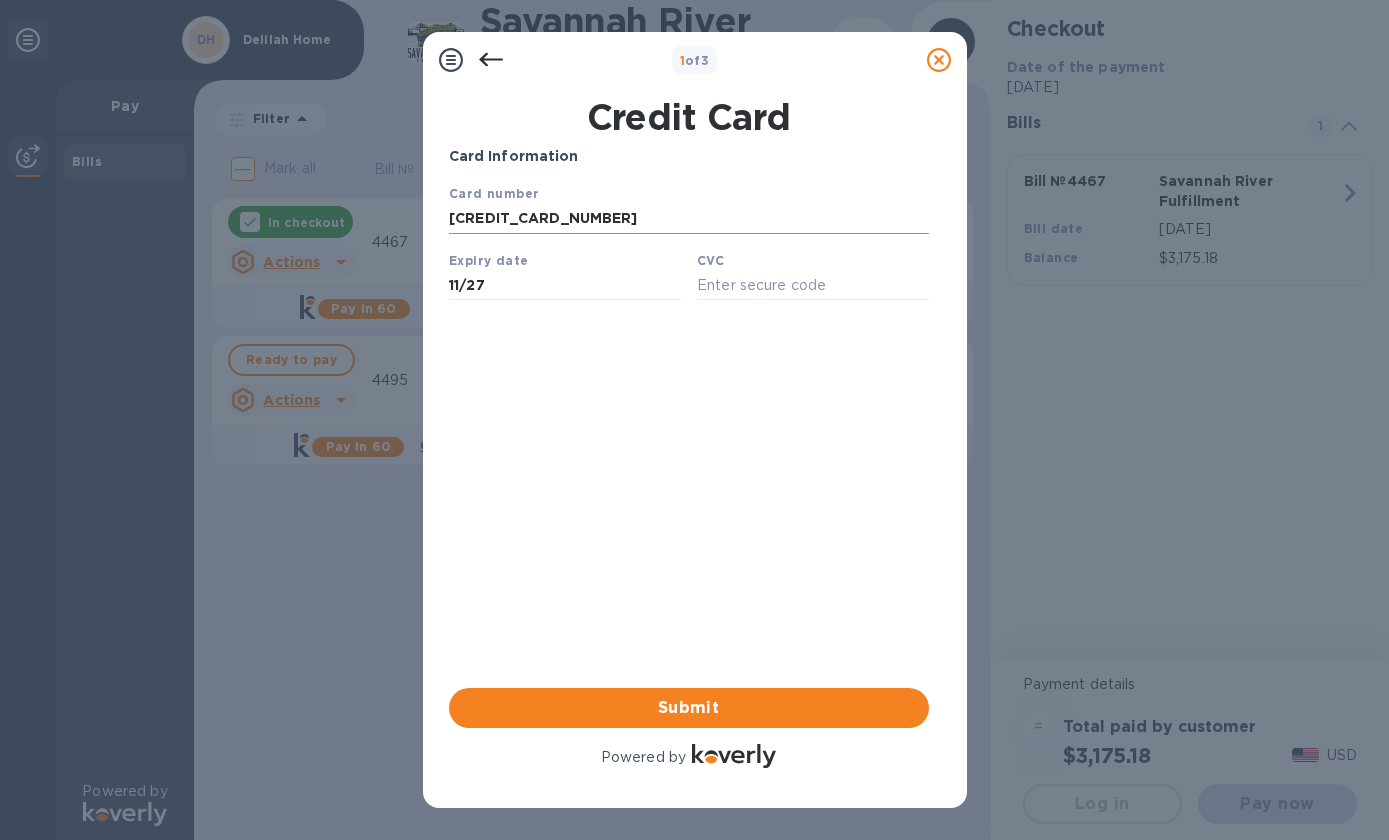 type on "11/27" 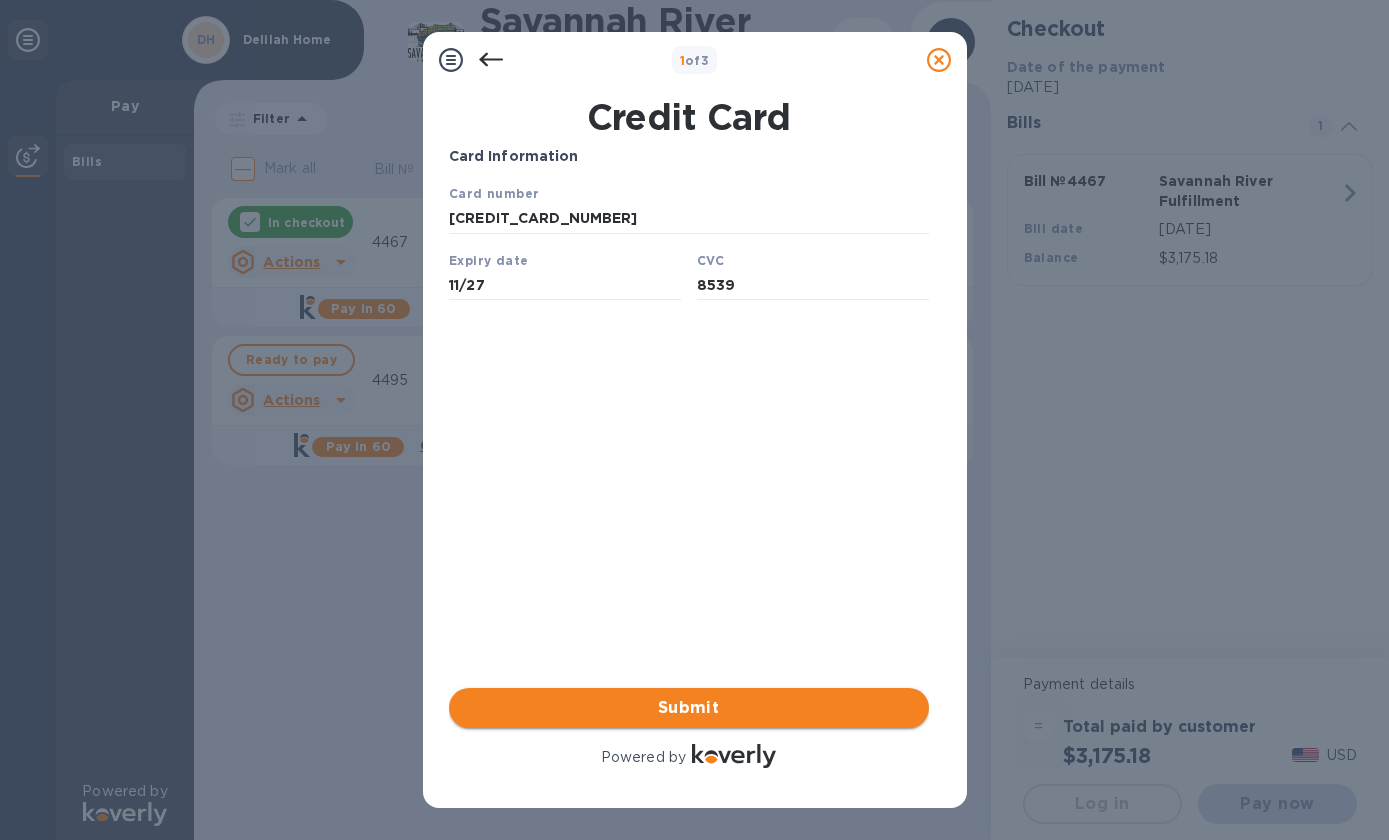 type on "8539" 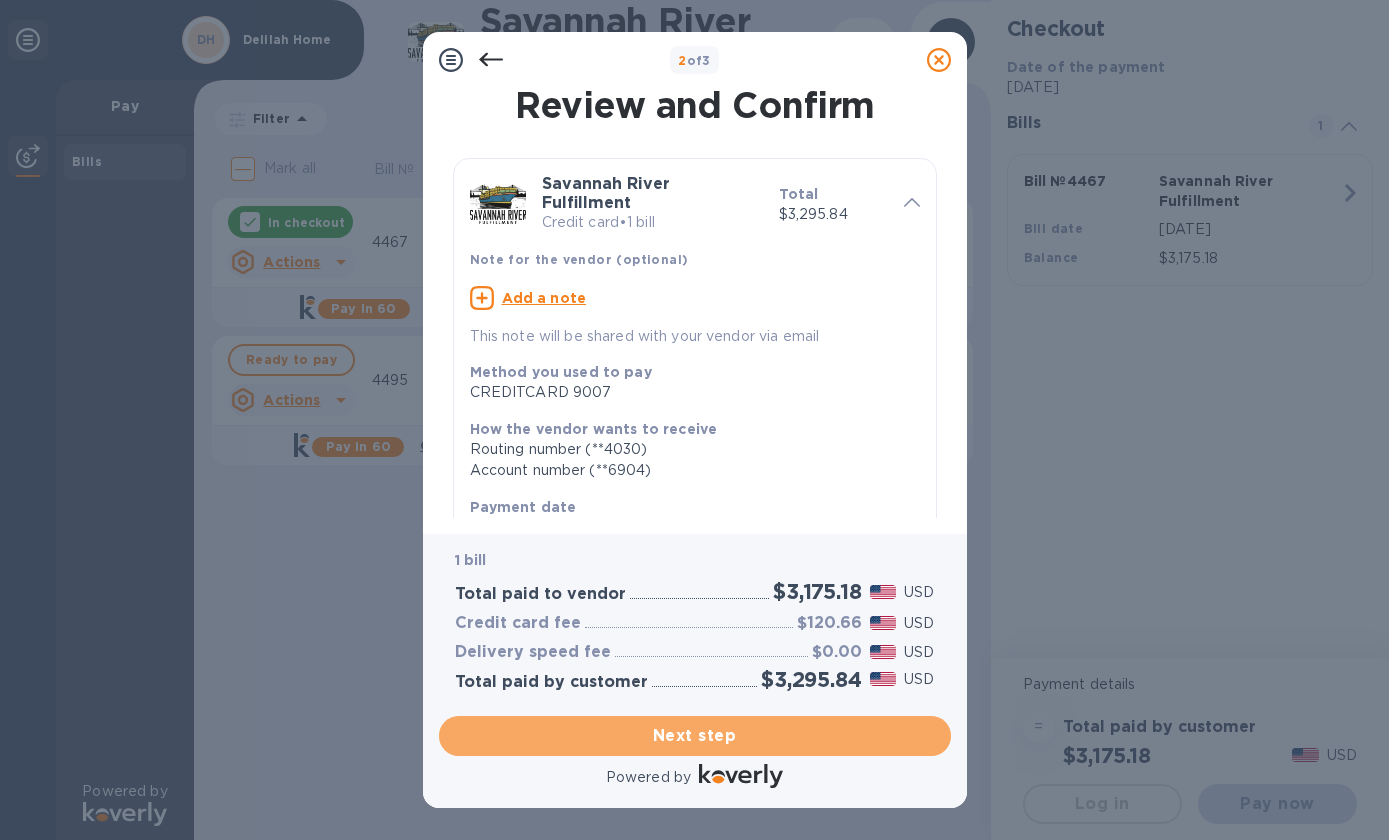 click on "Next step" at bounding box center (695, 736) 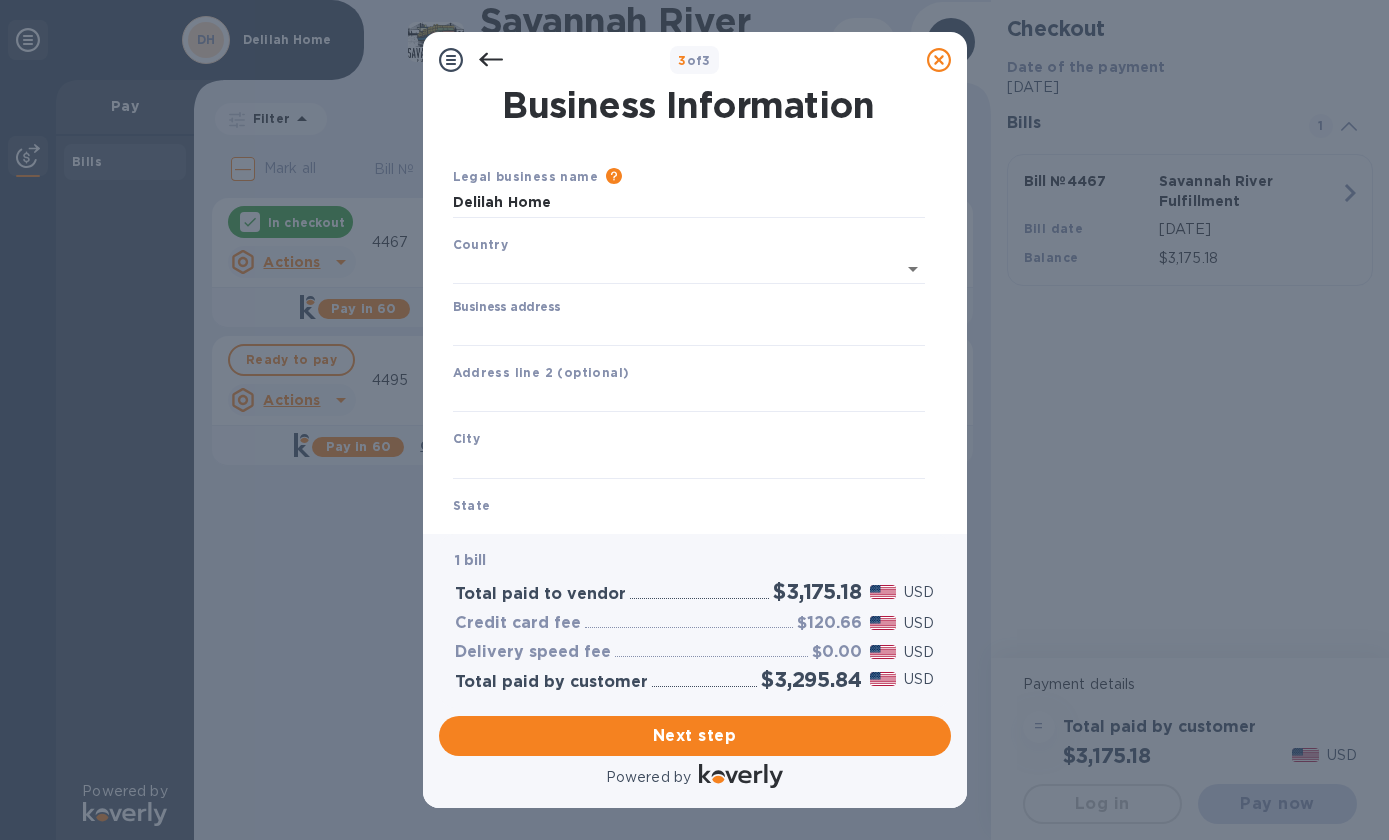 type on "[GEOGRAPHIC_DATA]" 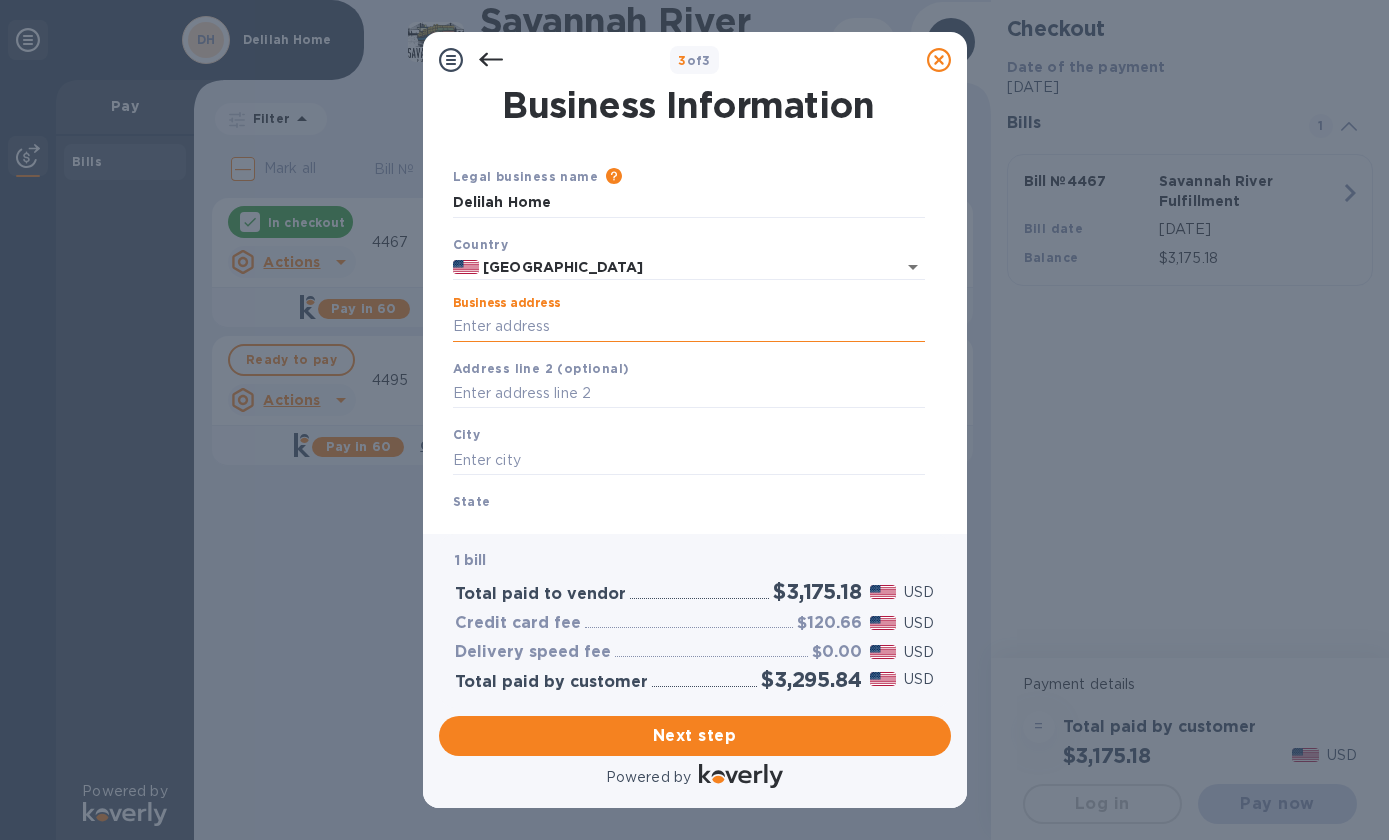 click on "Business address" at bounding box center (689, 327) 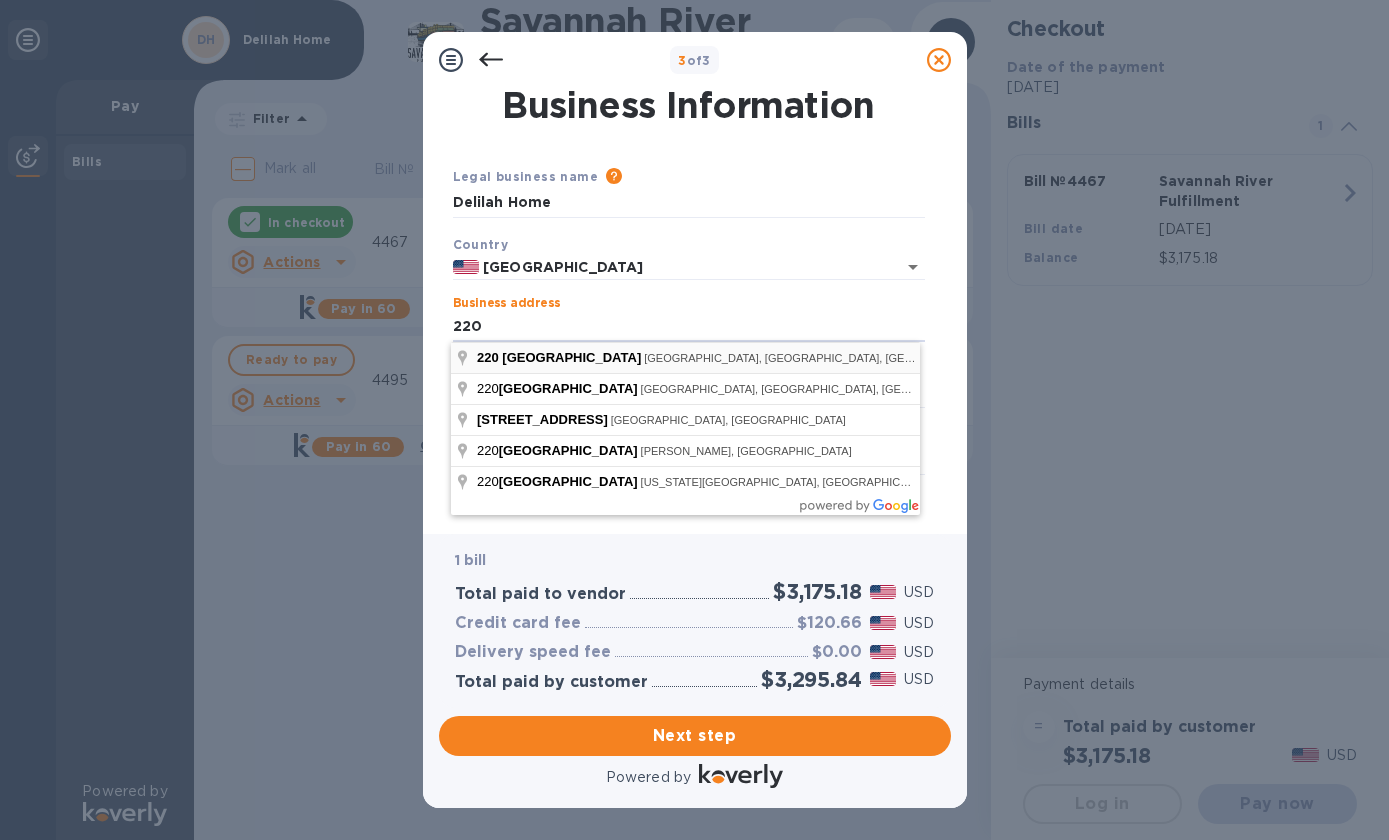 type on "[STREET_ADDRESS]" 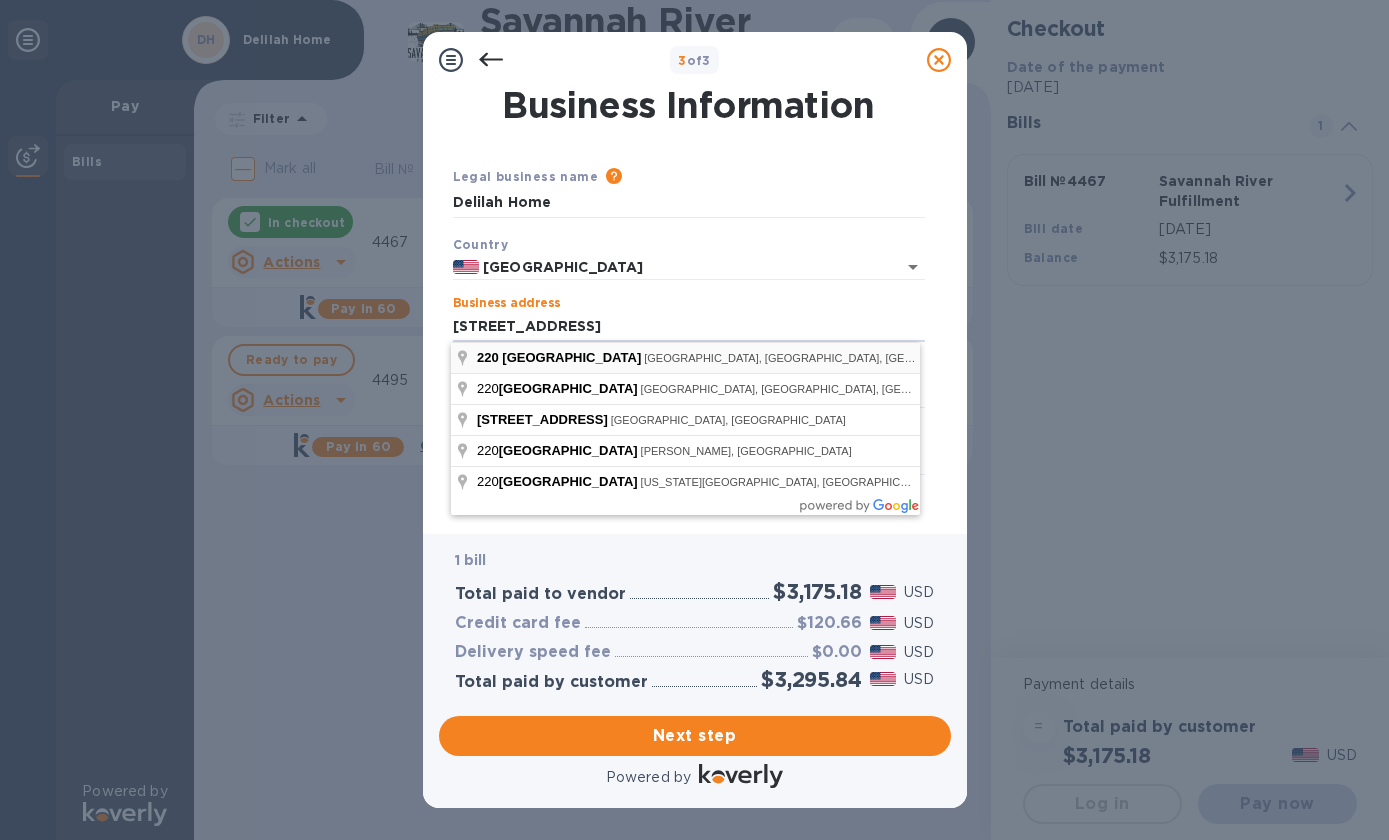type on "[STREET_ADDRESS]" 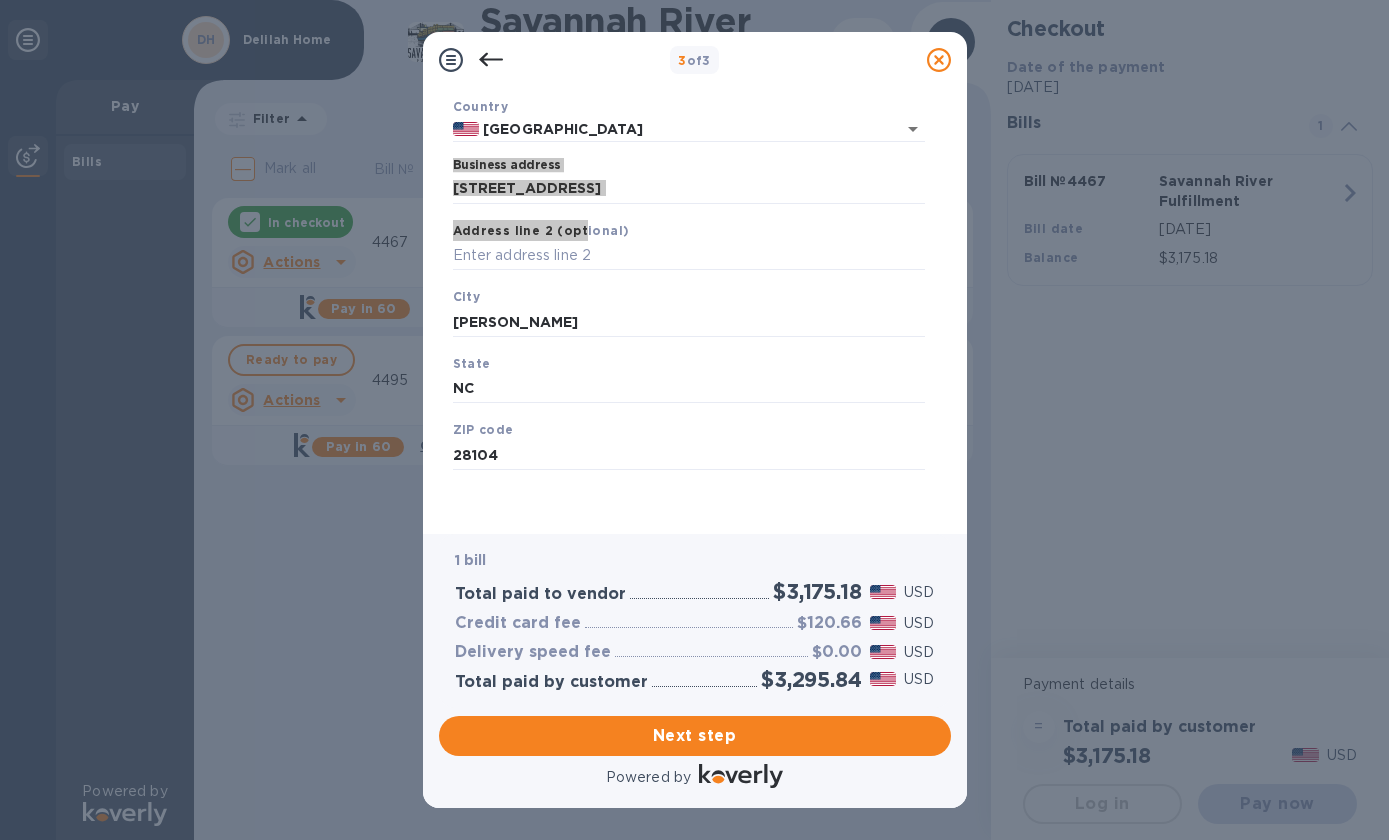 scroll, scrollTop: 163, scrollLeft: 0, axis: vertical 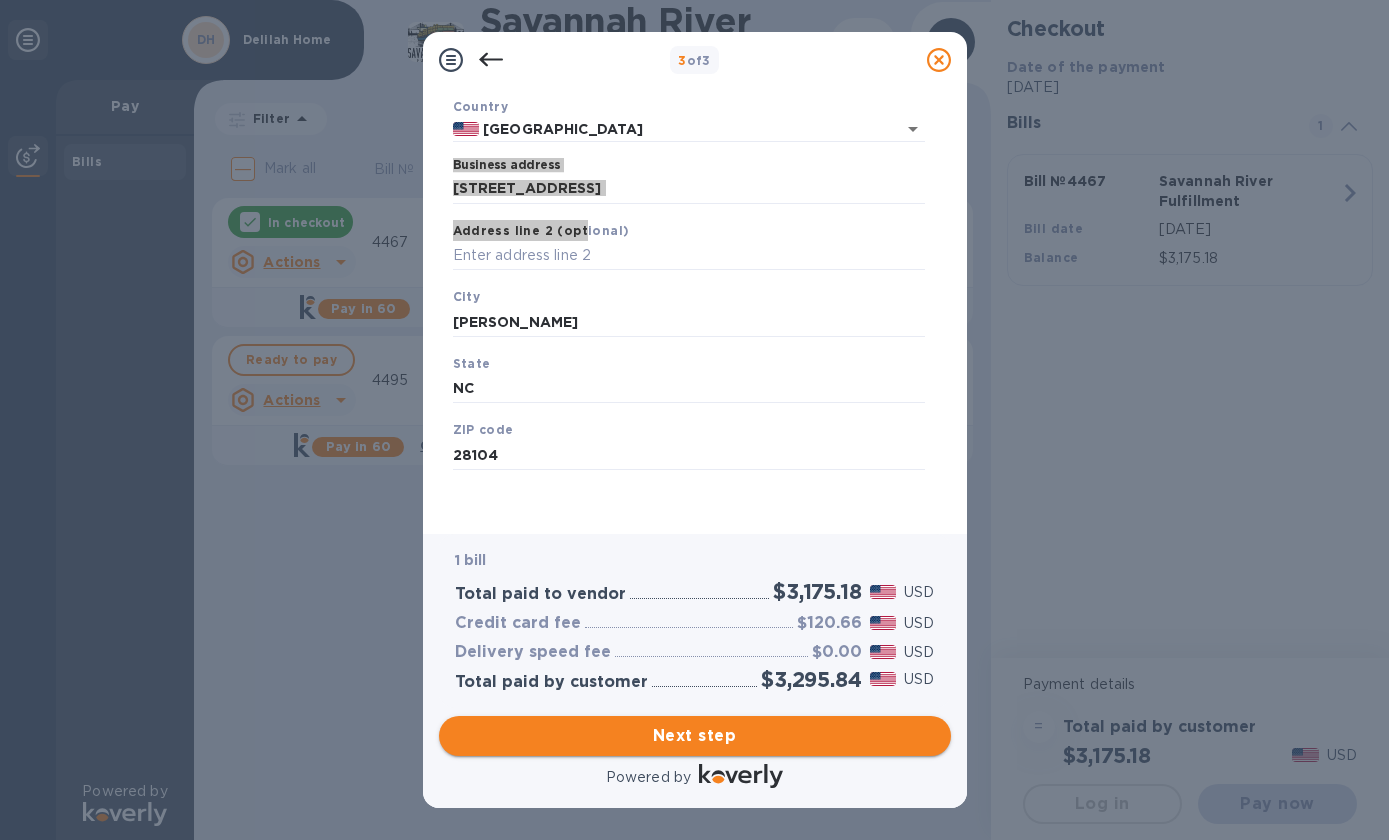 click on "Next step" at bounding box center (695, 736) 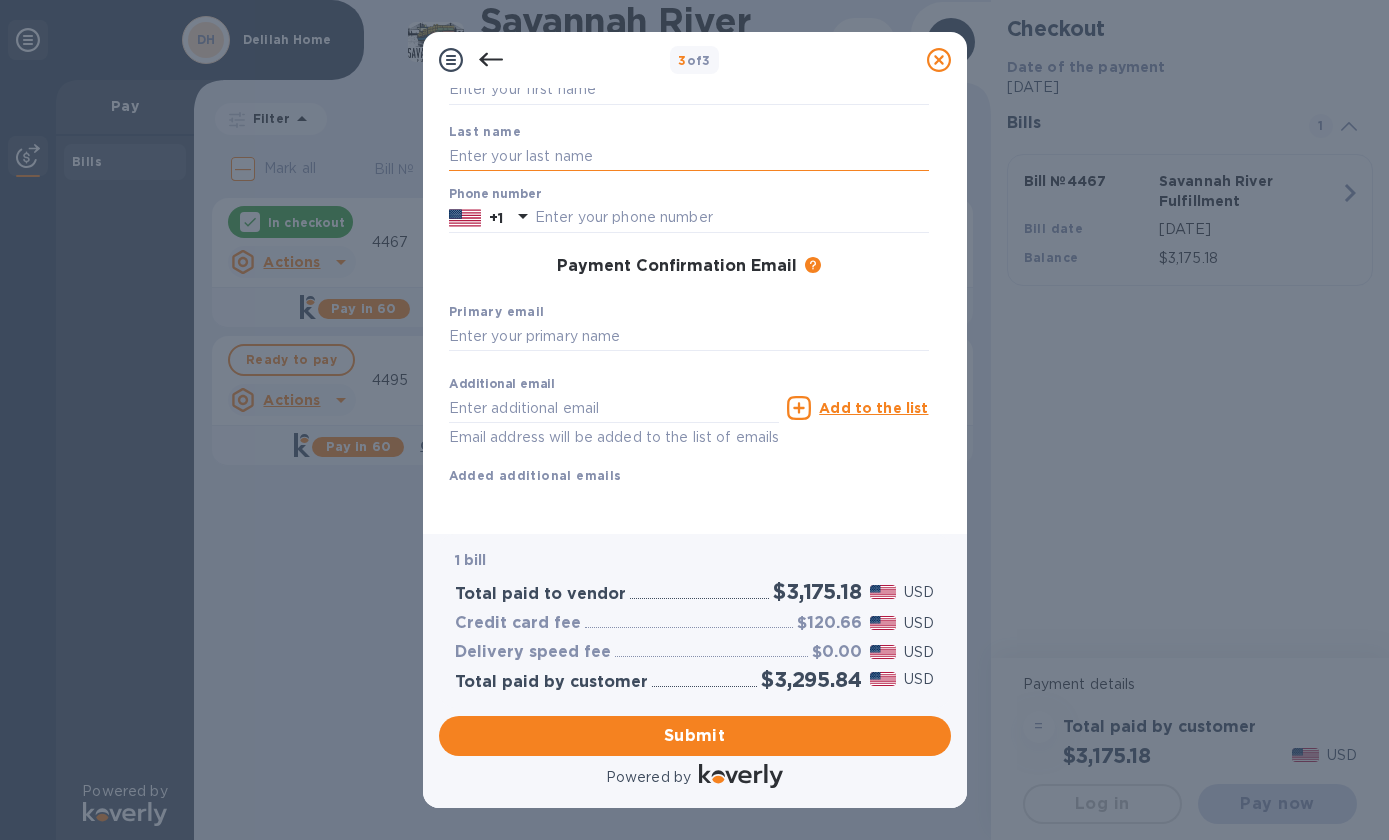 click at bounding box center (689, 156) 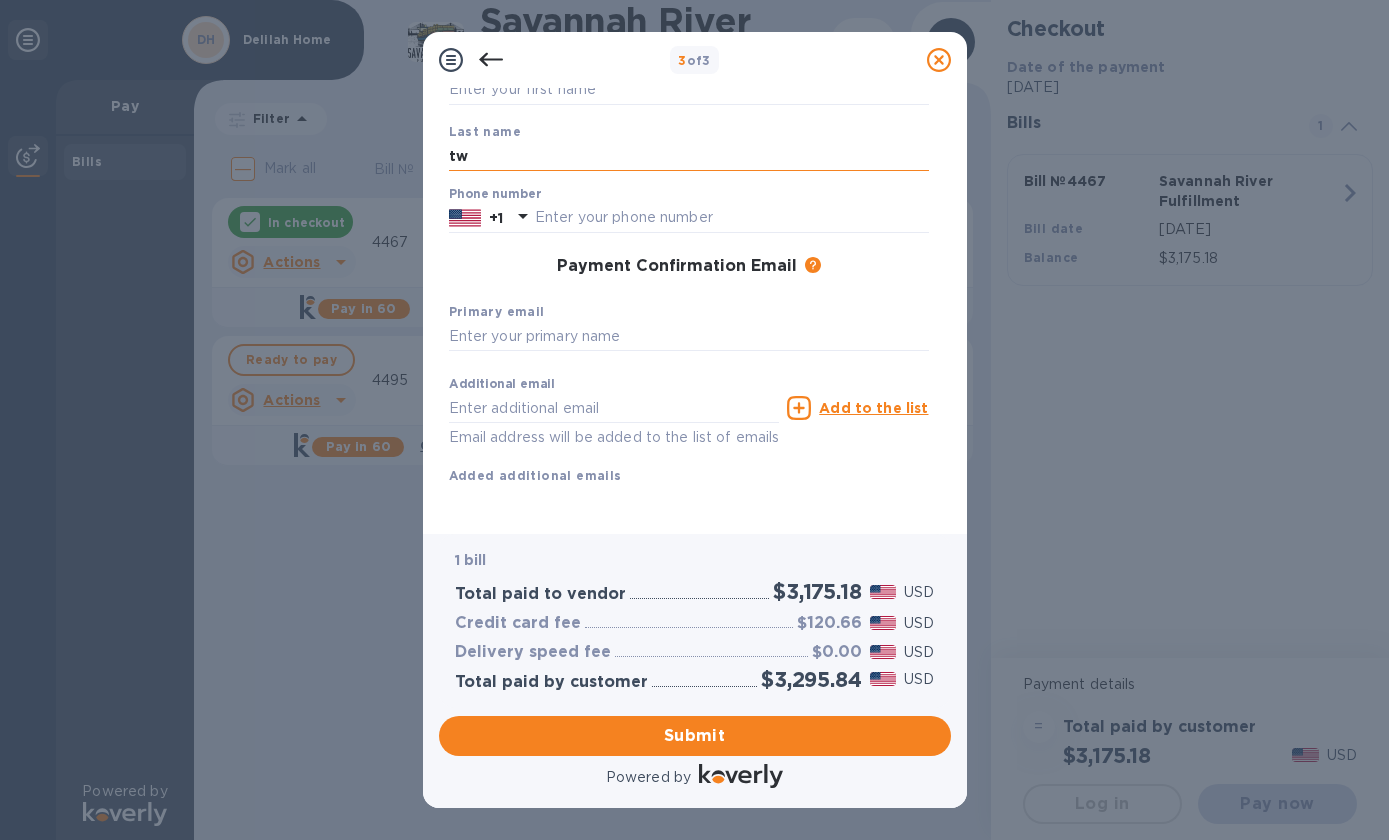 type on "t" 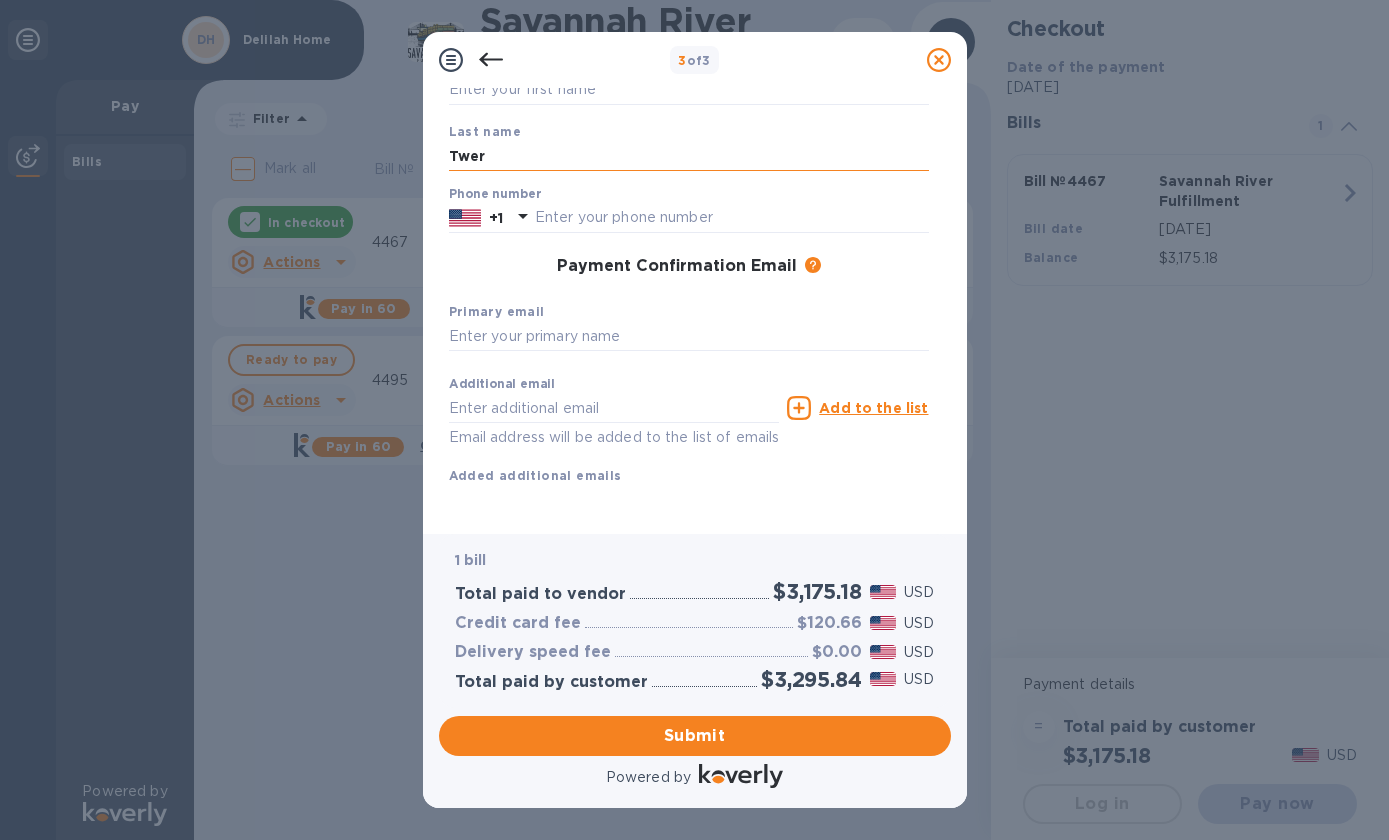 type on "Twer" 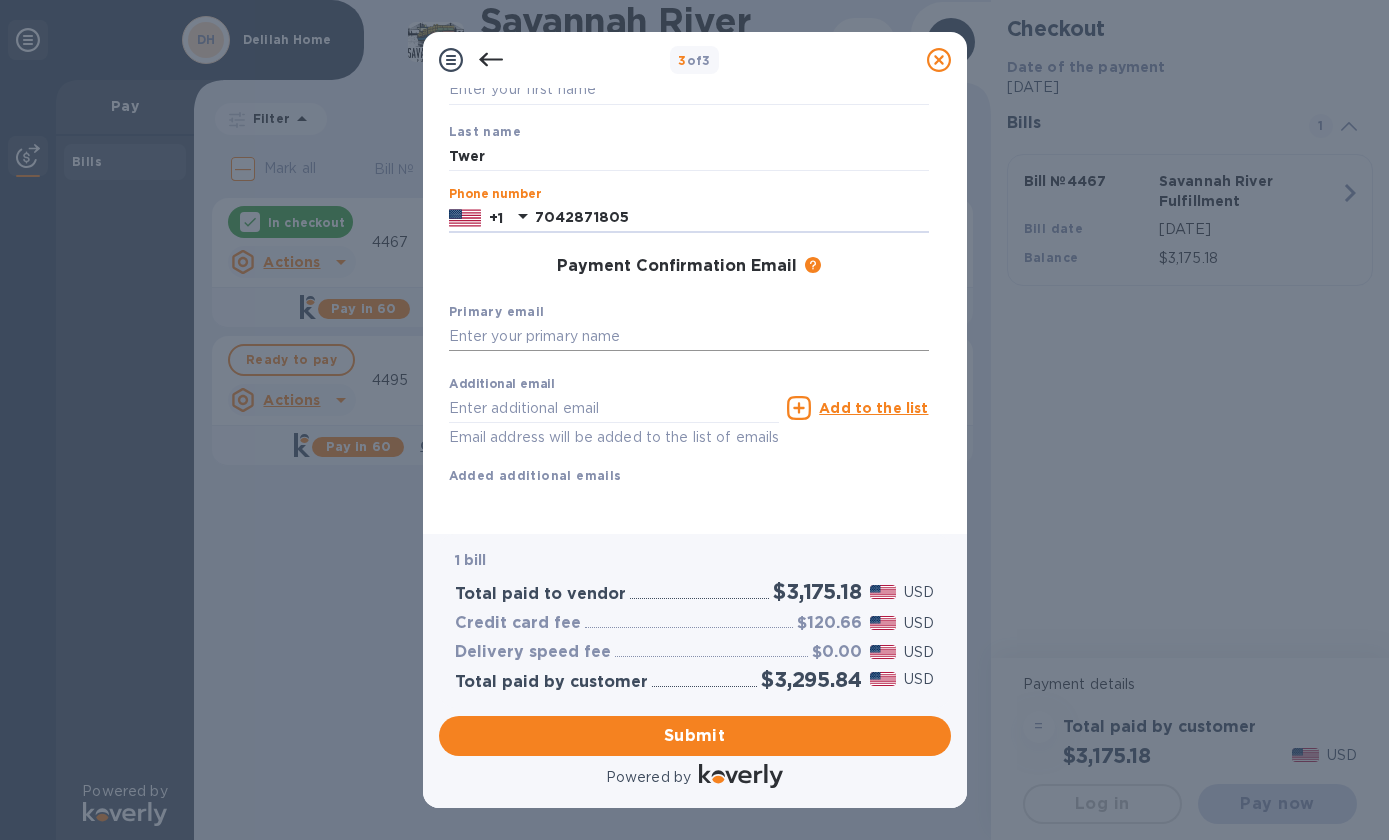 type on "7042871805" 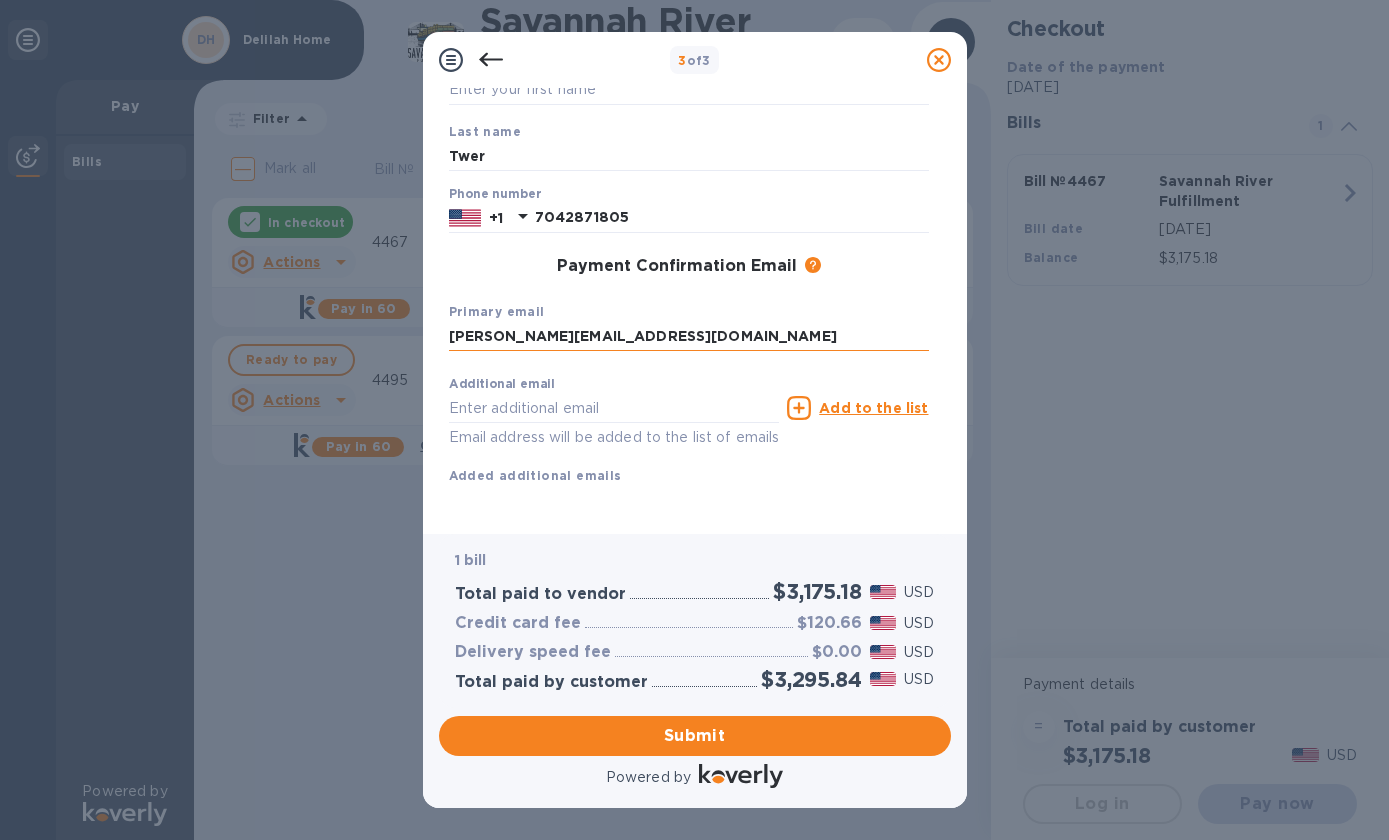 type on "[PERSON_NAME][EMAIL_ADDRESS][DOMAIN_NAME]" 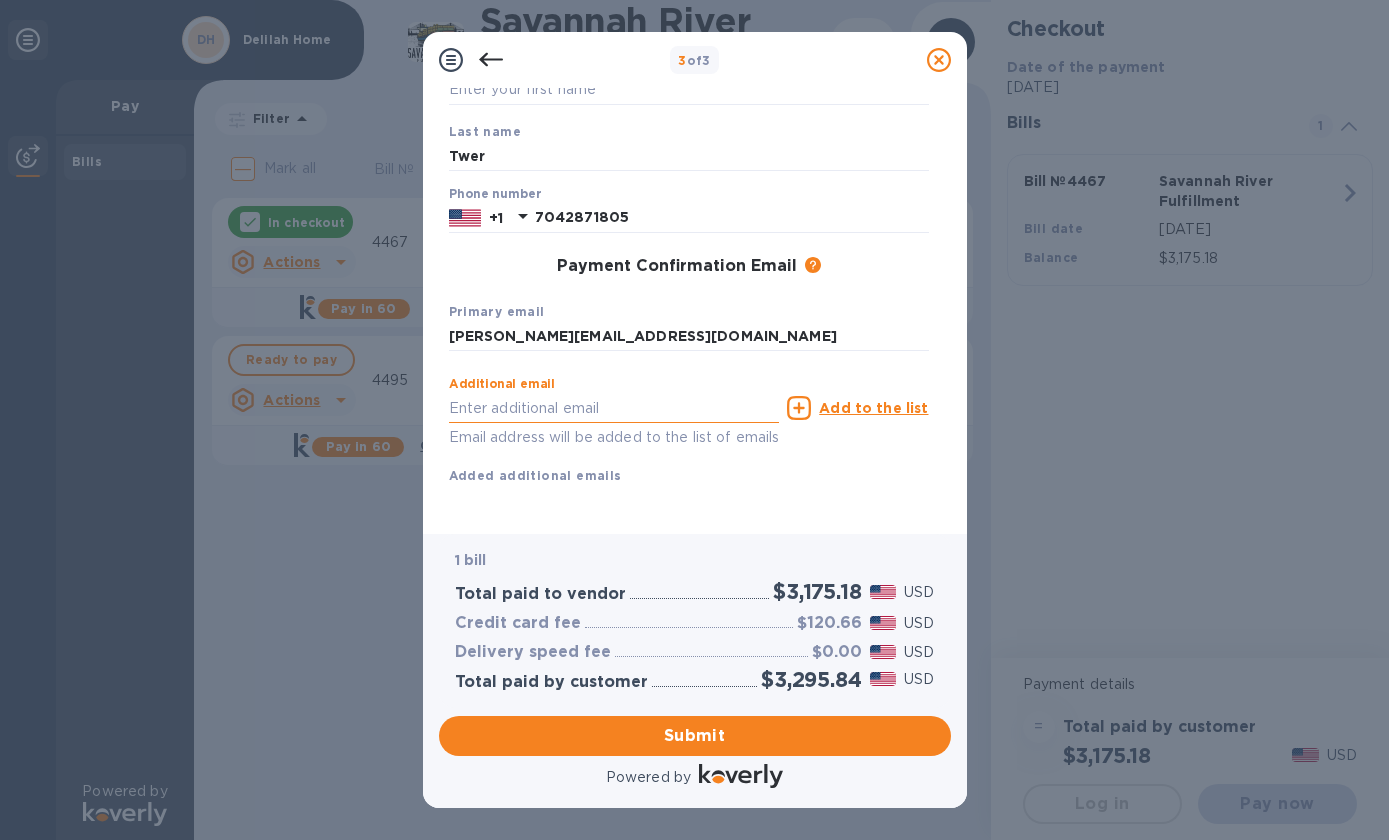 scroll, scrollTop: 186, scrollLeft: 0, axis: vertical 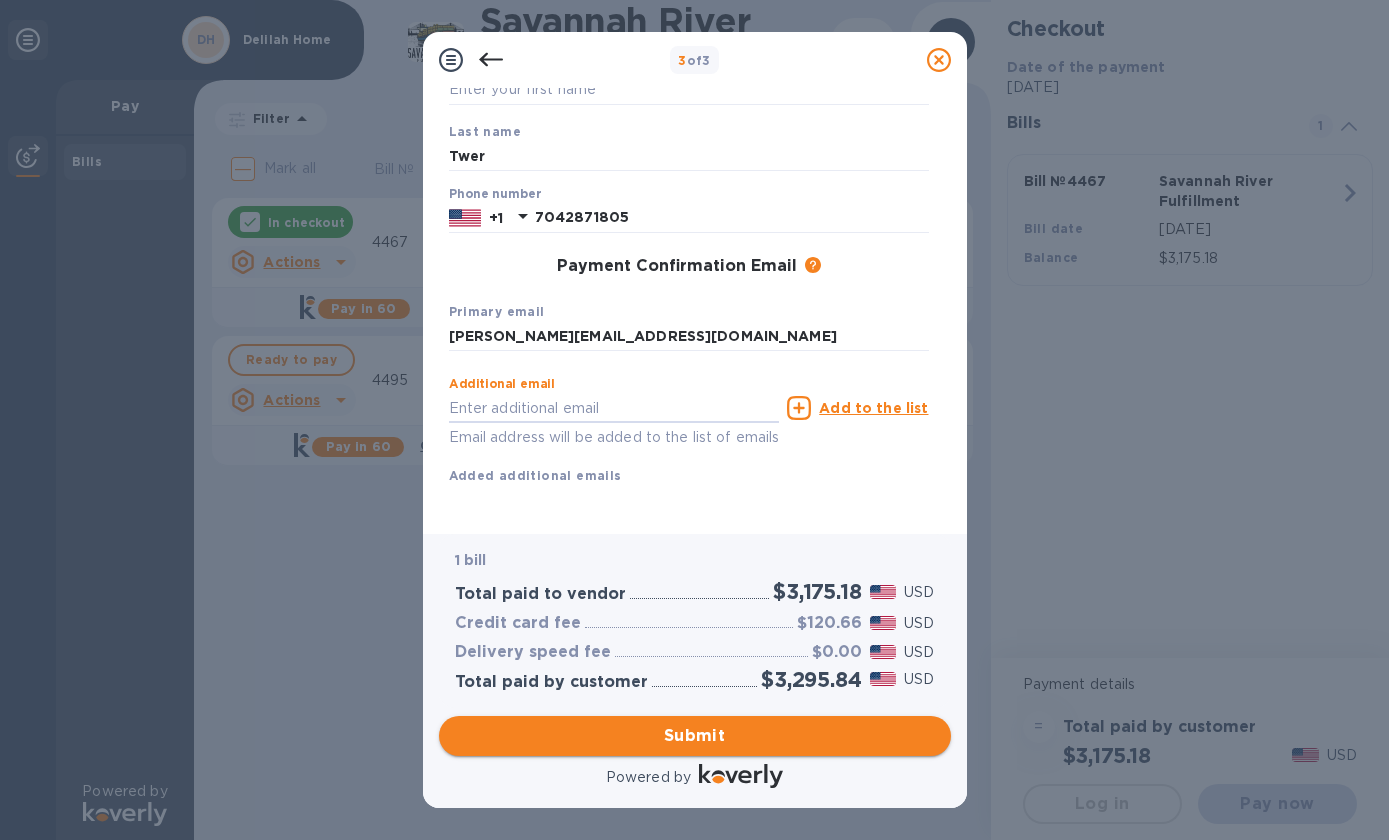 click on "Submit" at bounding box center (695, 736) 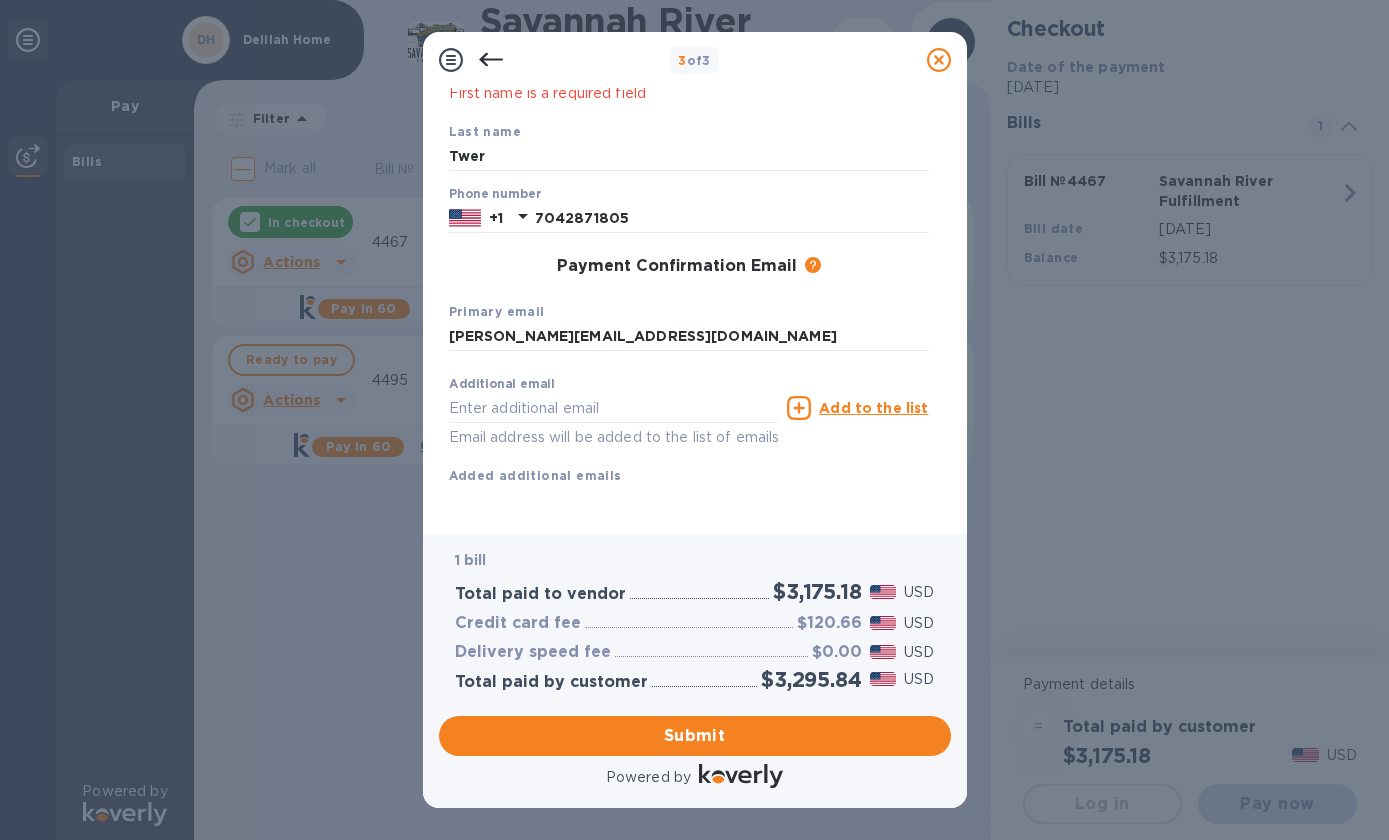 scroll, scrollTop: 0, scrollLeft: 0, axis: both 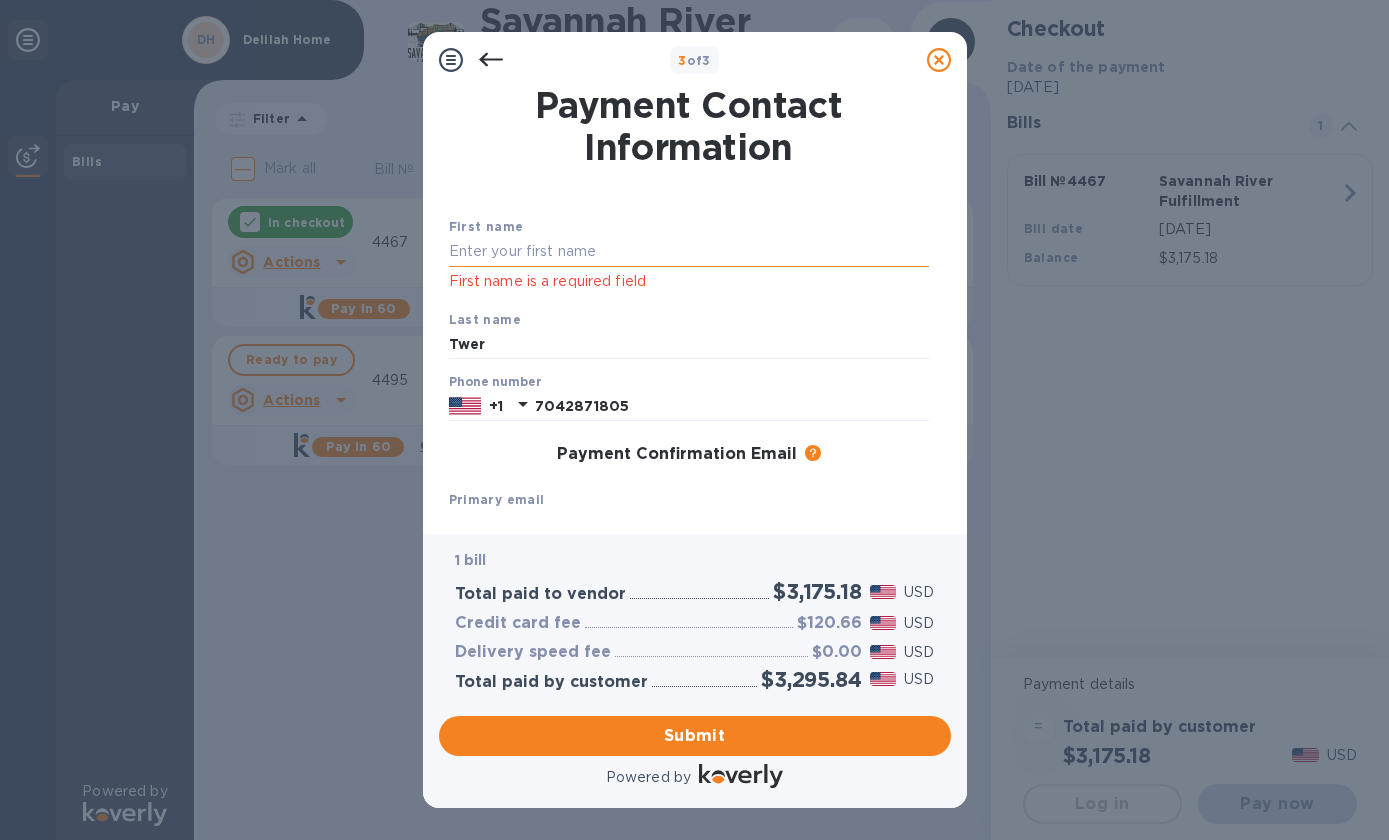 click at bounding box center [689, 252] 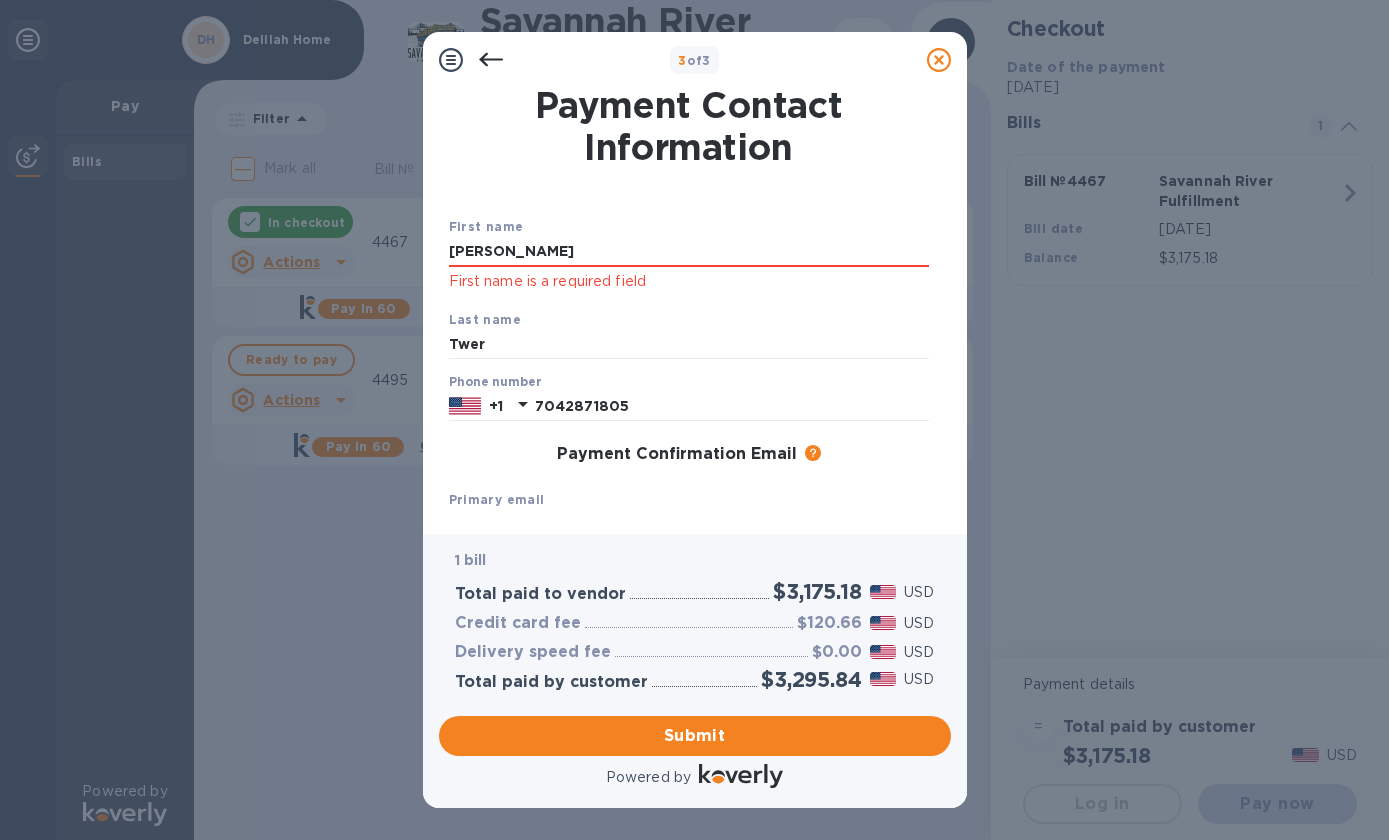 type on "[PERSON_NAME]" 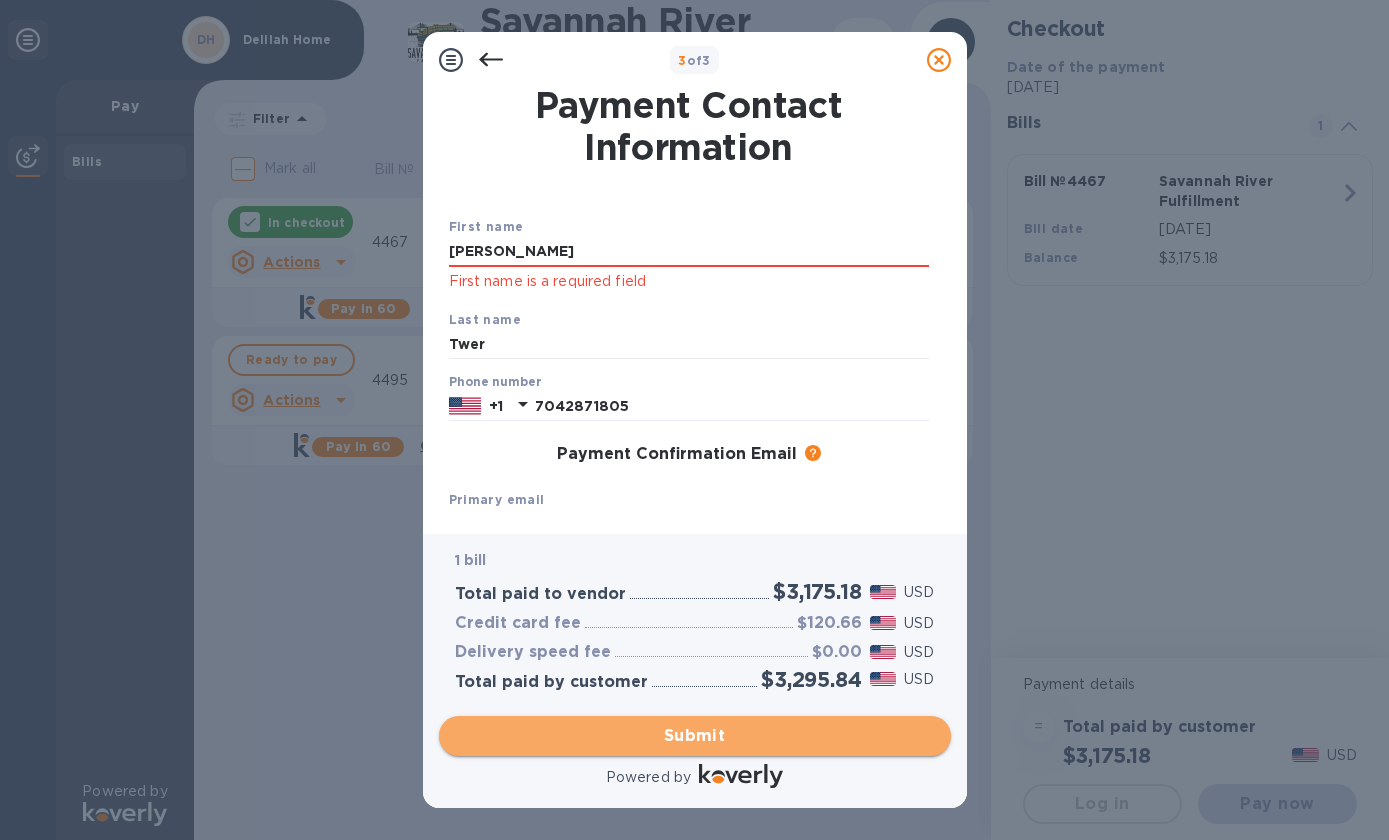 click on "Submit" at bounding box center (695, 736) 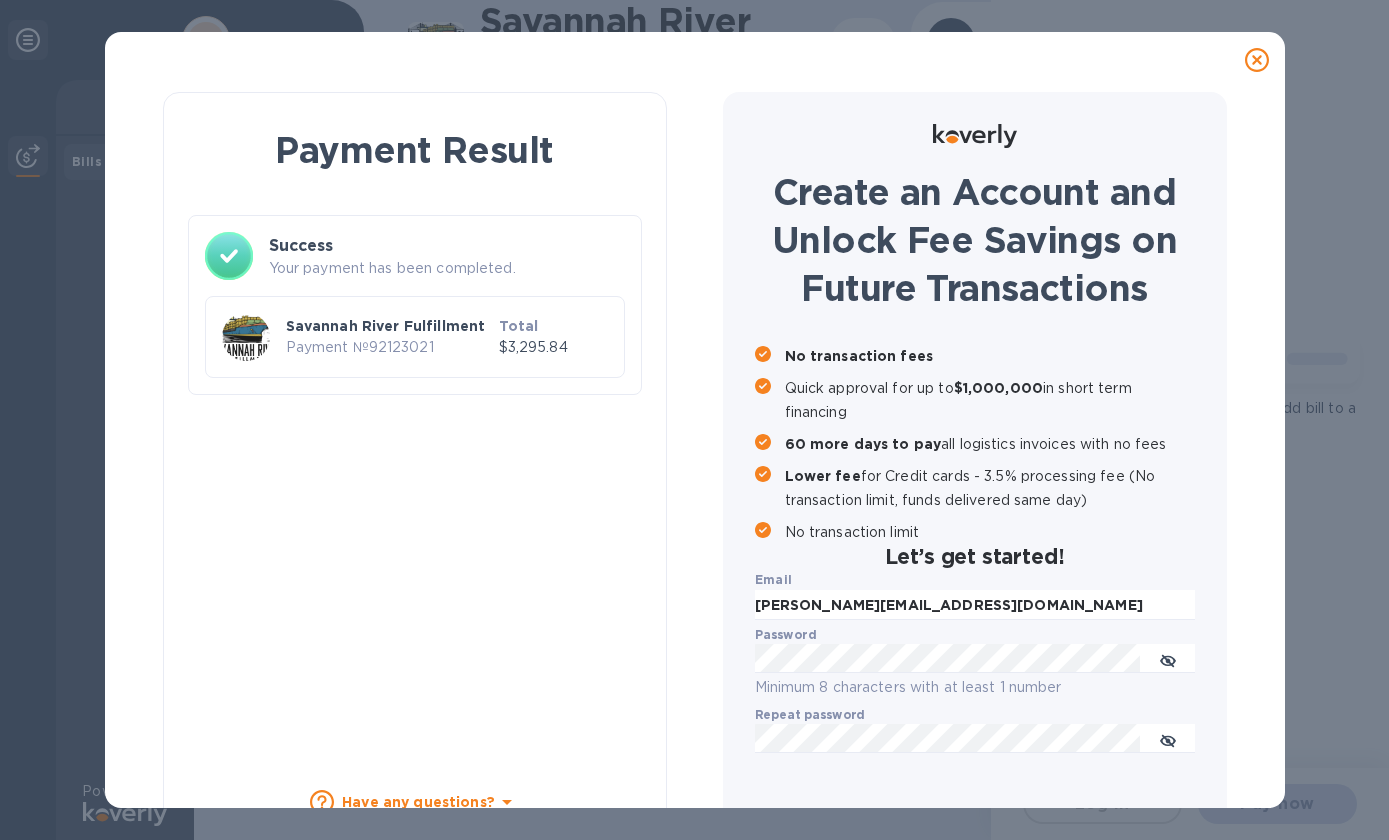 checkbox on "true" 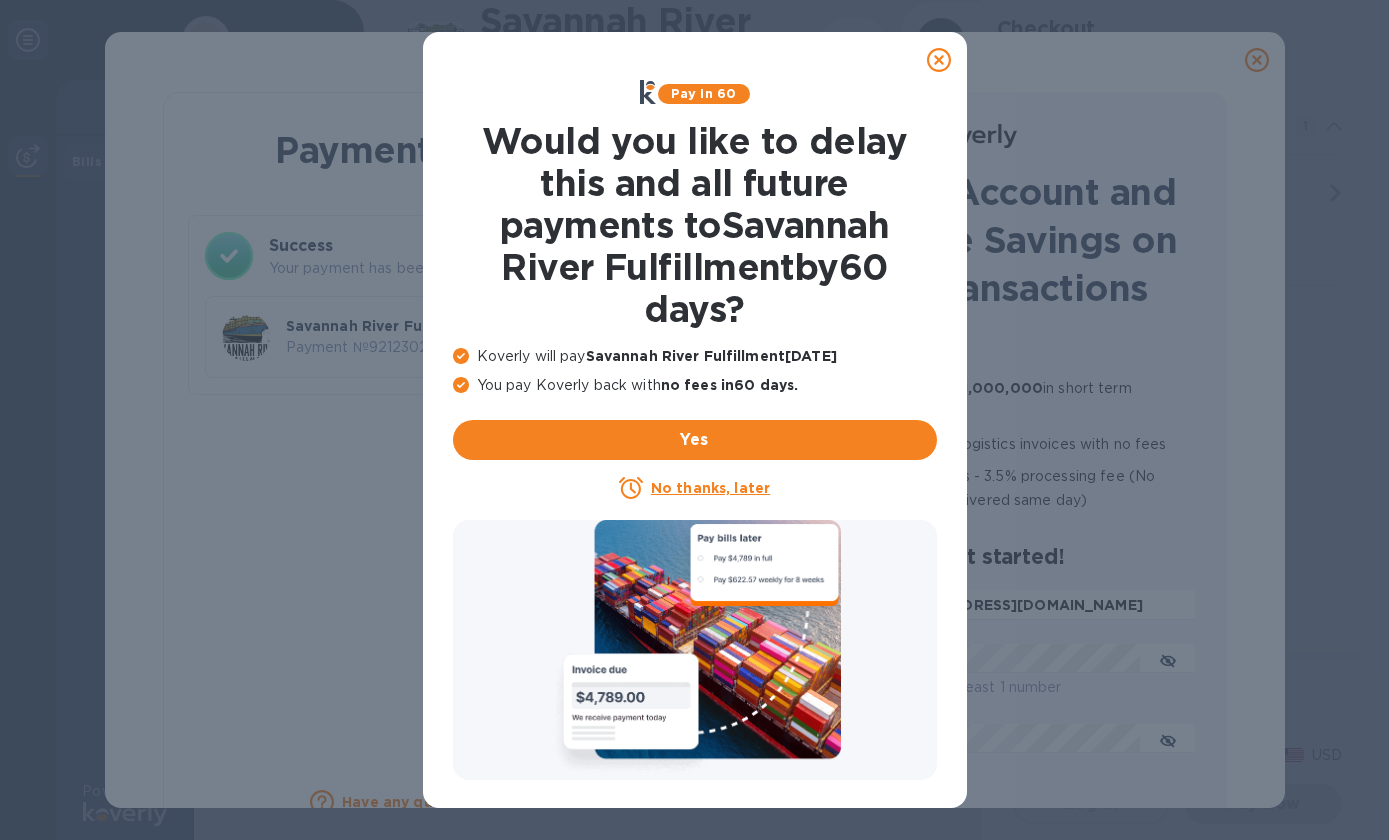 click 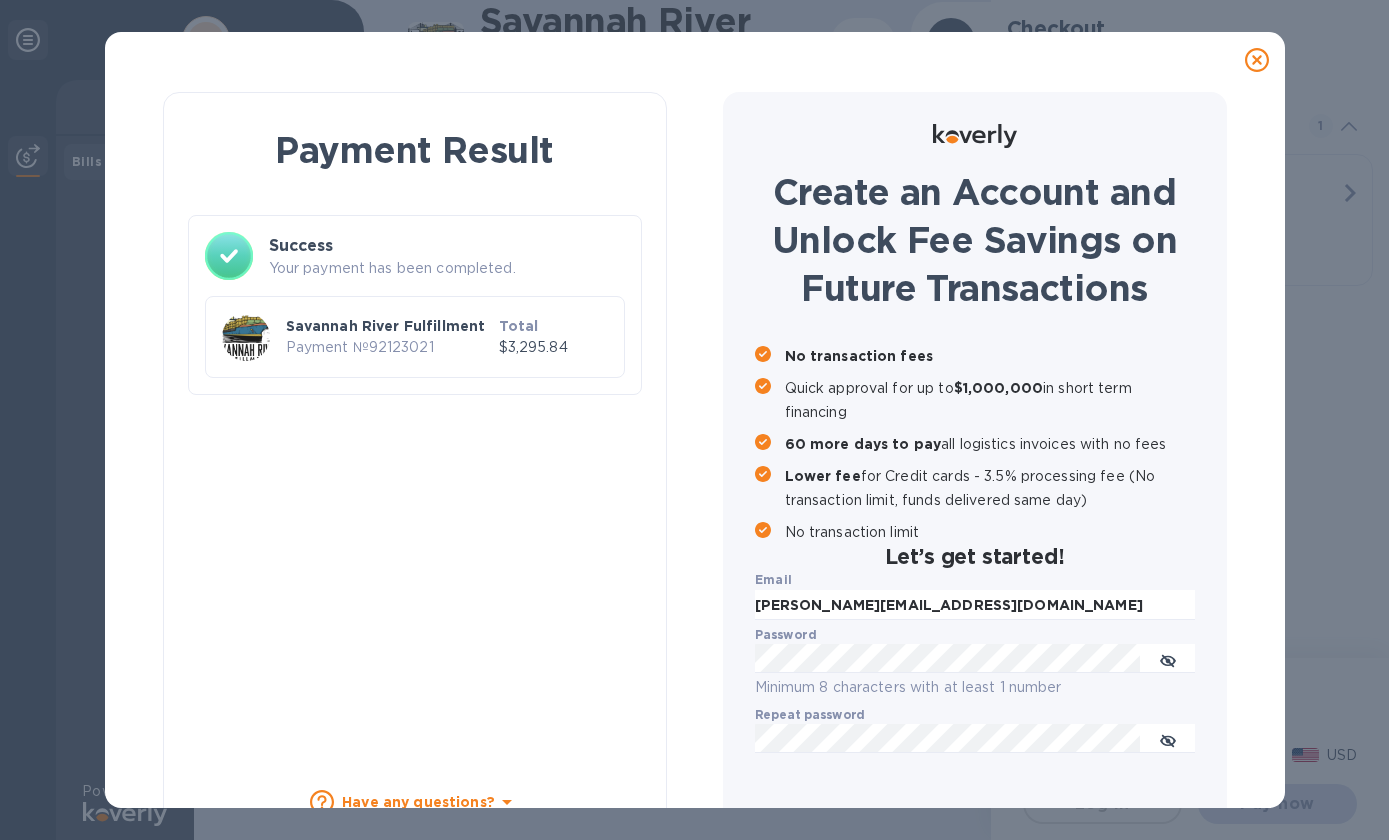 click 